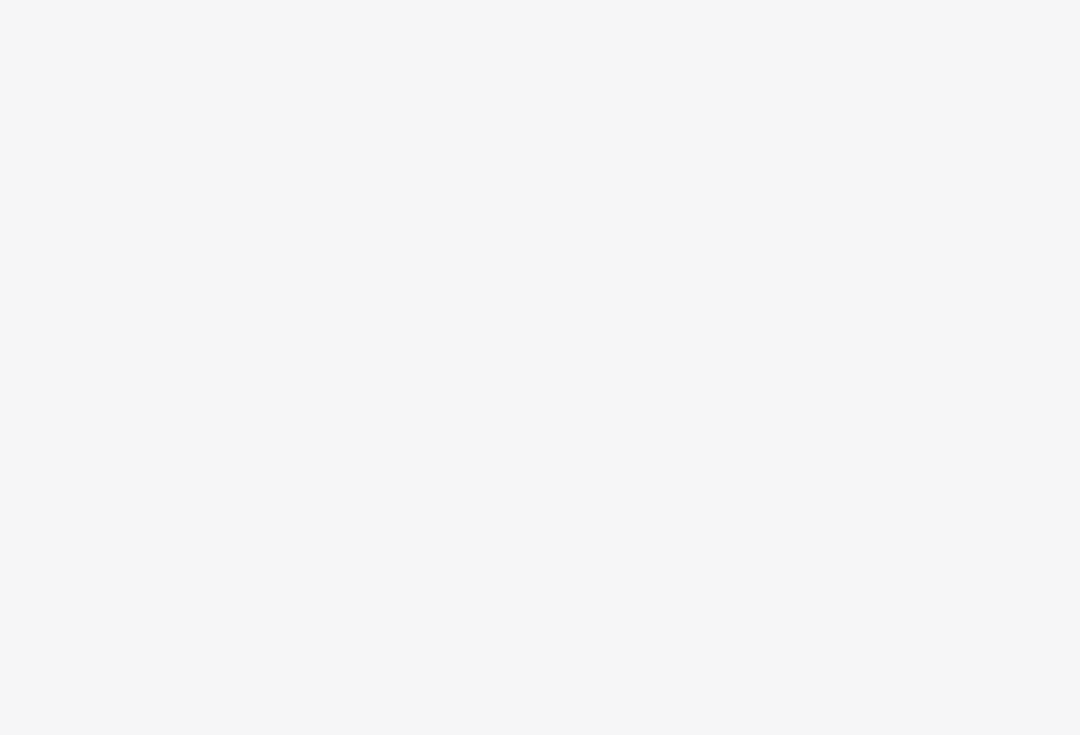 scroll, scrollTop: 0, scrollLeft: 0, axis: both 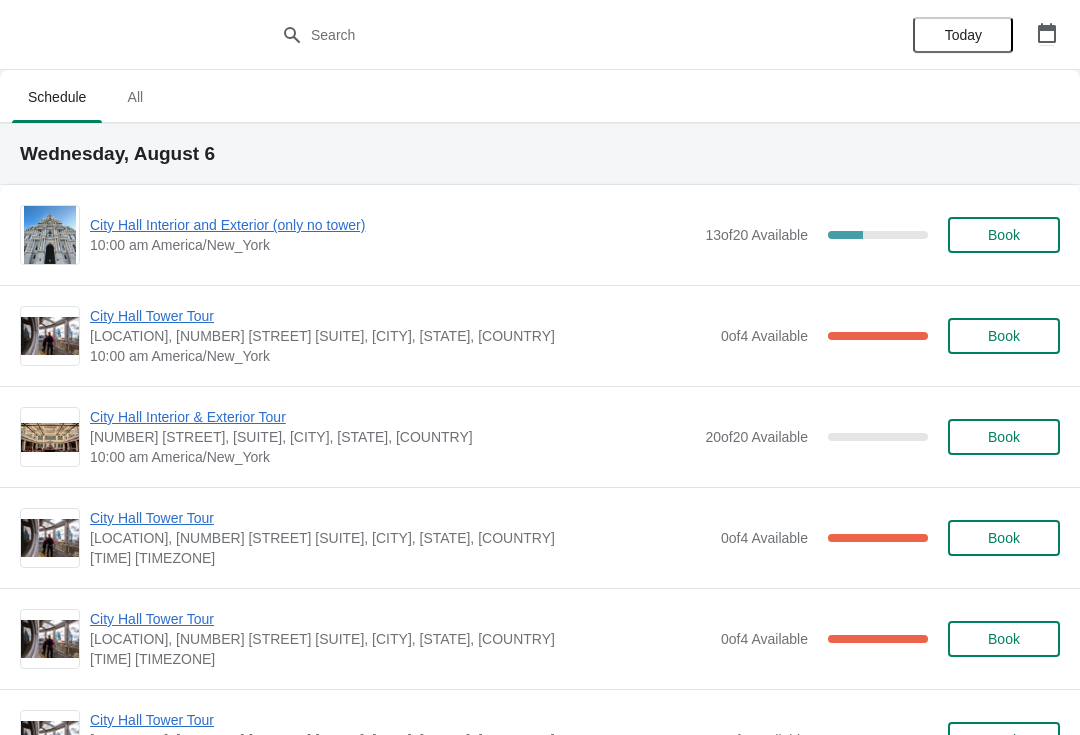 click 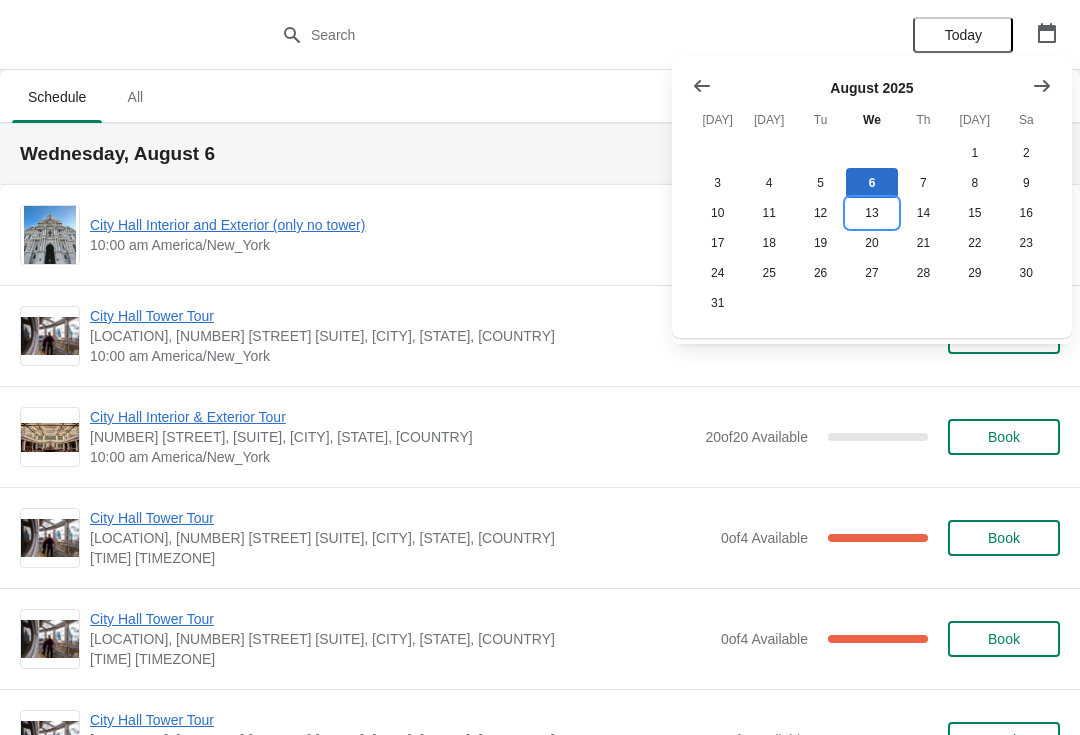 click on "13" at bounding box center [871, 213] 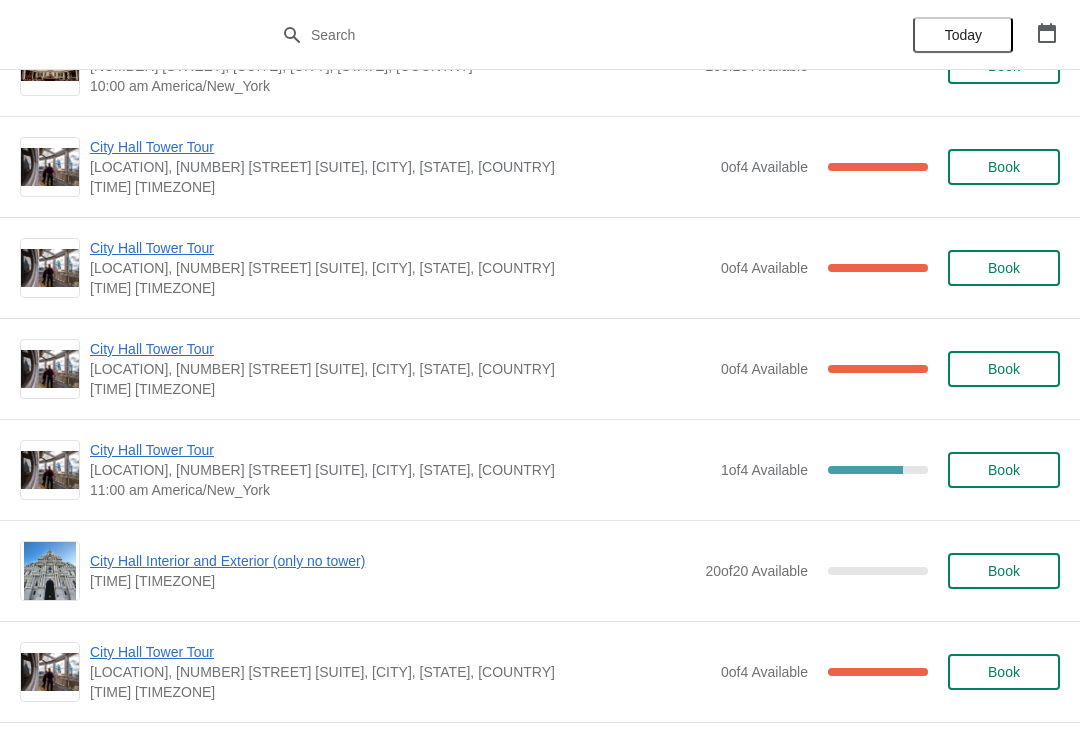 scroll, scrollTop: 375, scrollLeft: 0, axis: vertical 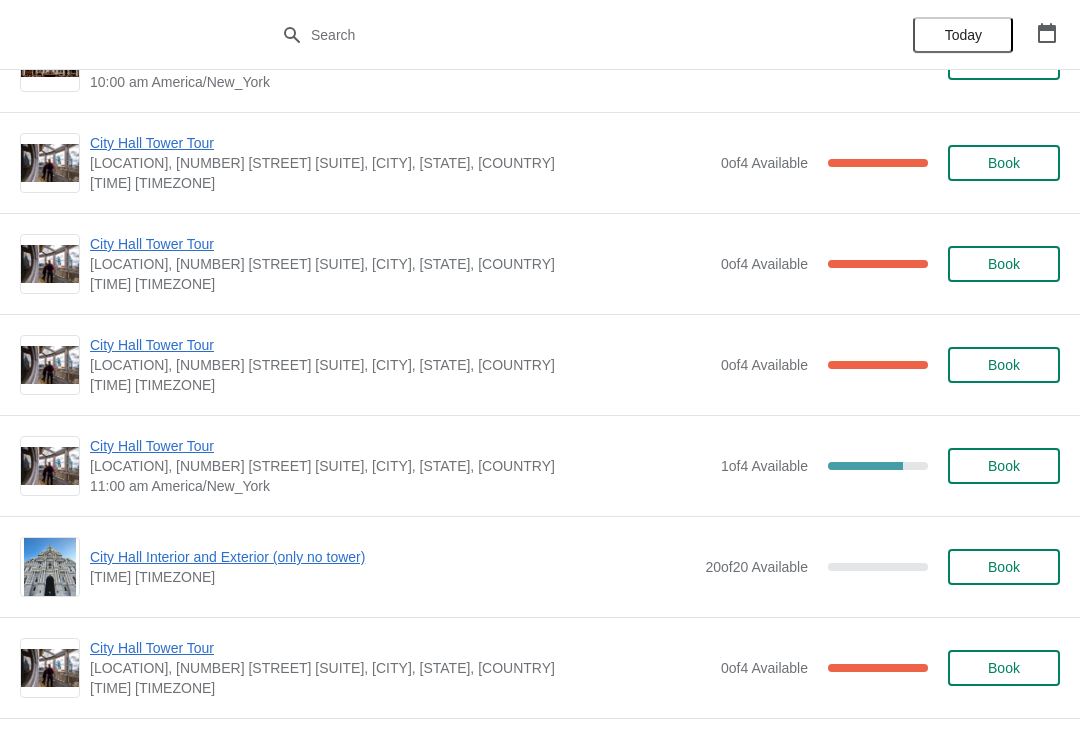 click on "City Hall Tower Tour" at bounding box center [400, 648] 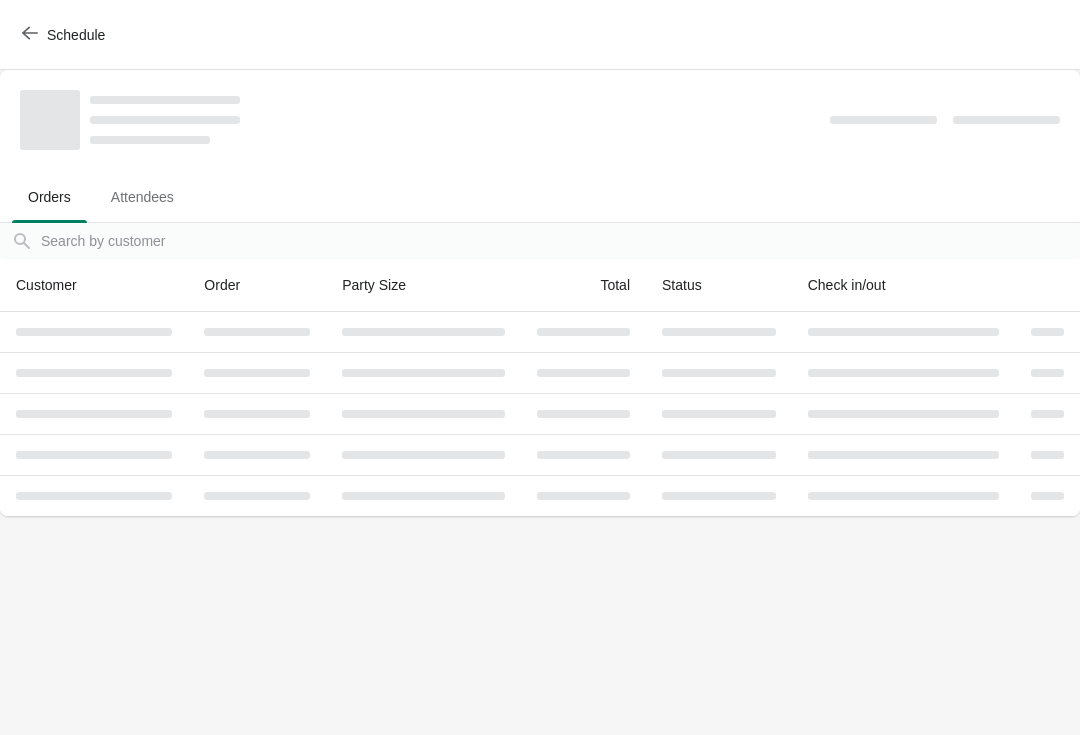 scroll, scrollTop: 0, scrollLeft: 0, axis: both 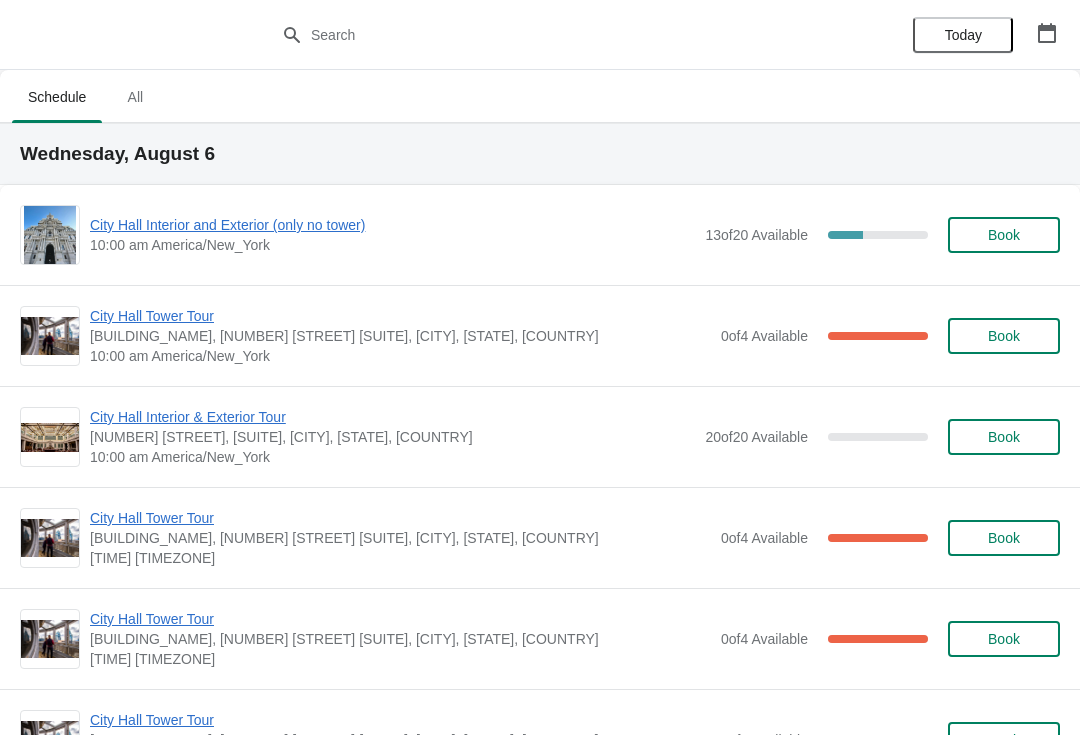 click on "City Hall Interior and Exterior (only no tower)" at bounding box center (392, 225) 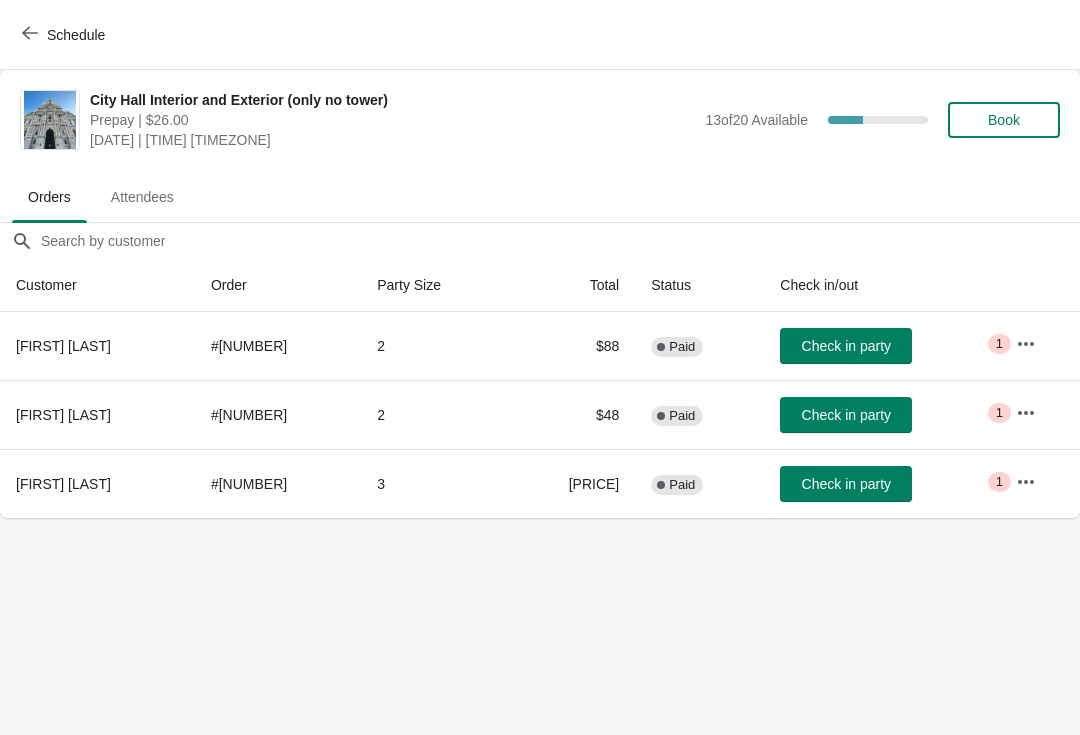 click on "Check in party" at bounding box center (846, 346) 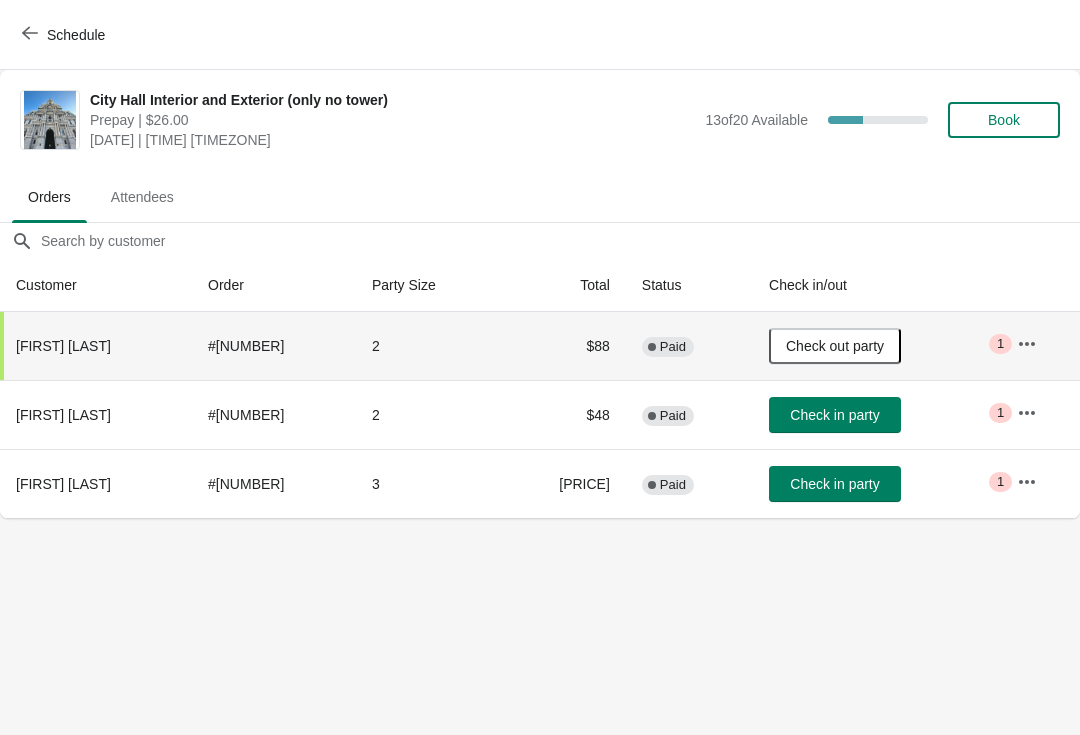 click on "Schedule" at bounding box center (76, 35) 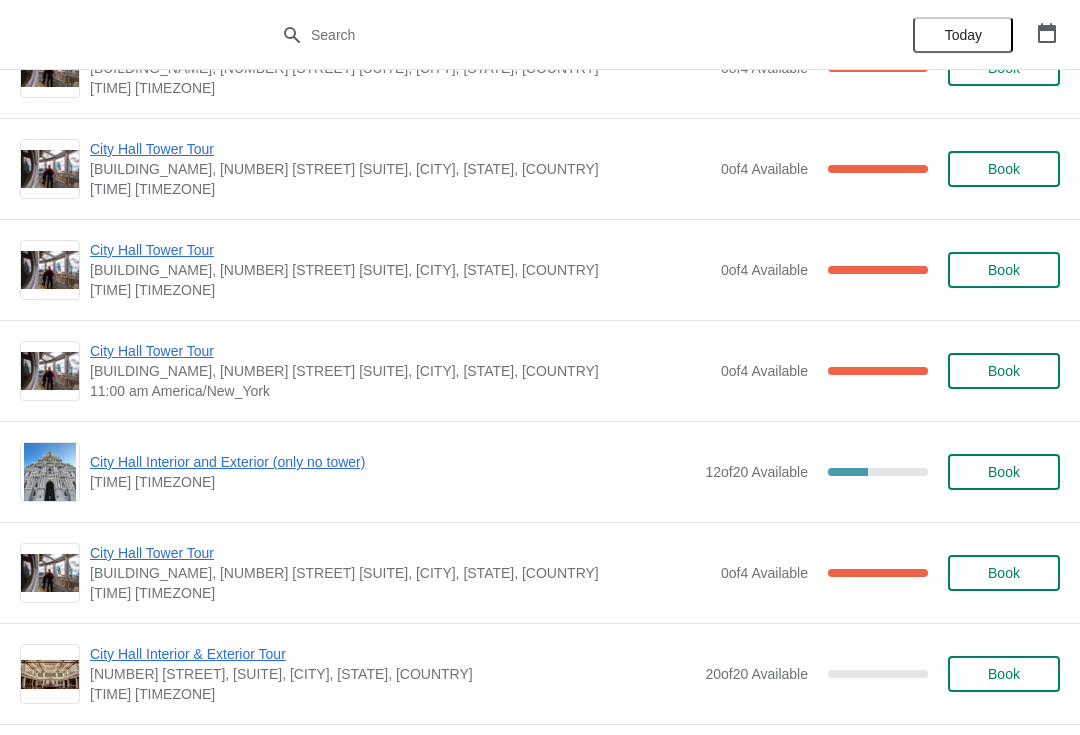 scroll, scrollTop: 477, scrollLeft: 0, axis: vertical 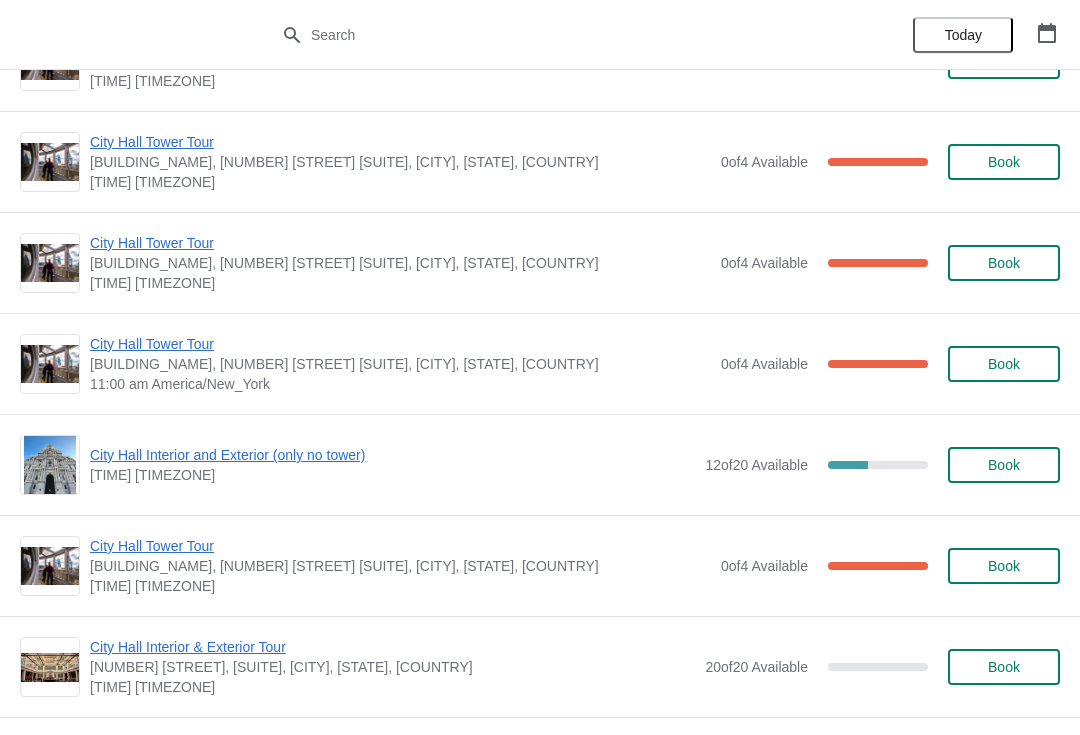 click on "City Hall Tower Tour" at bounding box center [400, 546] 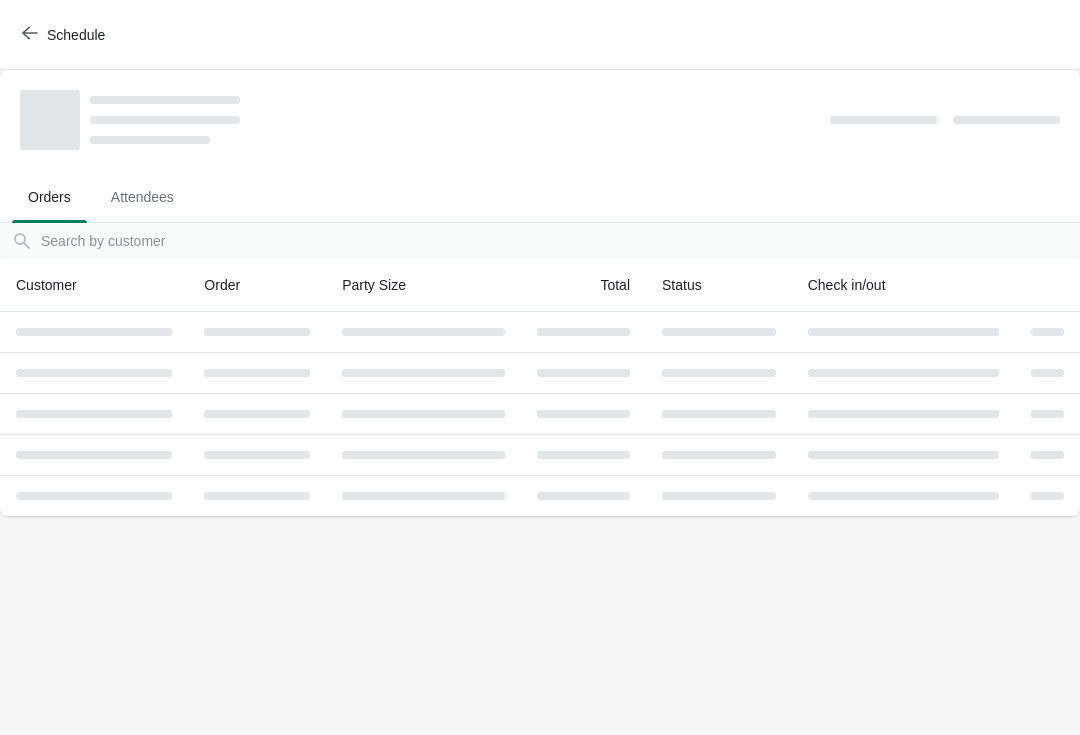 scroll, scrollTop: 0, scrollLeft: 0, axis: both 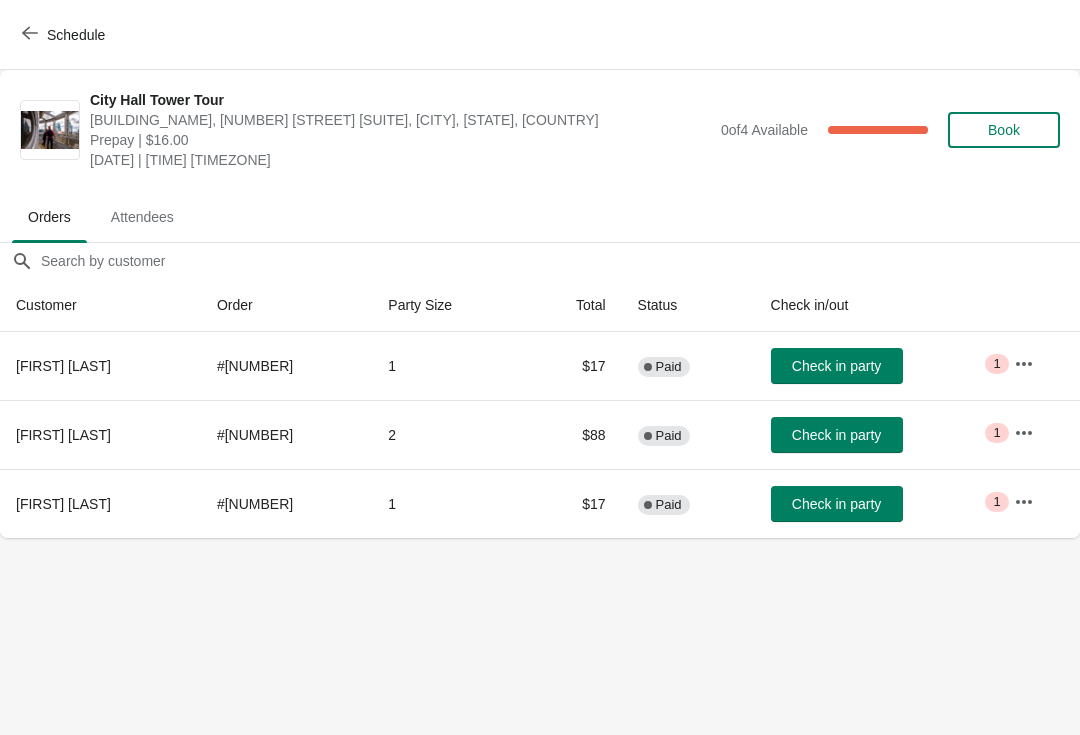 click on "Check in party" at bounding box center [837, 435] 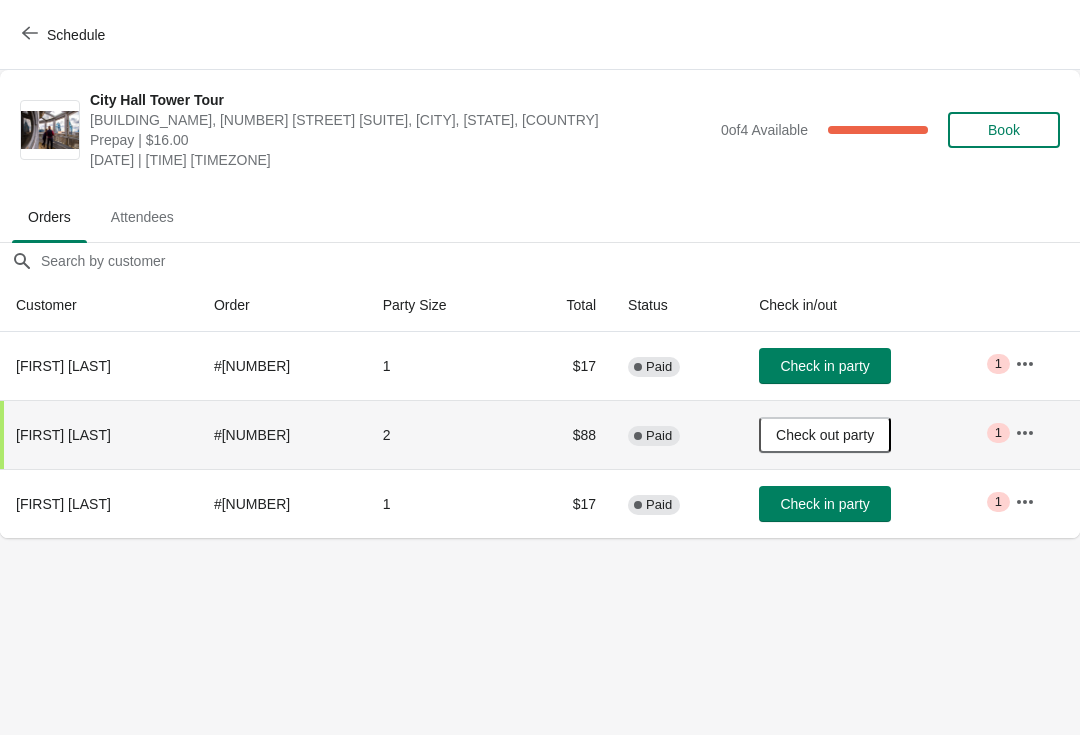 click 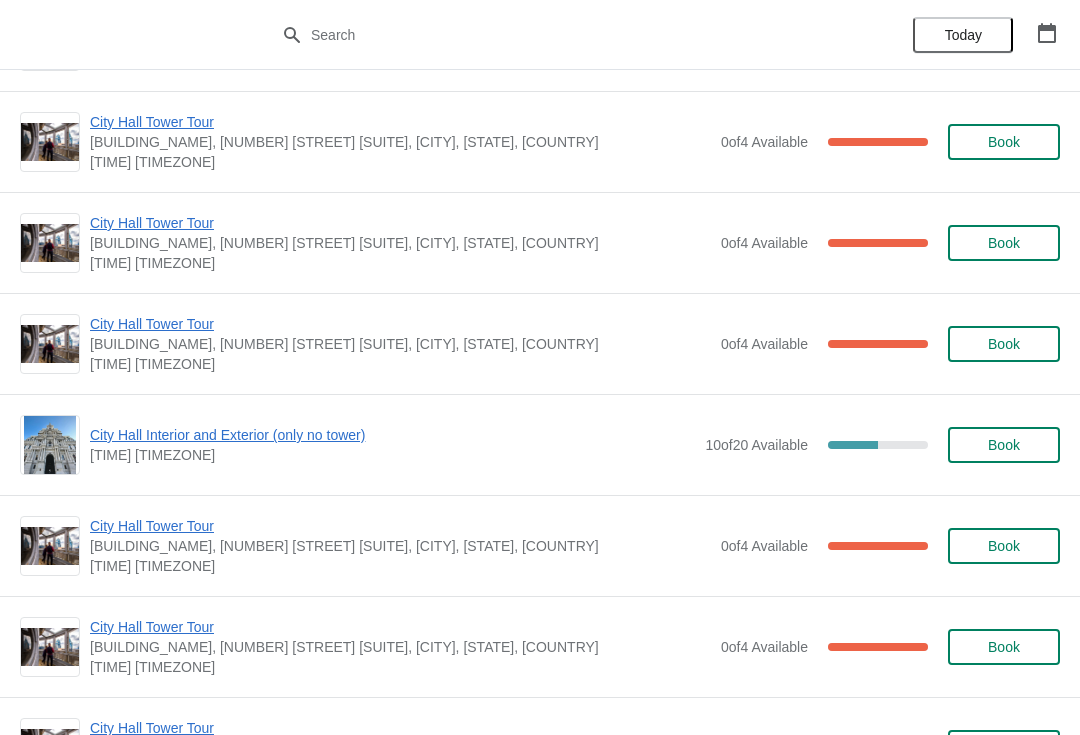 scroll, scrollTop: 1206, scrollLeft: 0, axis: vertical 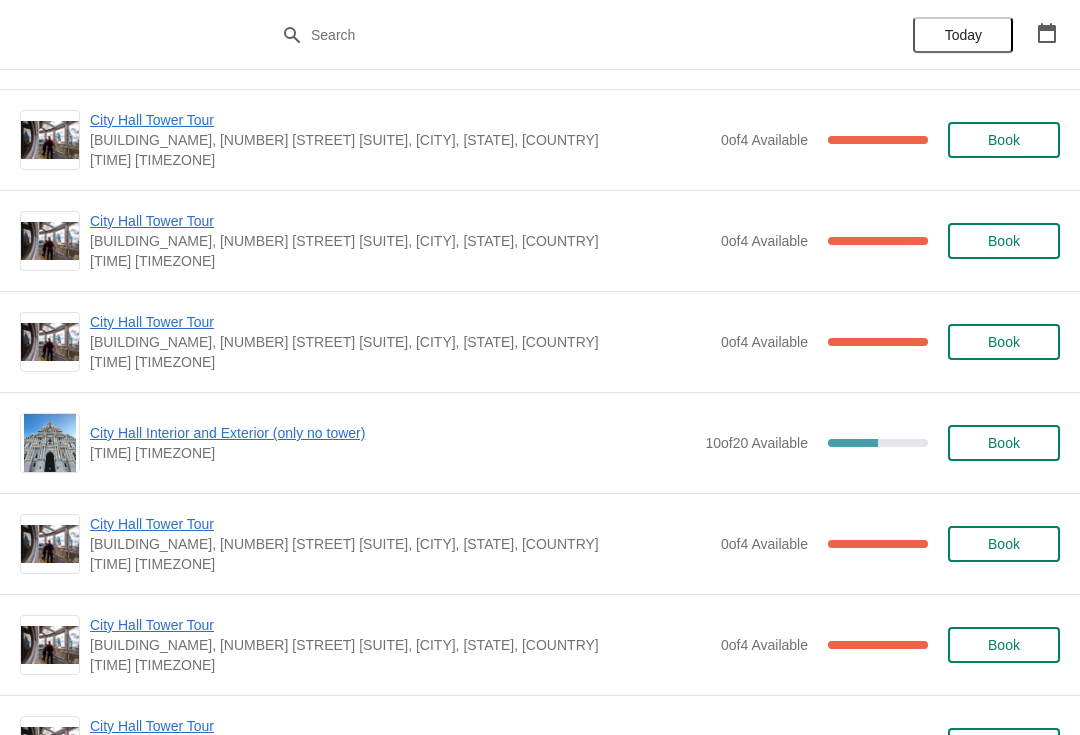 click on "City Hall Interior and Exterior (only no tower)" at bounding box center [392, 433] 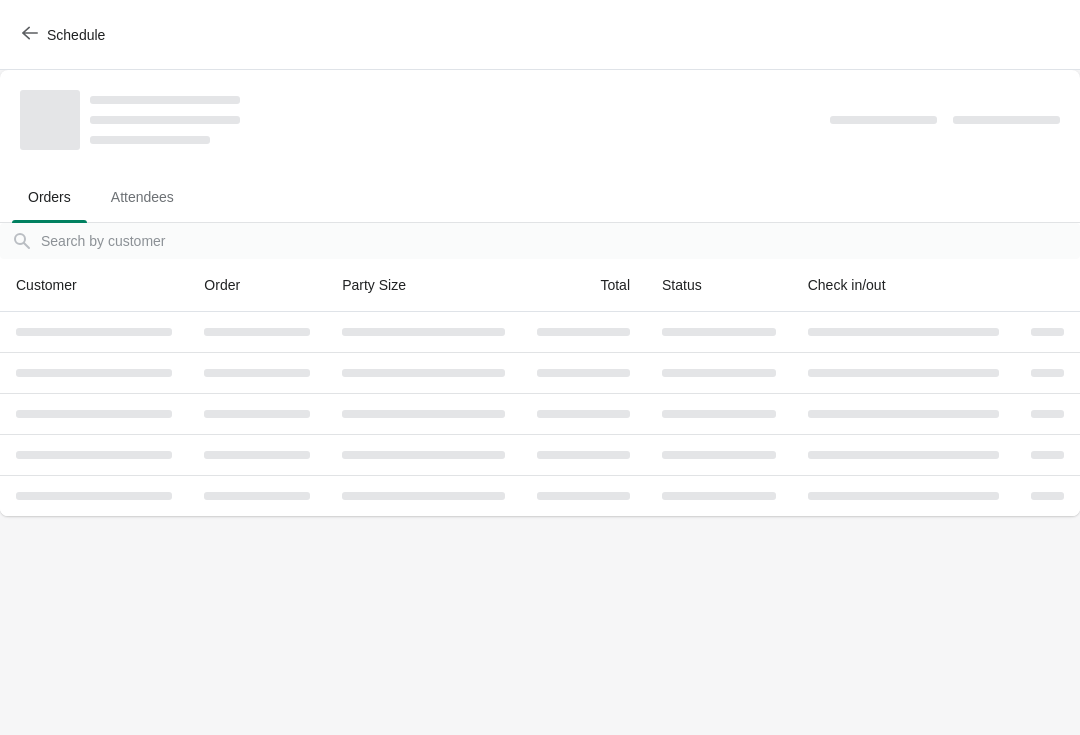 scroll, scrollTop: 0, scrollLeft: 0, axis: both 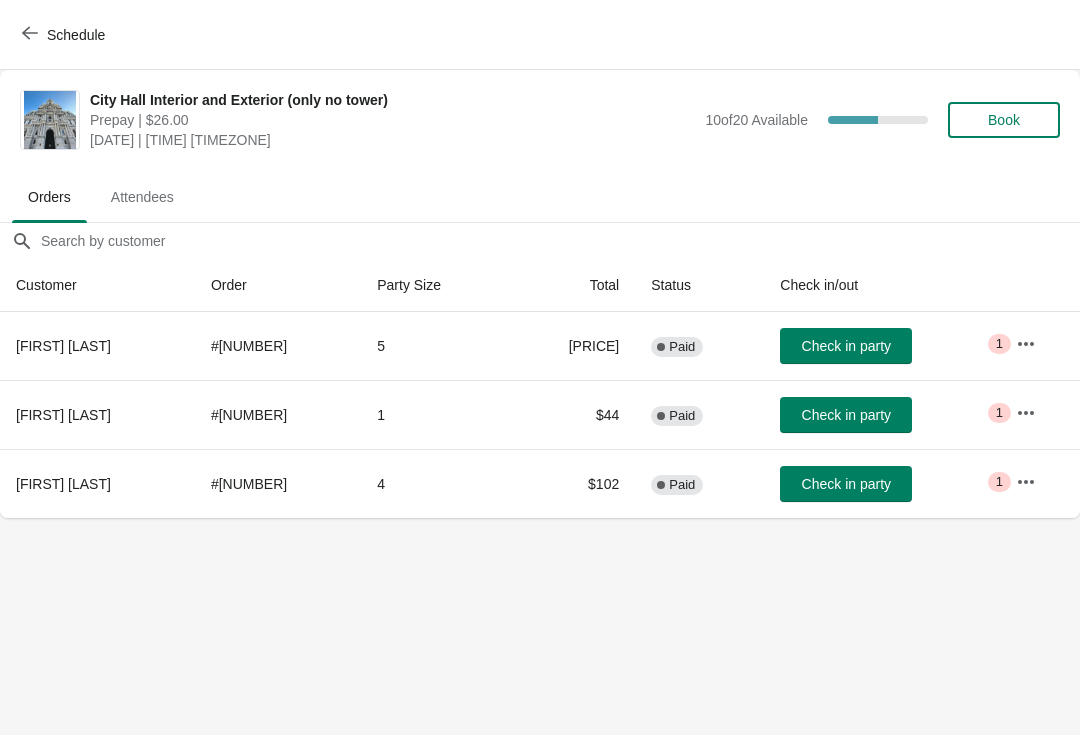 click on "Schedule" at bounding box center [65, 35] 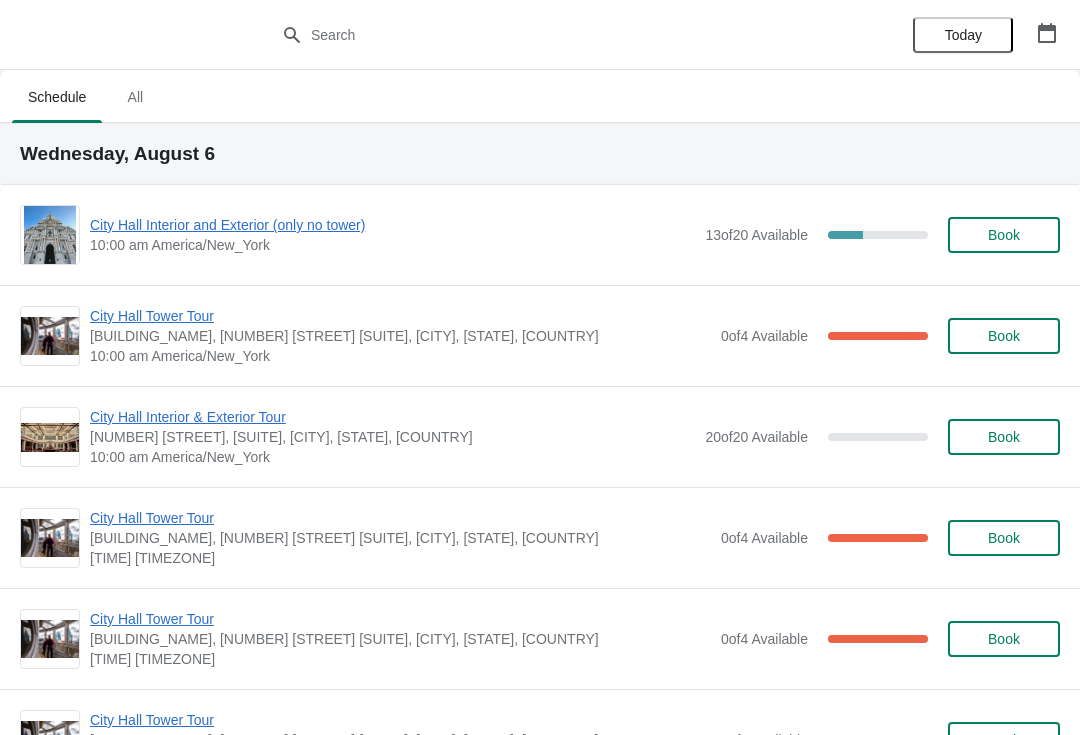 scroll, scrollTop: 0, scrollLeft: 0, axis: both 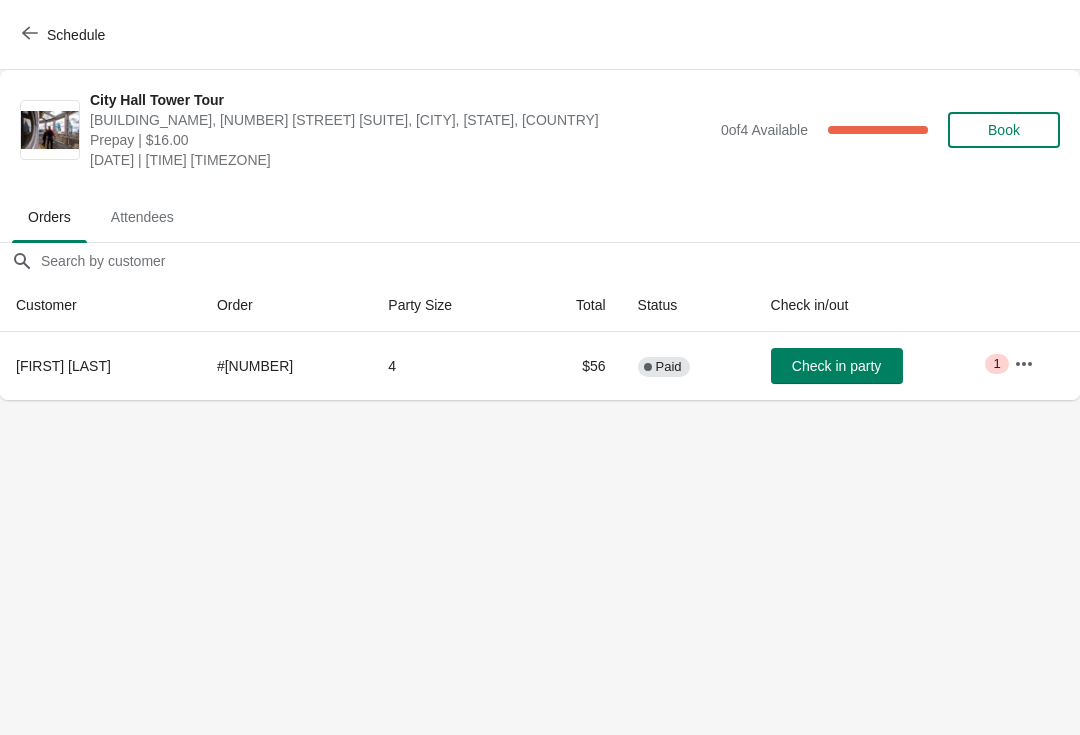 click at bounding box center [30, 34] 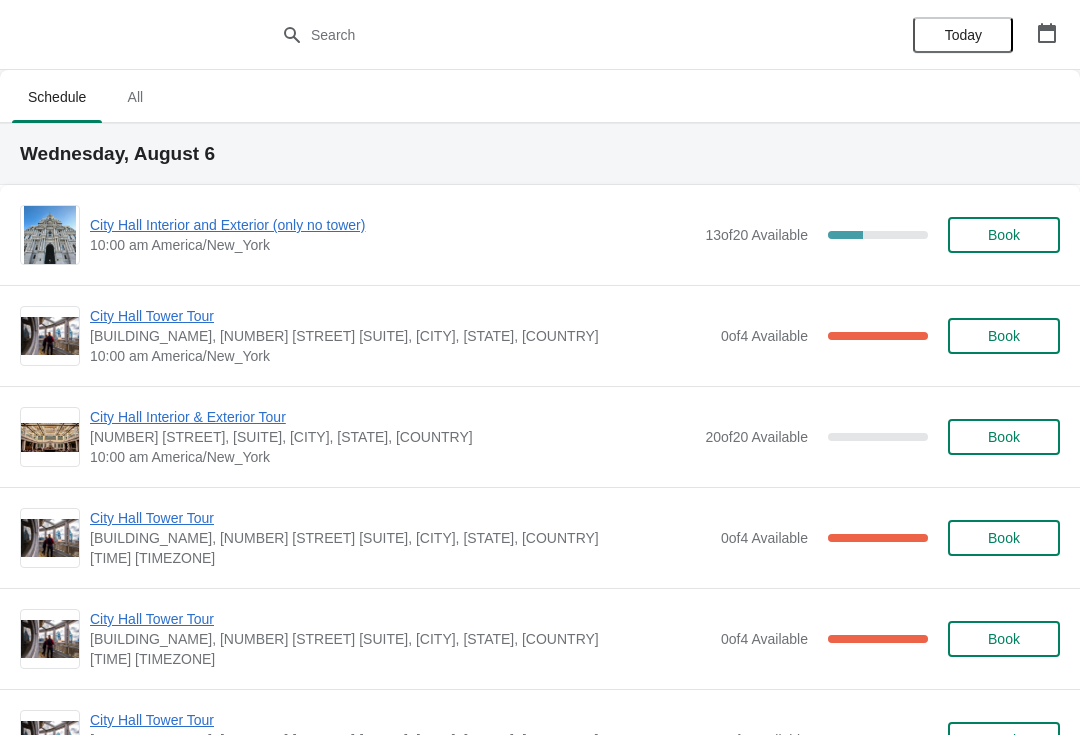 click on "City Hall Tower Tour" at bounding box center [400, 518] 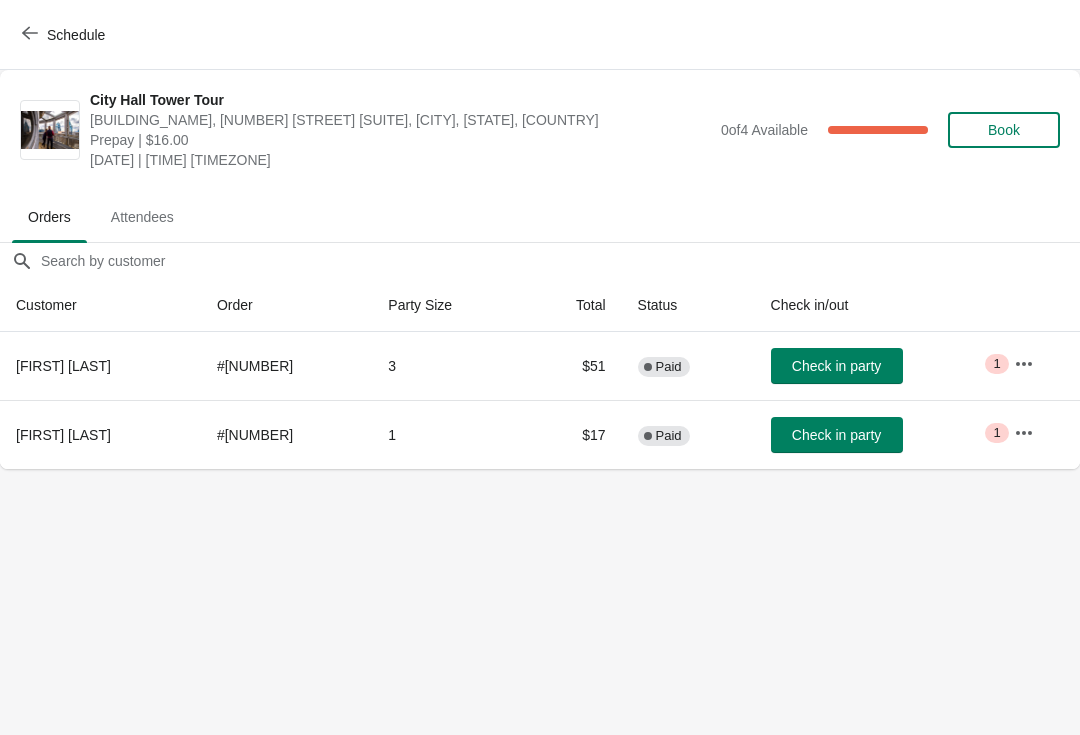 click on "Schedule" at bounding box center (65, 35) 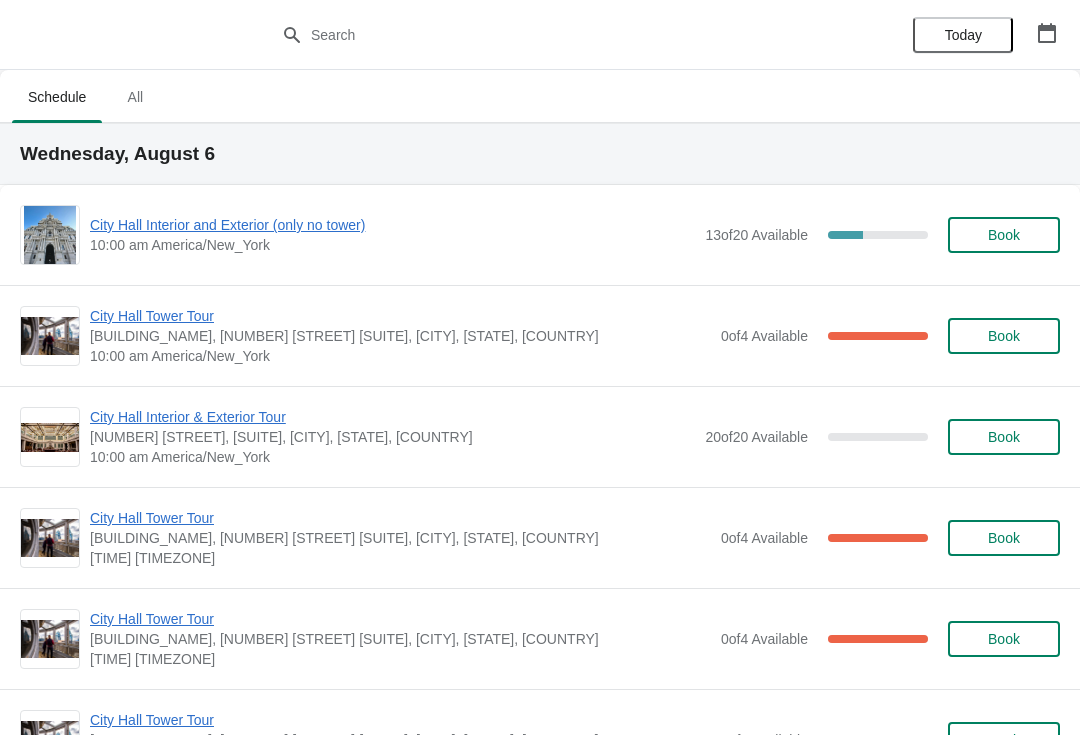 click on "10:00 am America/New_York" at bounding box center [392, 245] 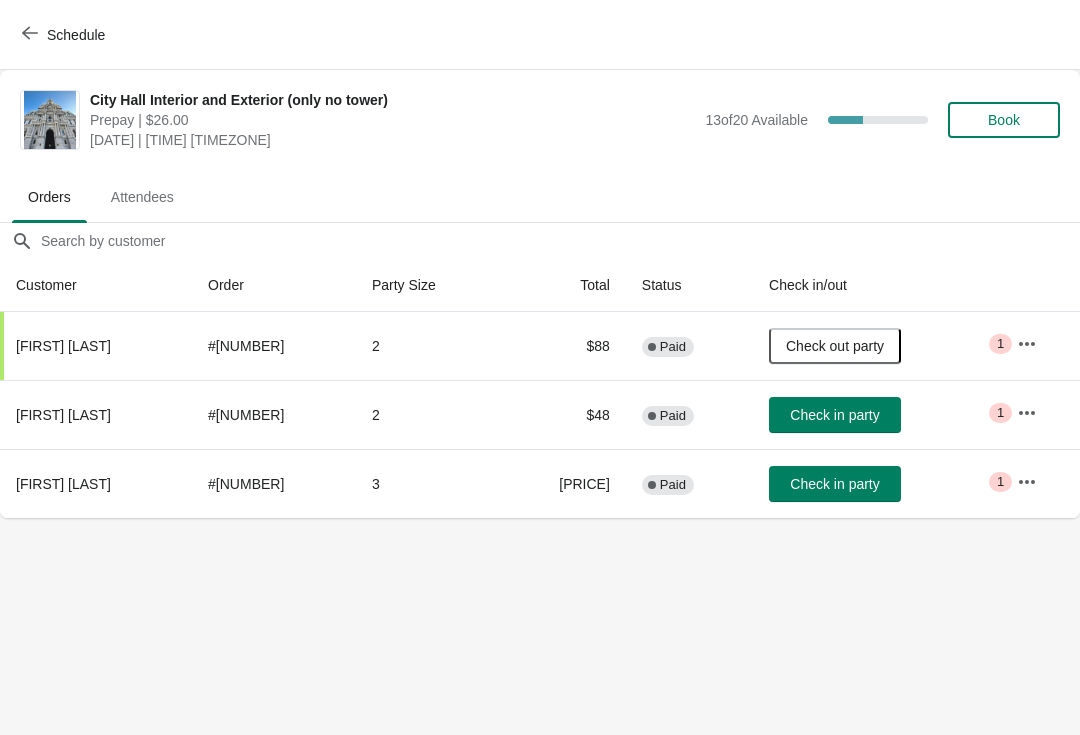click on "Check in party" at bounding box center [834, 415] 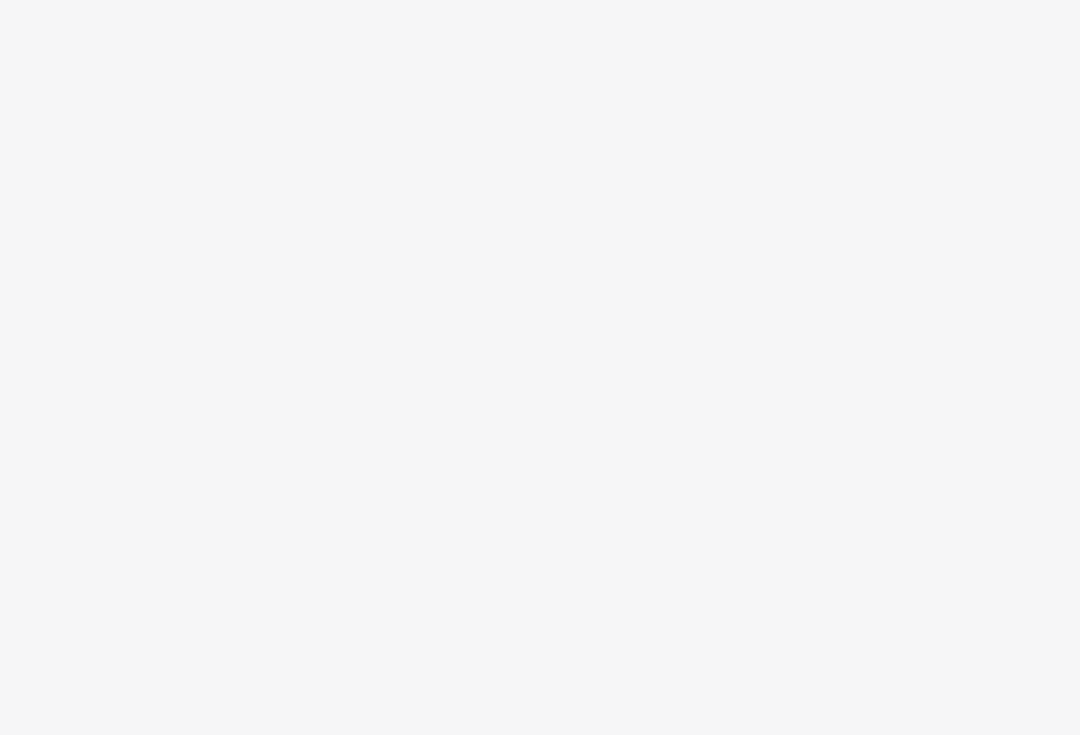scroll, scrollTop: 0, scrollLeft: 0, axis: both 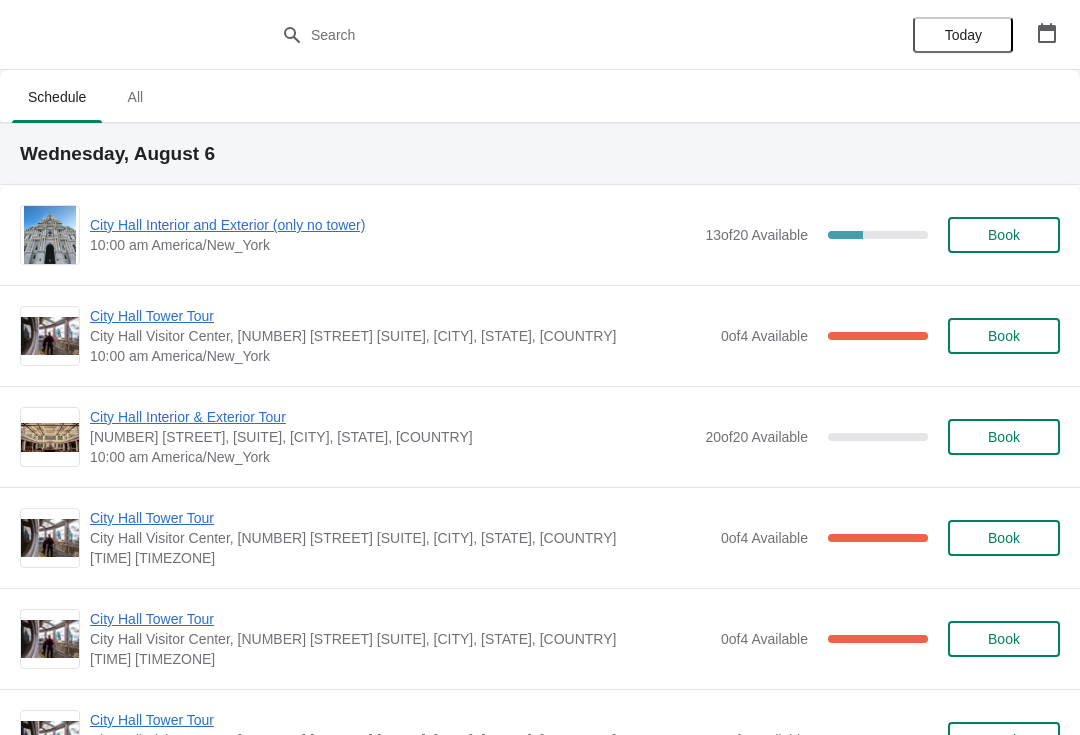 click 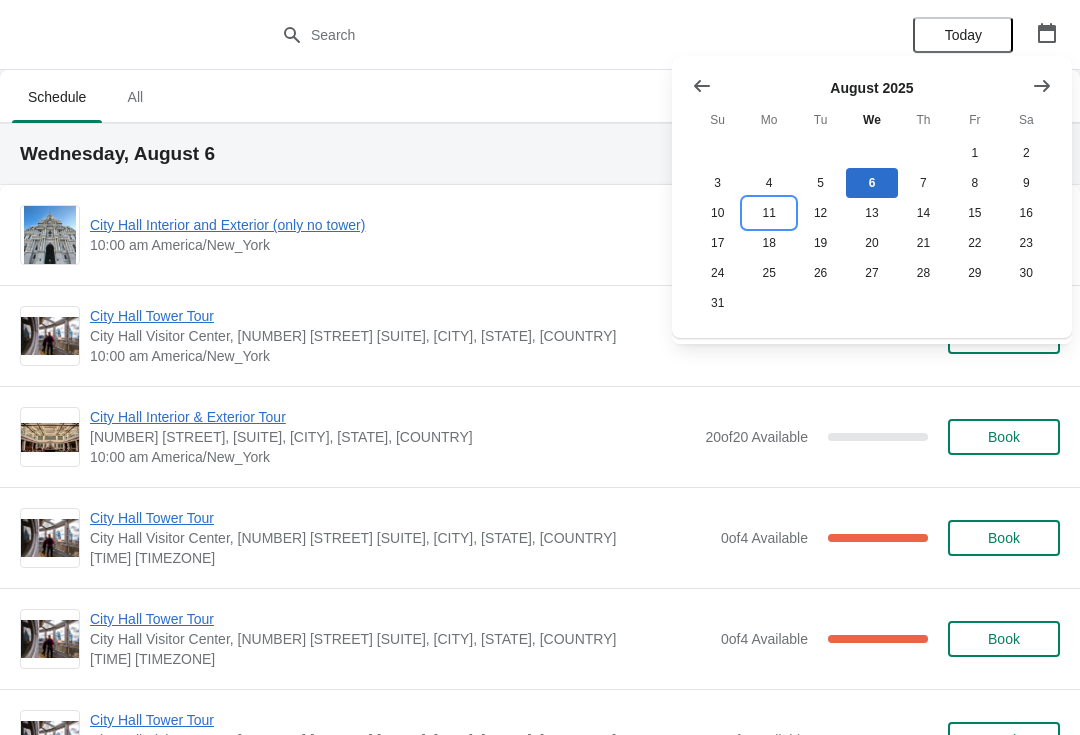 click on "11" at bounding box center (768, 213) 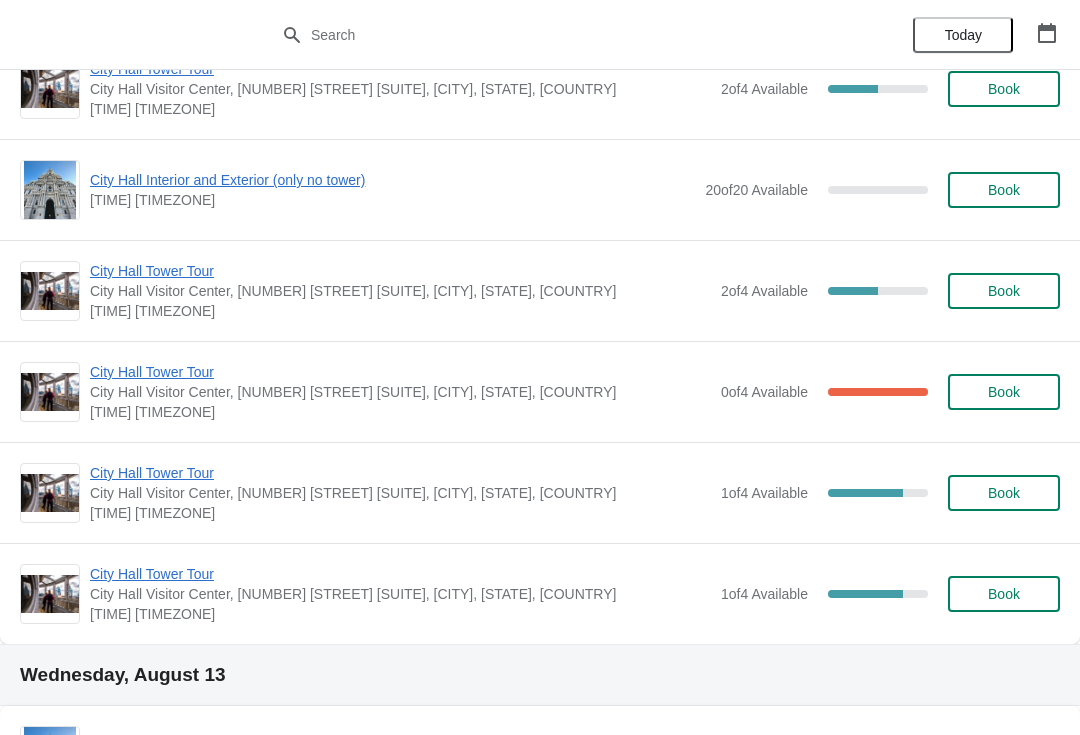 scroll, scrollTop: 3446, scrollLeft: 0, axis: vertical 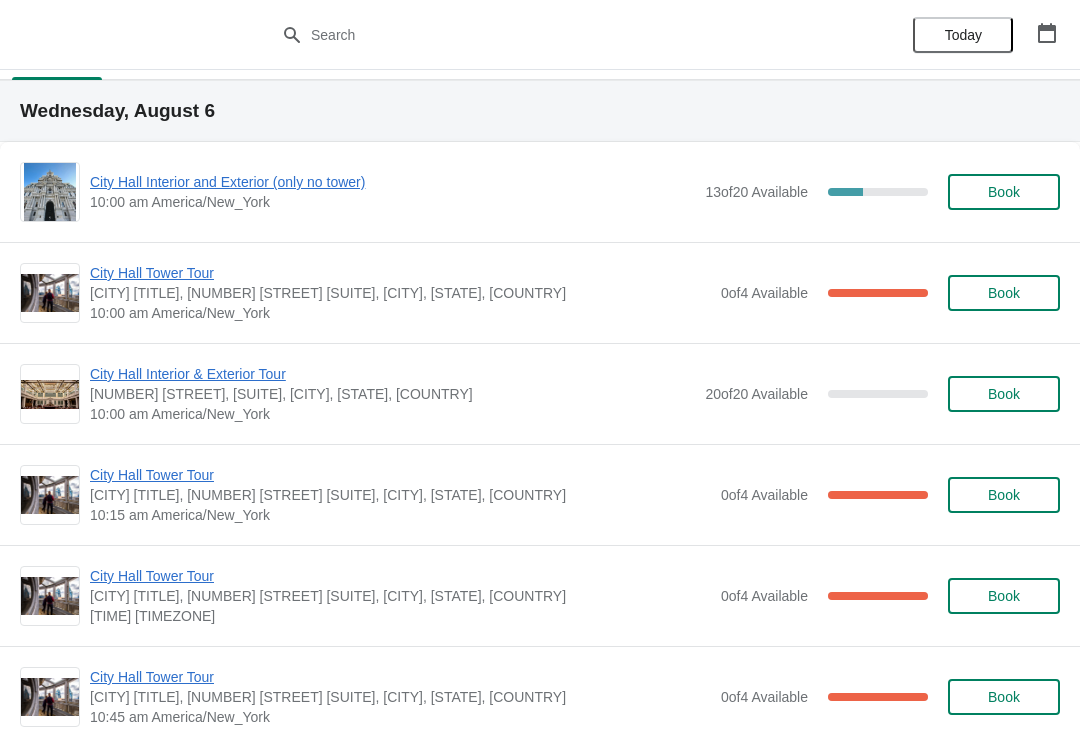 click on "City Hall Tower Tour" at bounding box center (400, 273) 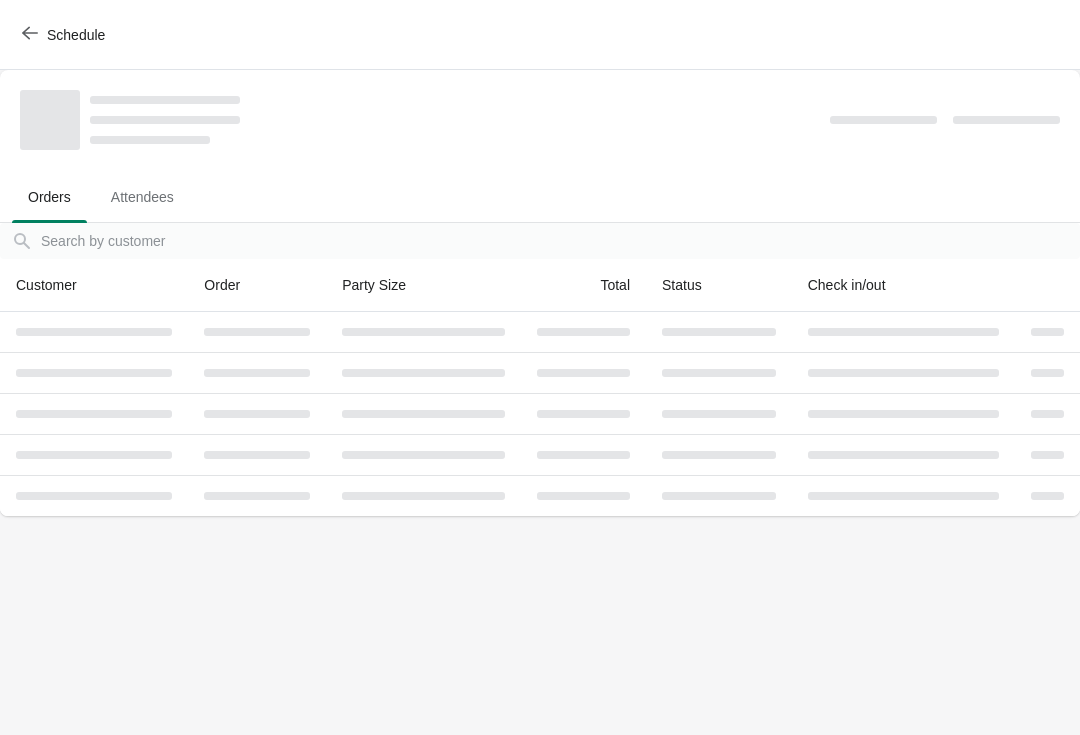 scroll, scrollTop: 0, scrollLeft: 0, axis: both 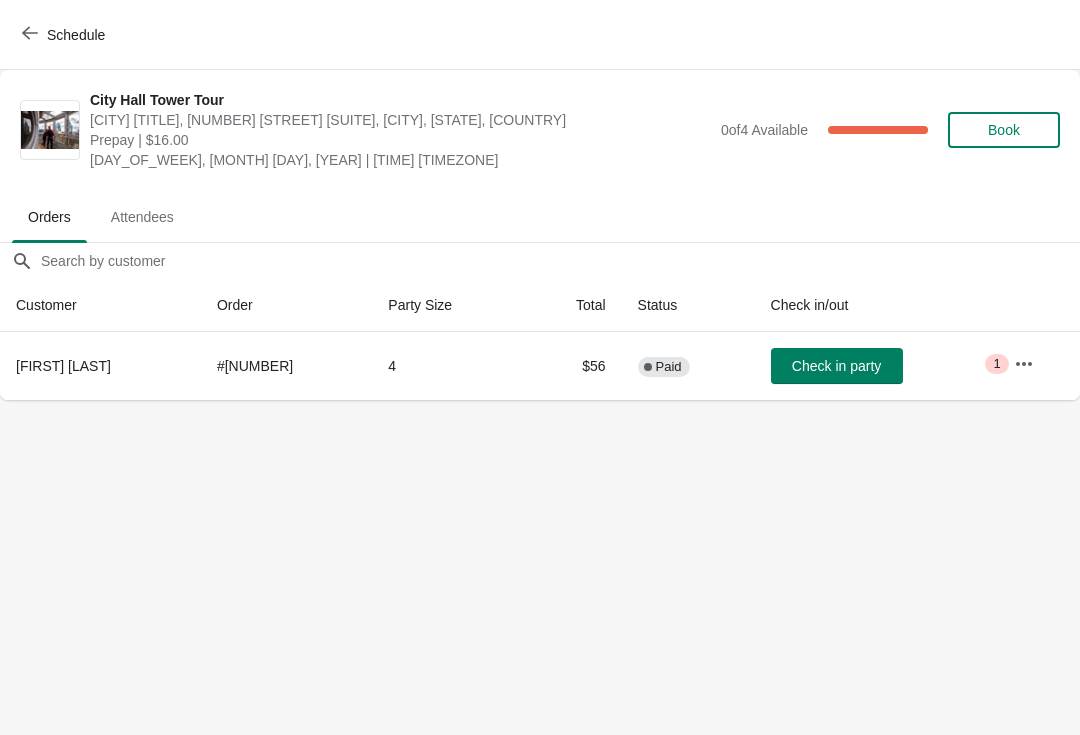 click 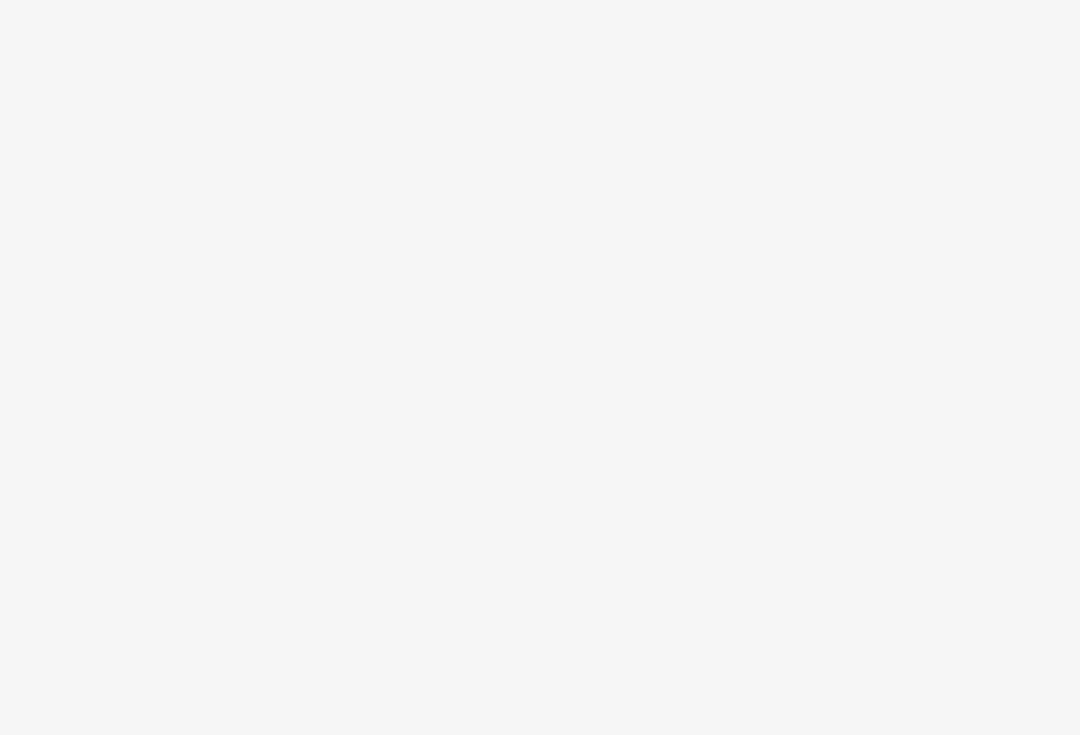 scroll, scrollTop: 0, scrollLeft: 0, axis: both 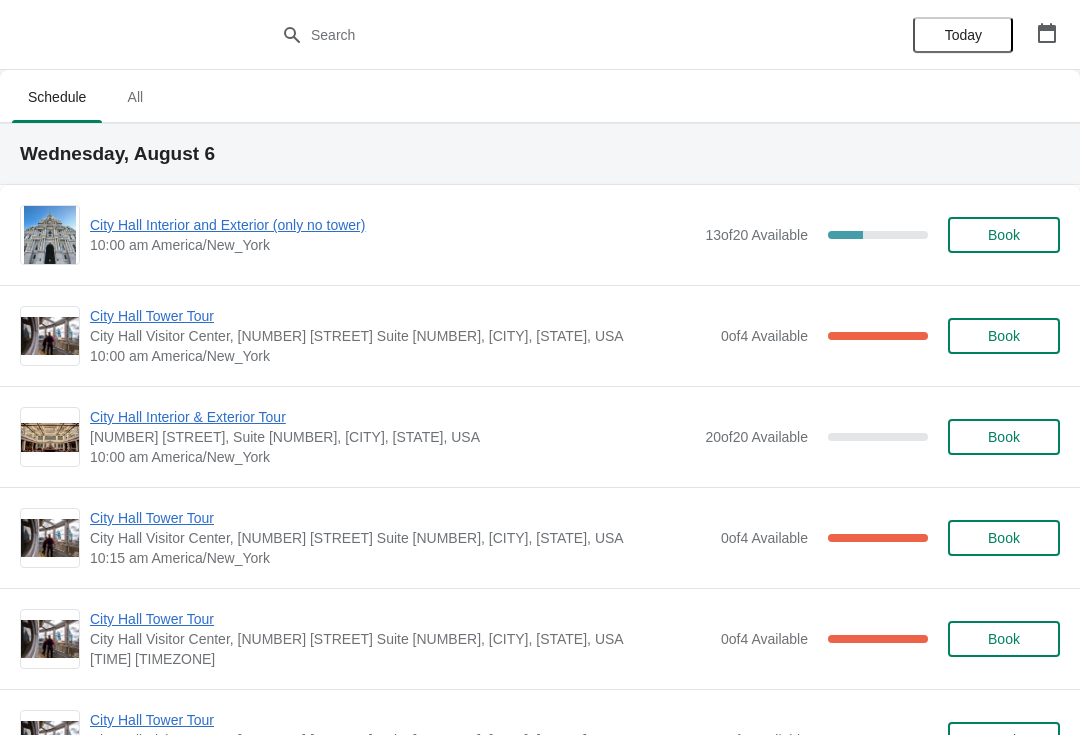 click on "City Hall Tower Tour" at bounding box center (400, 316) 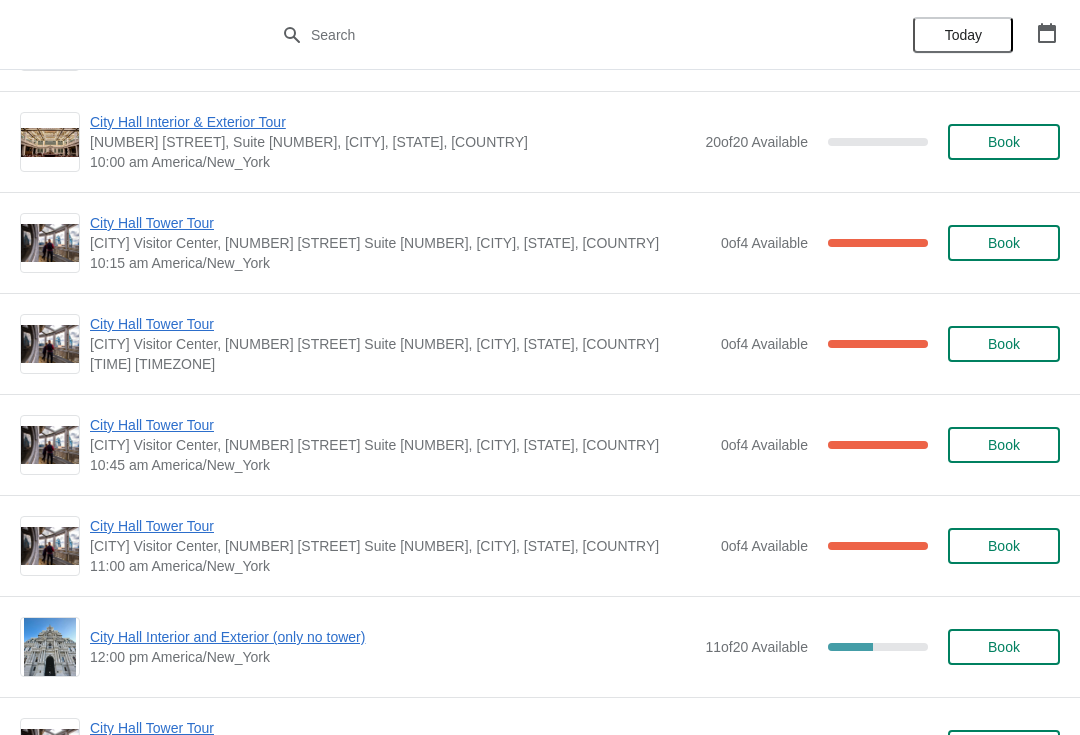 scroll, scrollTop: 289, scrollLeft: 0, axis: vertical 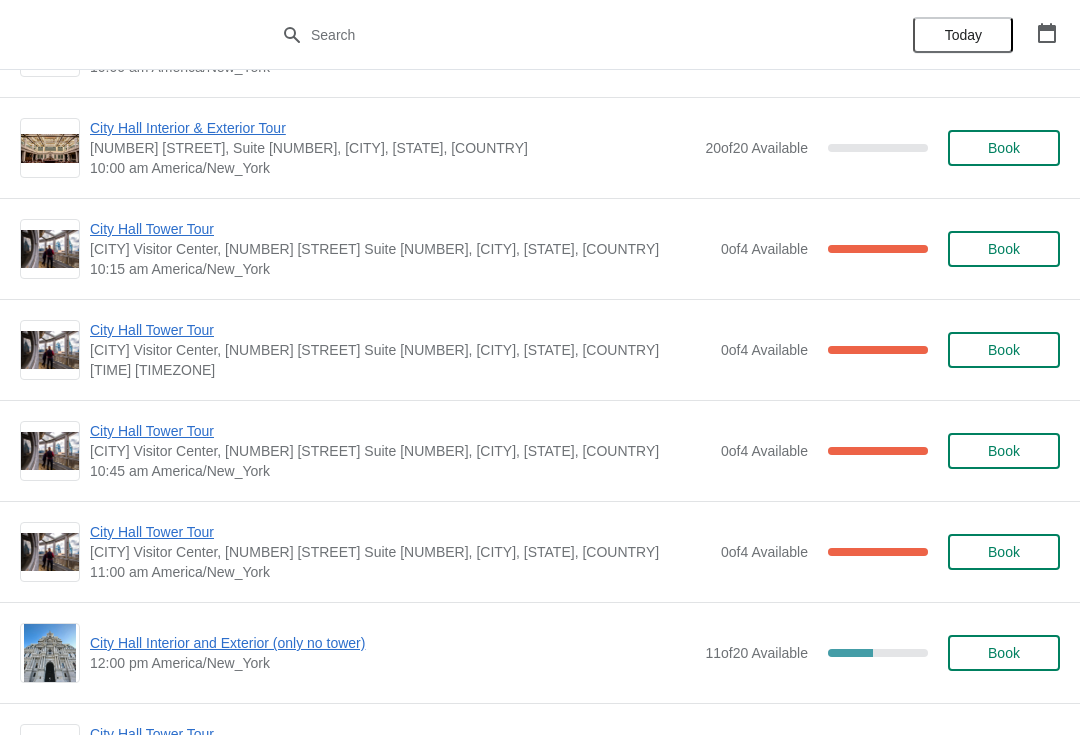 click on "City Hall Tower Tour" at bounding box center (400, 330) 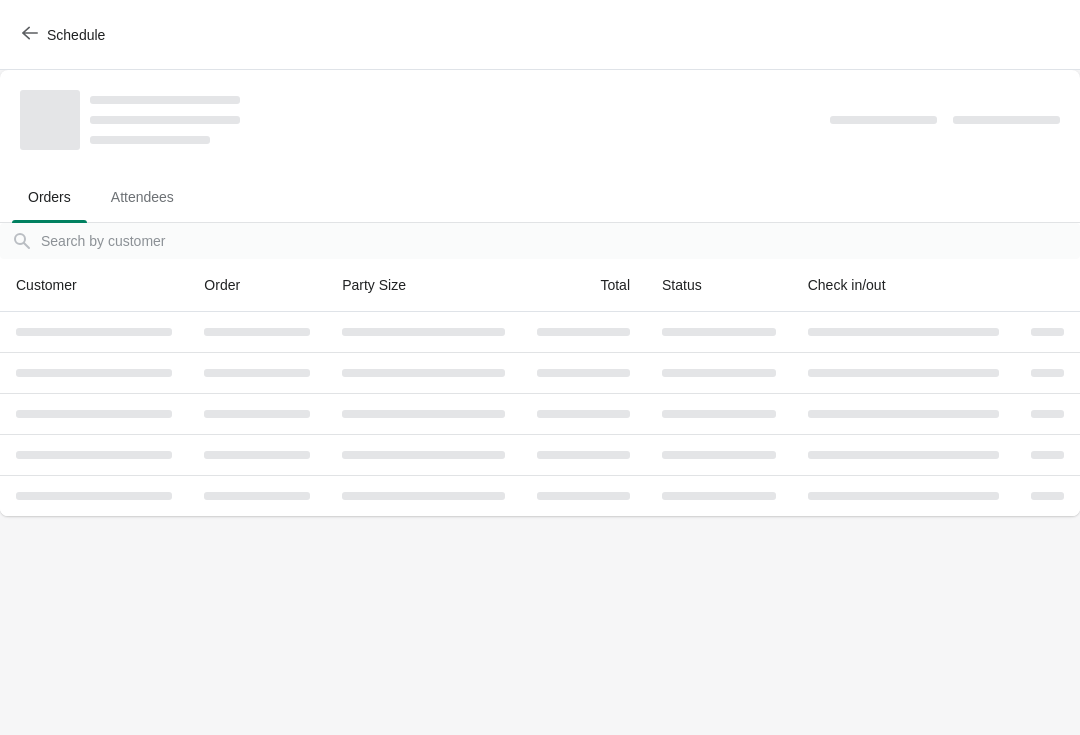 scroll, scrollTop: 0, scrollLeft: 0, axis: both 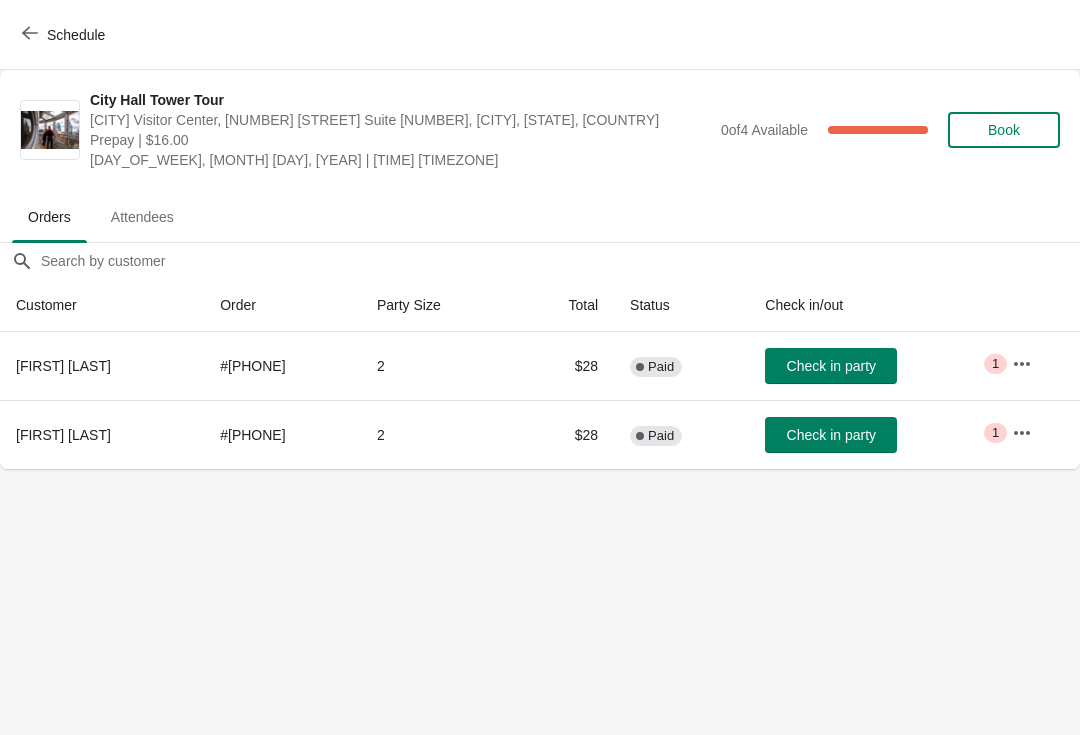 click on "Schedule" at bounding box center [65, 34] 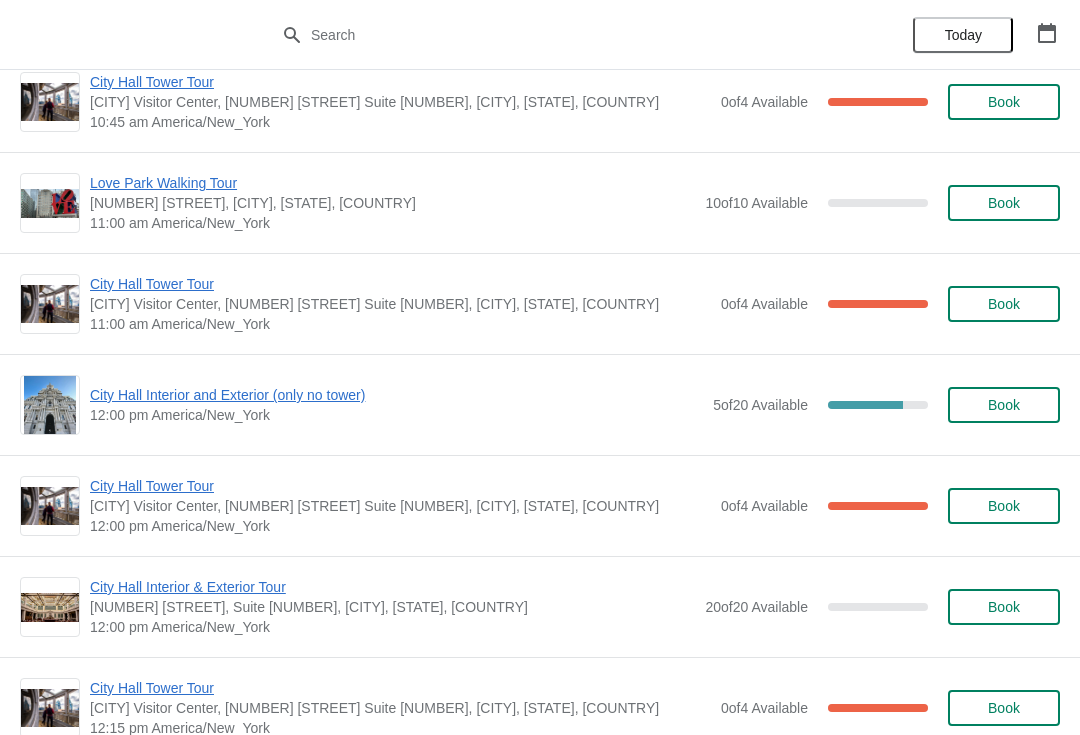 scroll, scrollTop: 2587, scrollLeft: 0, axis: vertical 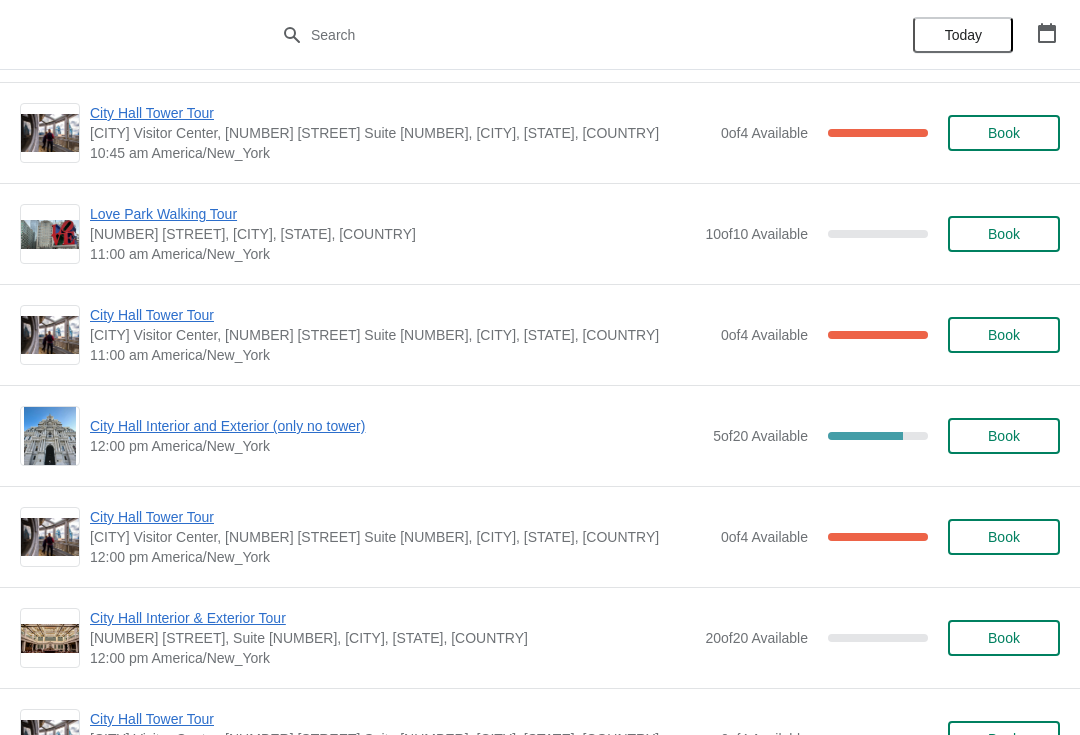 click on "City Hall Tower Tour" at bounding box center [400, 315] 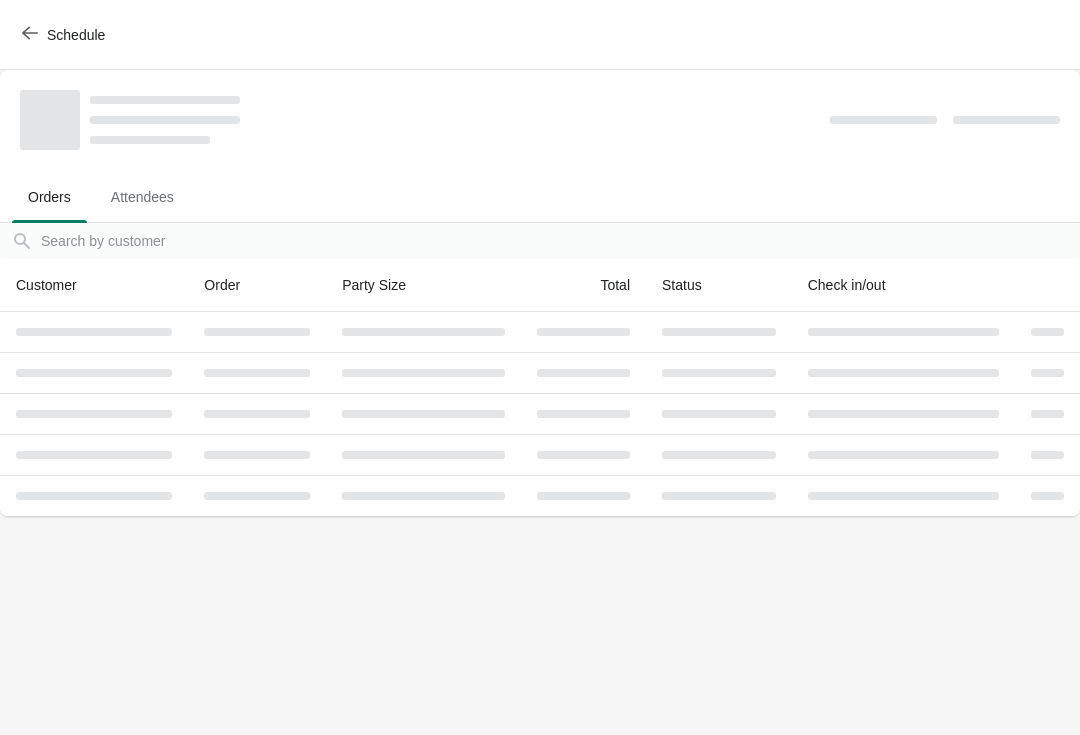 scroll, scrollTop: 0, scrollLeft: 0, axis: both 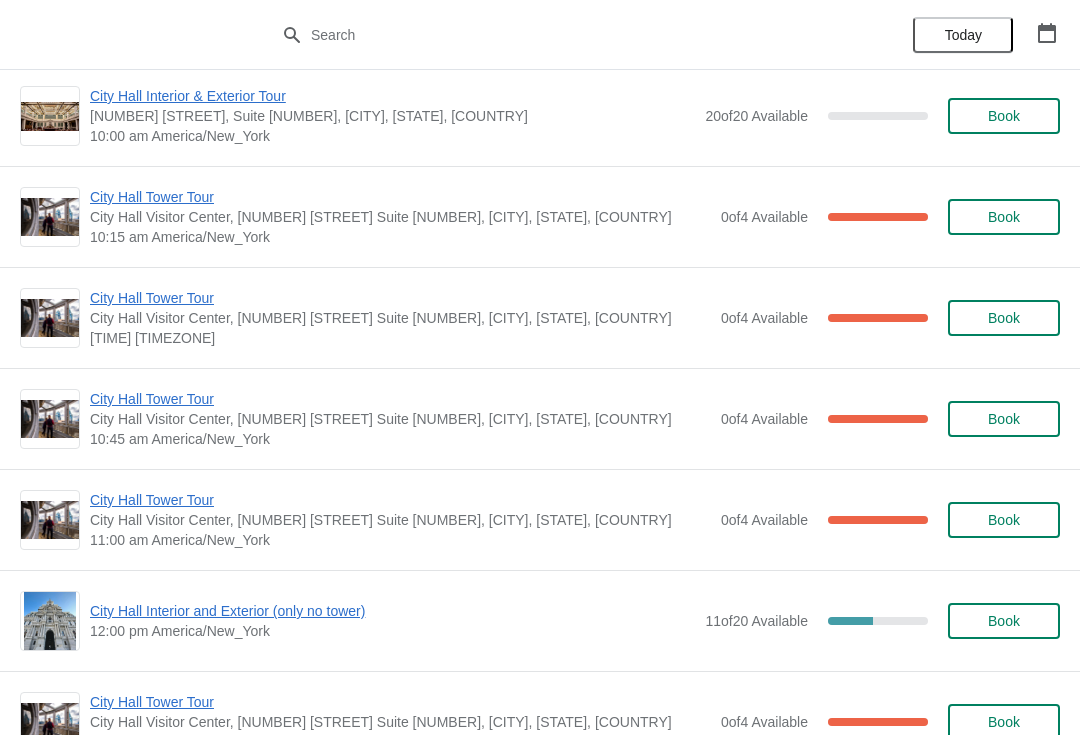 click on "City Hall Tower Tour" at bounding box center (400, 500) 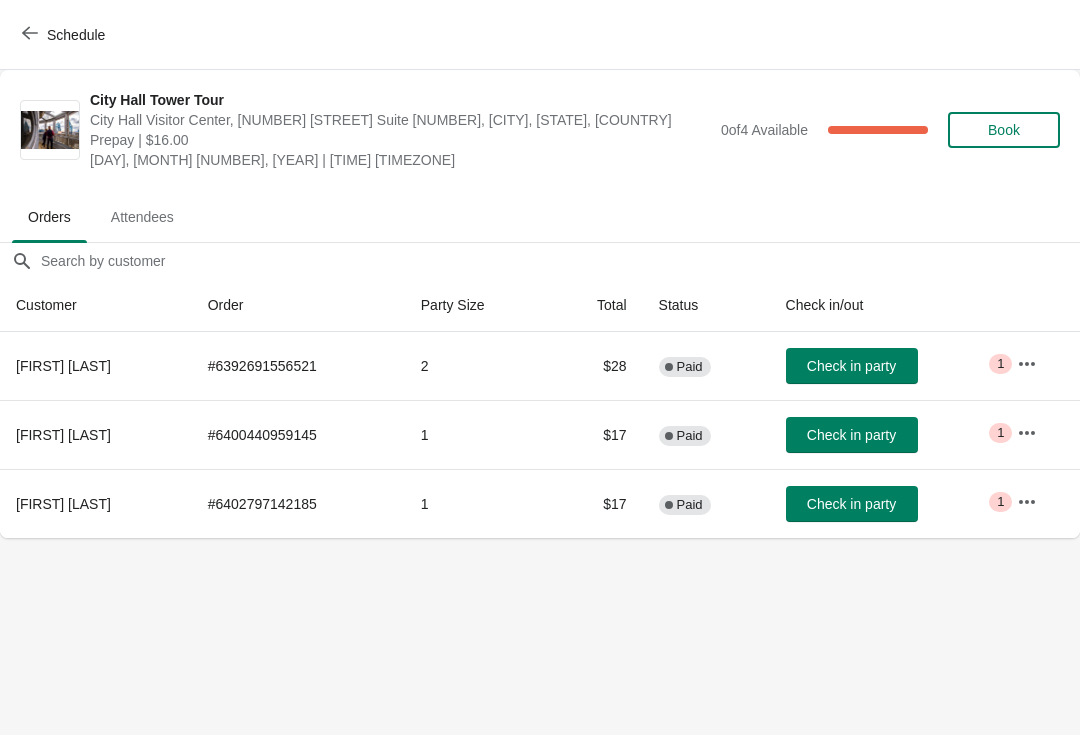 click 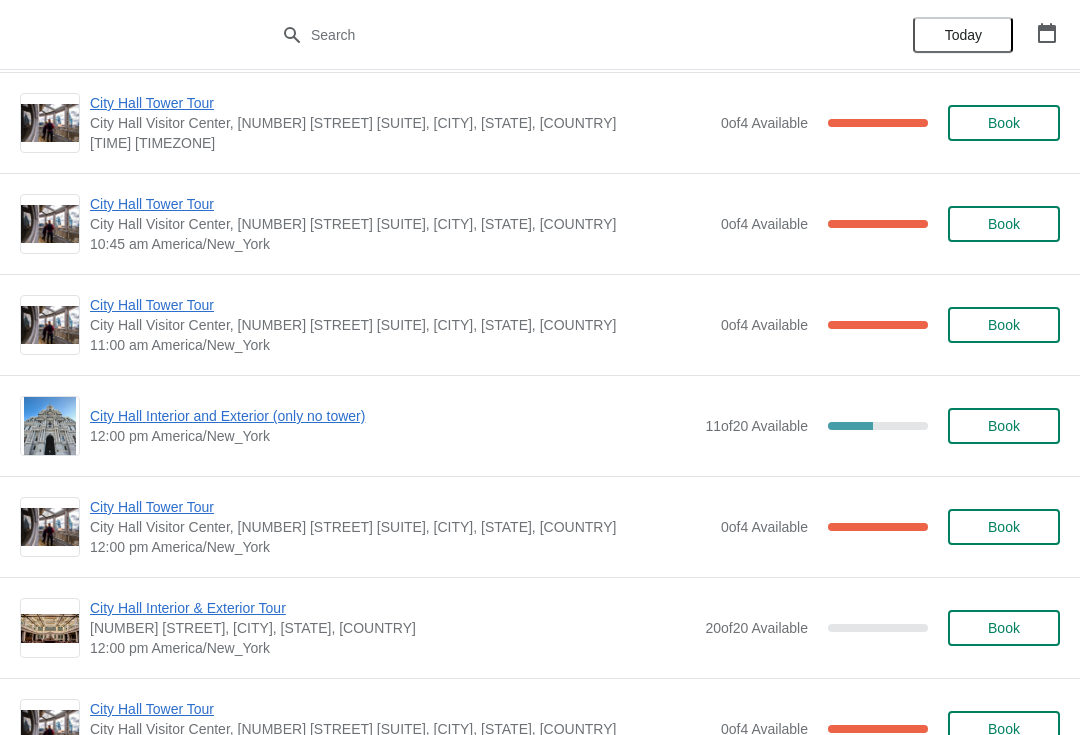 scroll, scrollTop: 553, scrollLeft: 0, axis: vertical 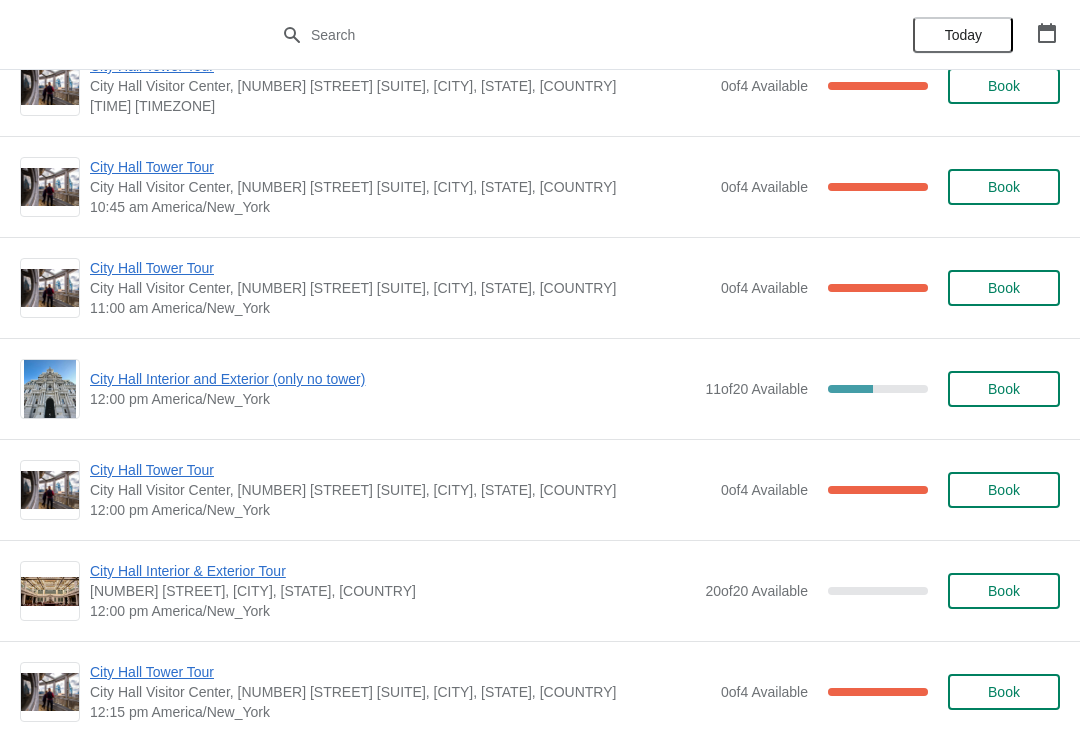 click on "City Hall Tower Tour" at bounding box center (400, 268) 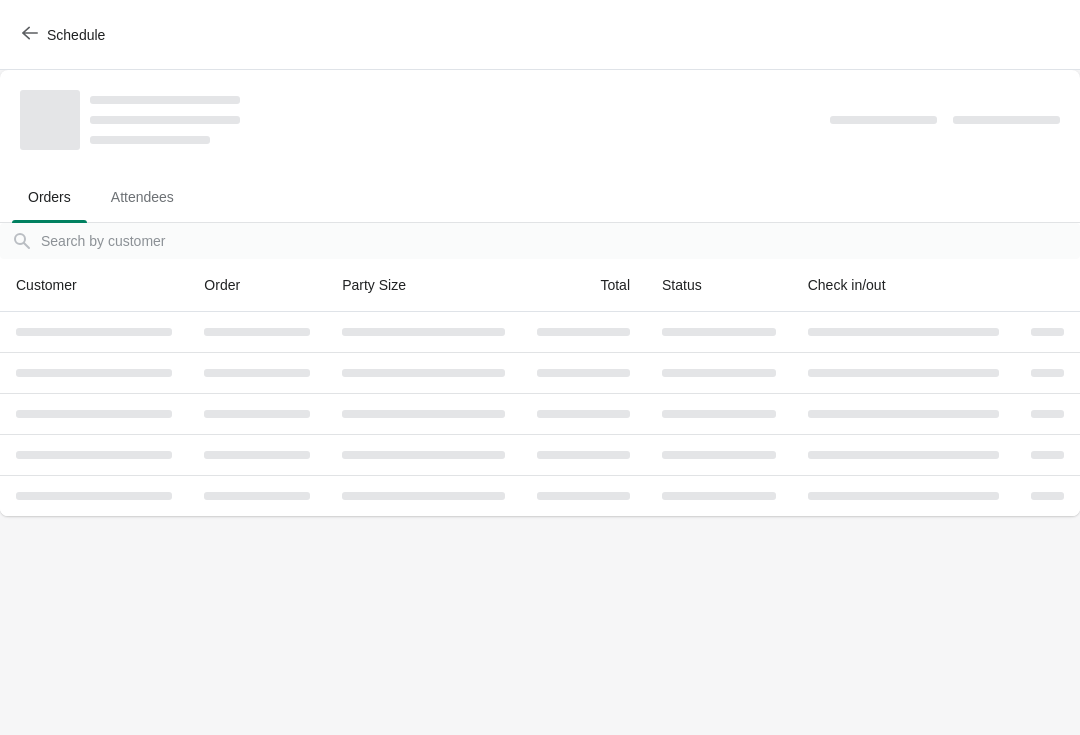 scroll, scrollTop: 0, scrollLeft: 0, axis: both 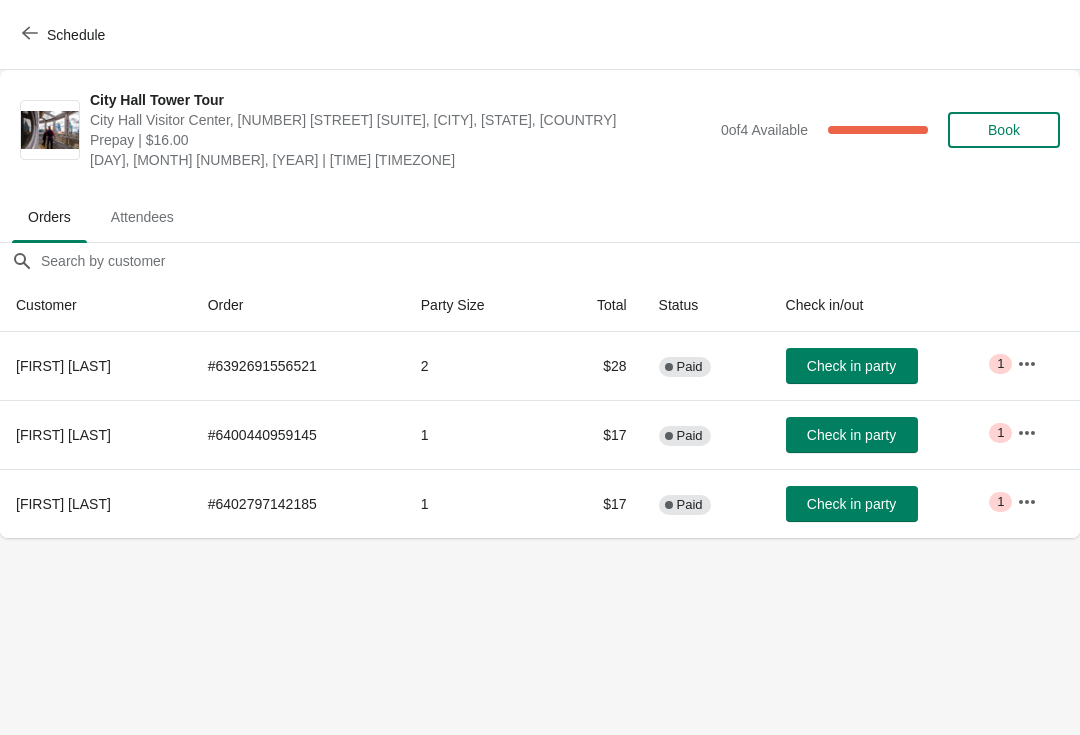 click on "Check in party" at bounding box center [851, 504] 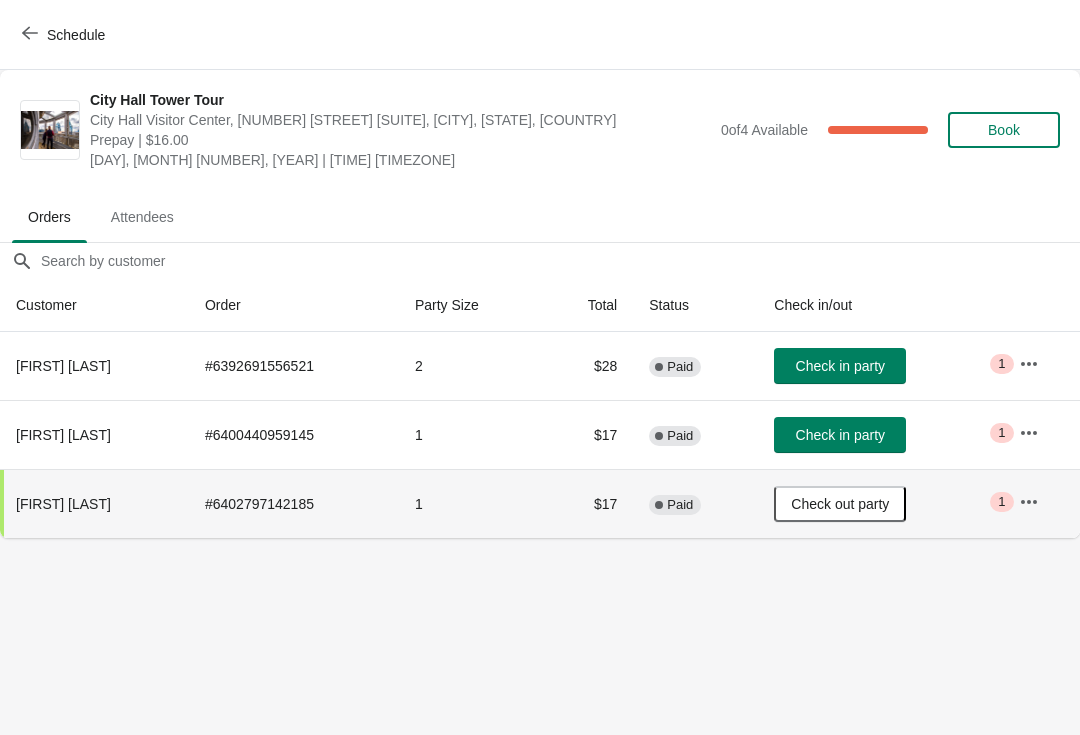 click on "Schedule" at bounding box center (65, 35) 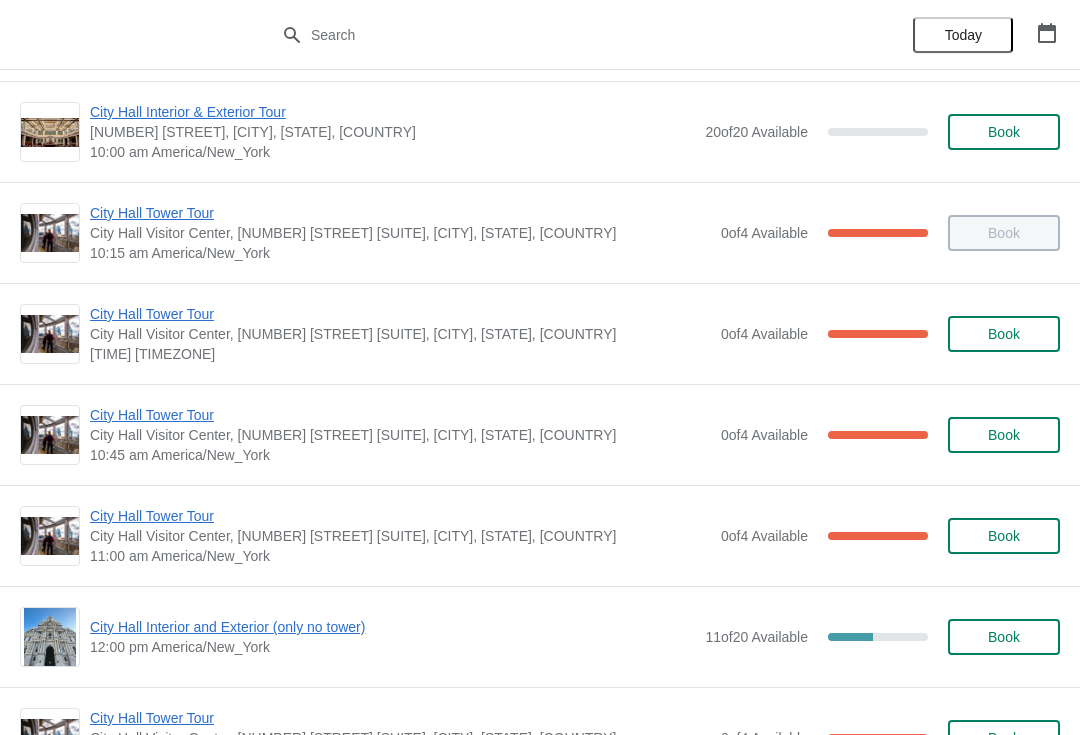 scroll, scrollTop: 308, scrollLeft: 0, axis: vertical 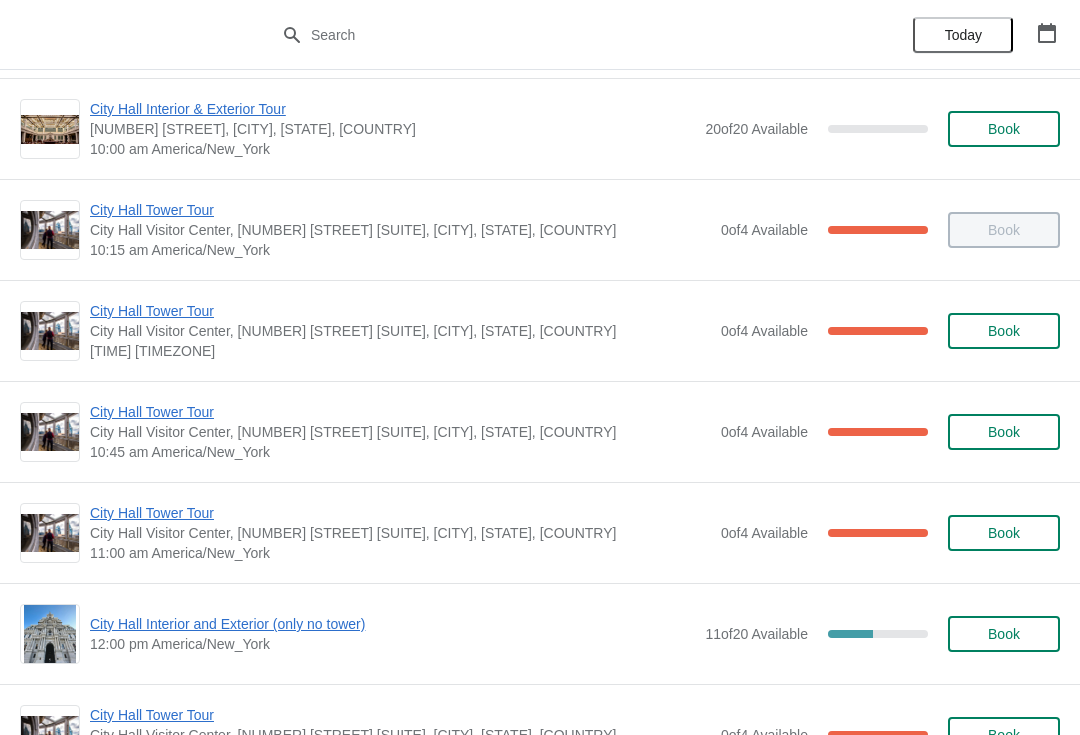click on "City Hall Tower Tour" at bounding box center (400, 412) 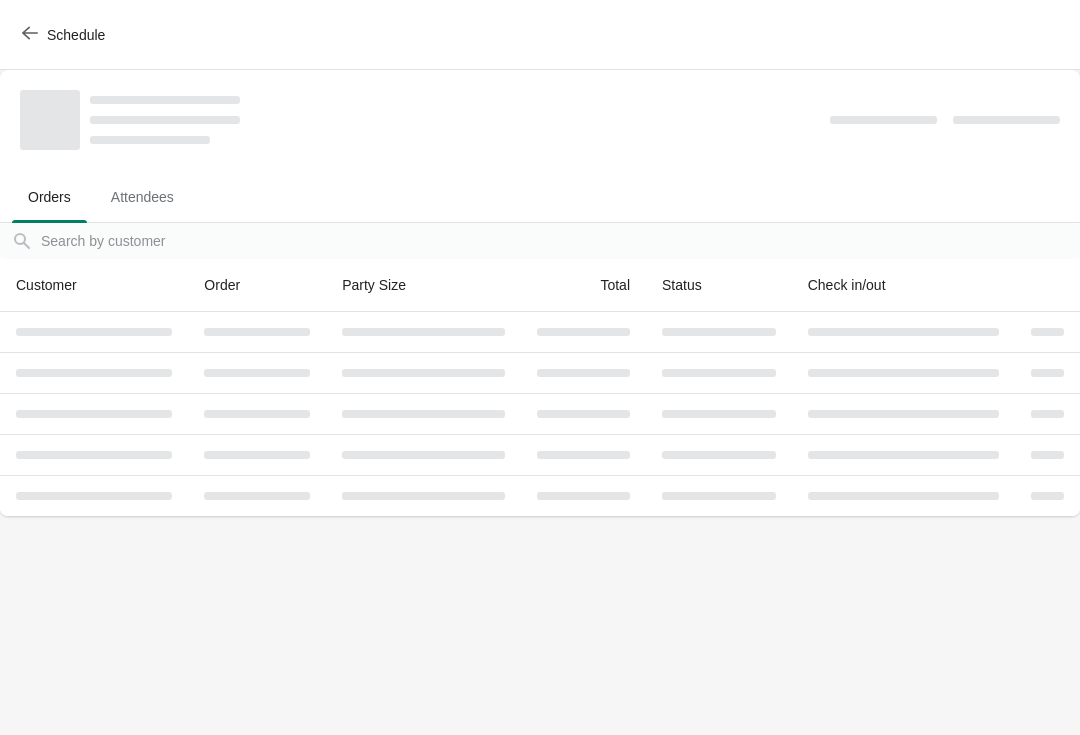 scroll, scrollTop: 0, scrollLeft: 0, axis: both 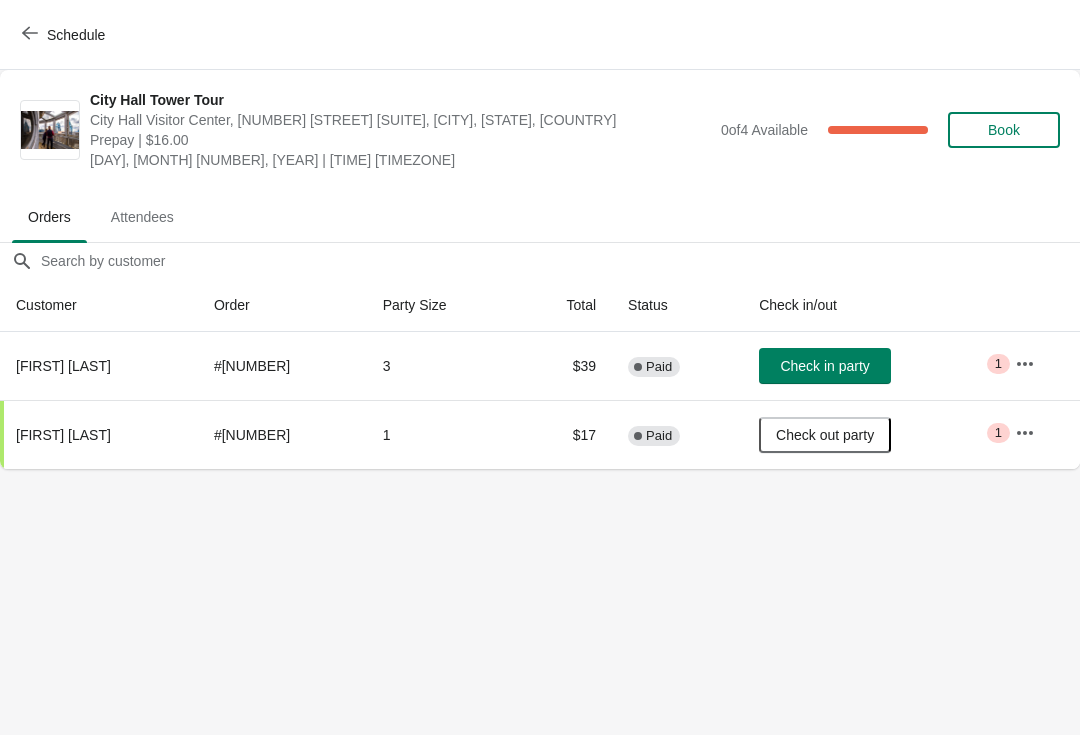 click on "Check in party" at bounding box center [824, 366] 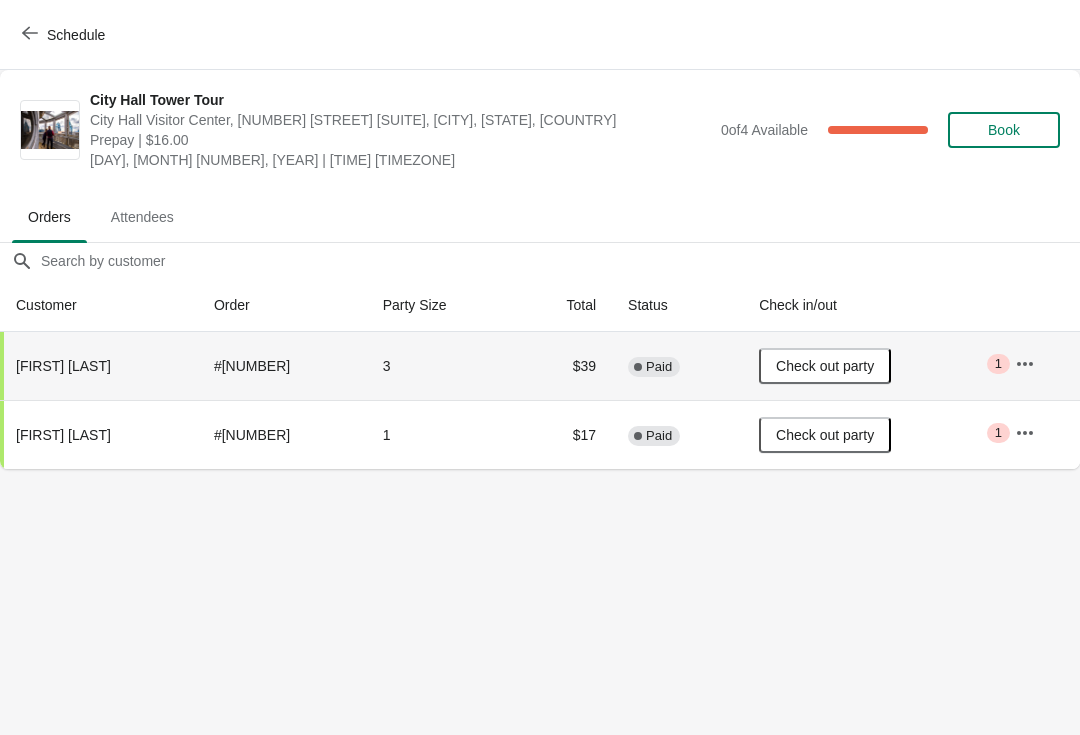 click 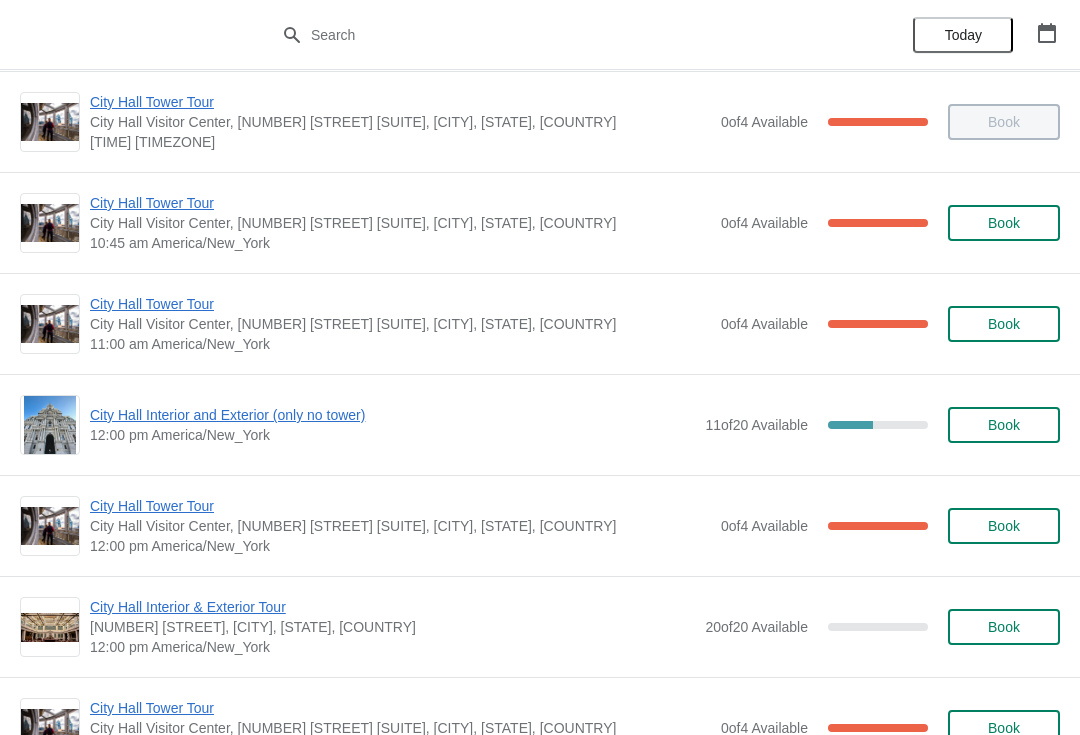 scroll, scrollTop: 516, scrollLeft: 0, axis: vertical 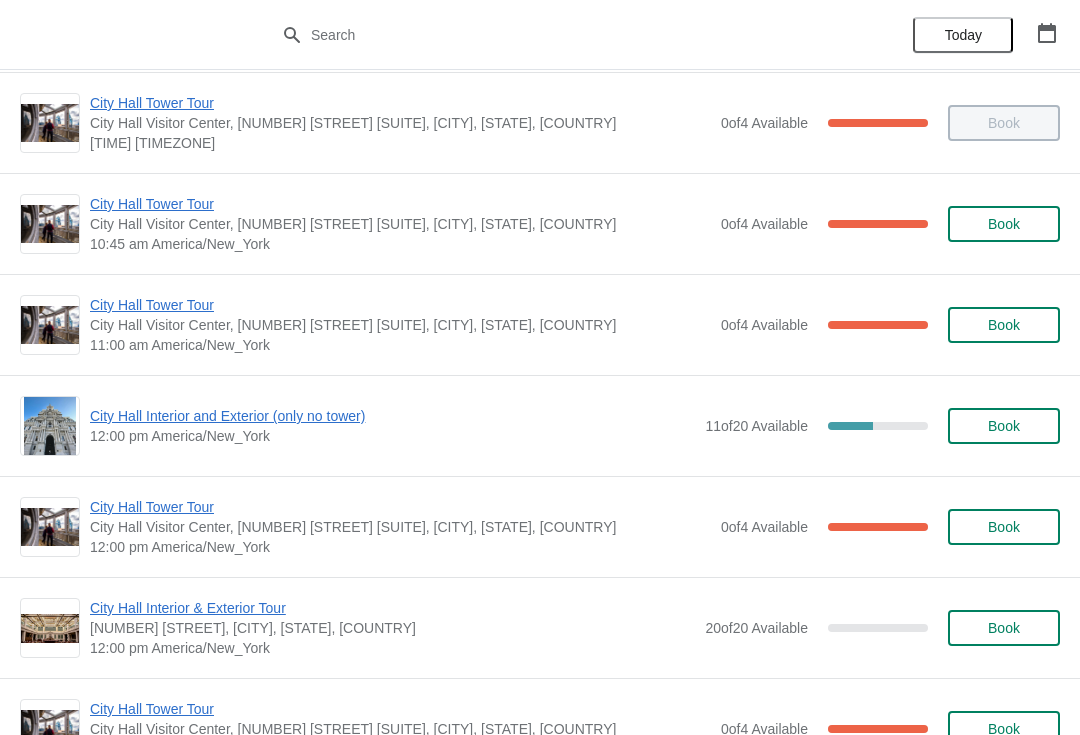 click on "City Hall Tower Tour" at bounding box center [400, 305] 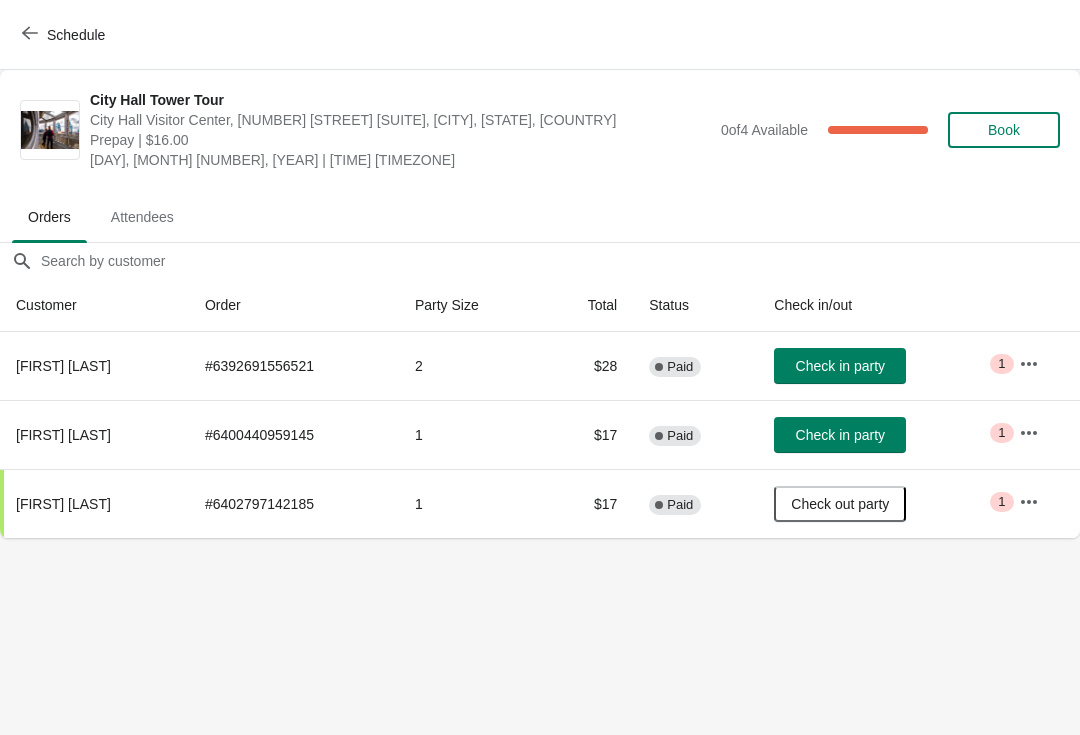scroll, scrollTop: 0, scrollLeft: 0, axis: both 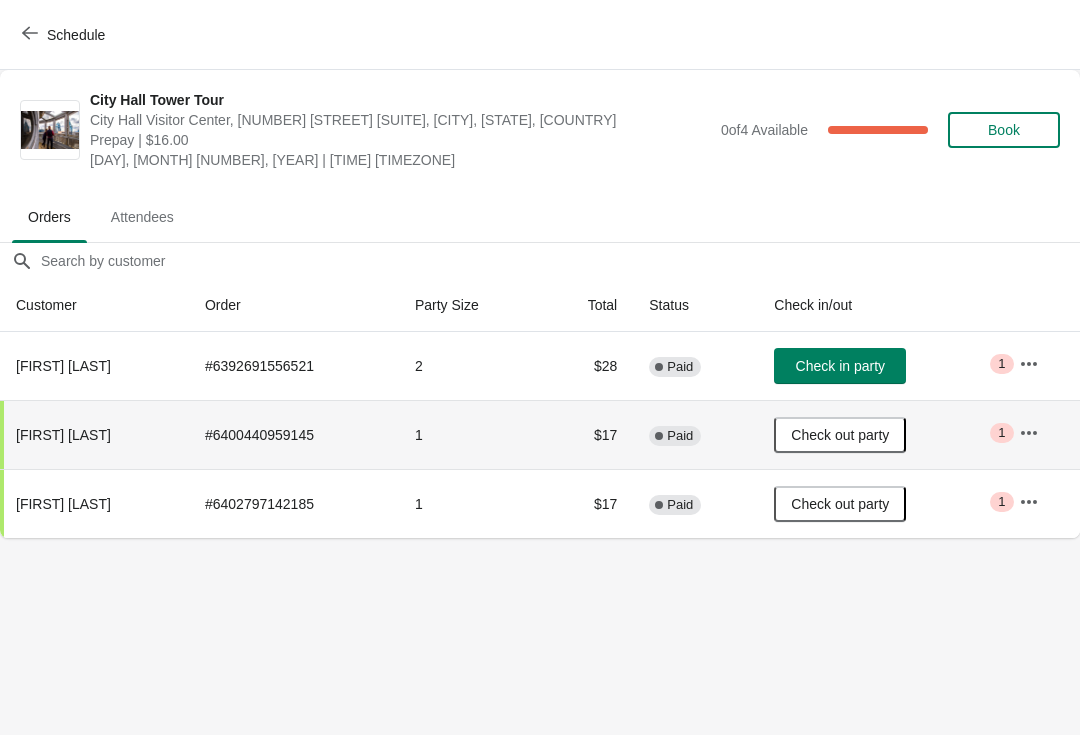 click on "Check in party" at bounding box center (840, 366) 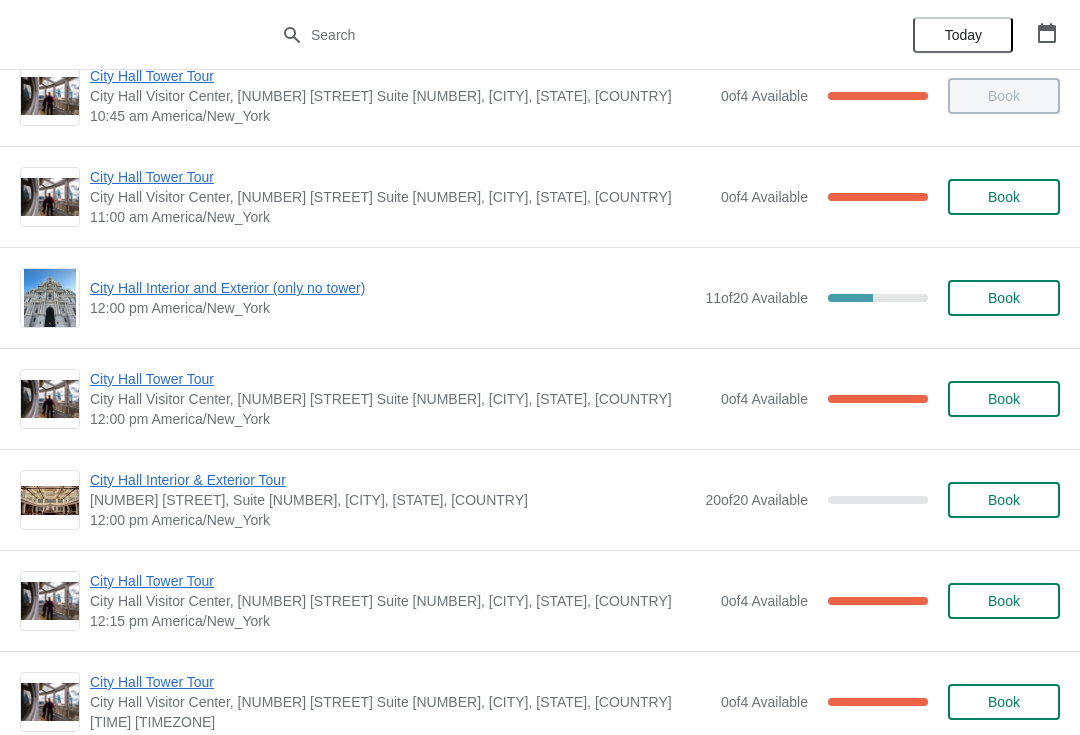 scroll, scrollTop: 636, scrollLeft: 0, axis: vertical 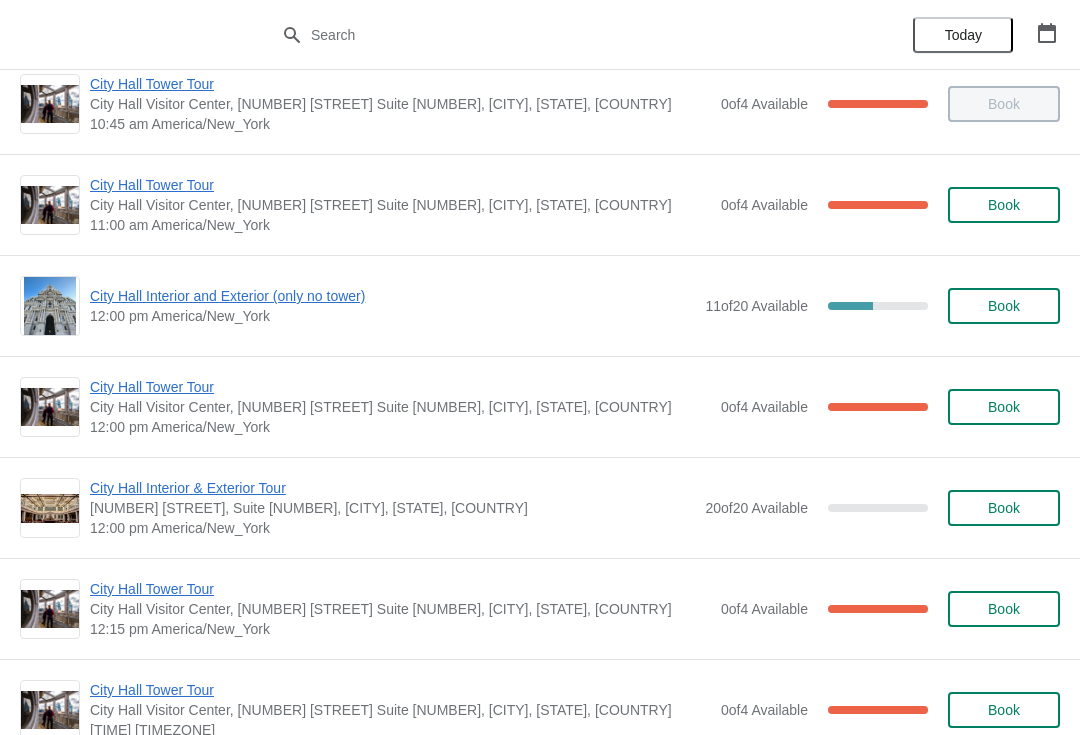 click on "City Hall Interior and Exterior (only no tower)" at bounding box center [392, 296] 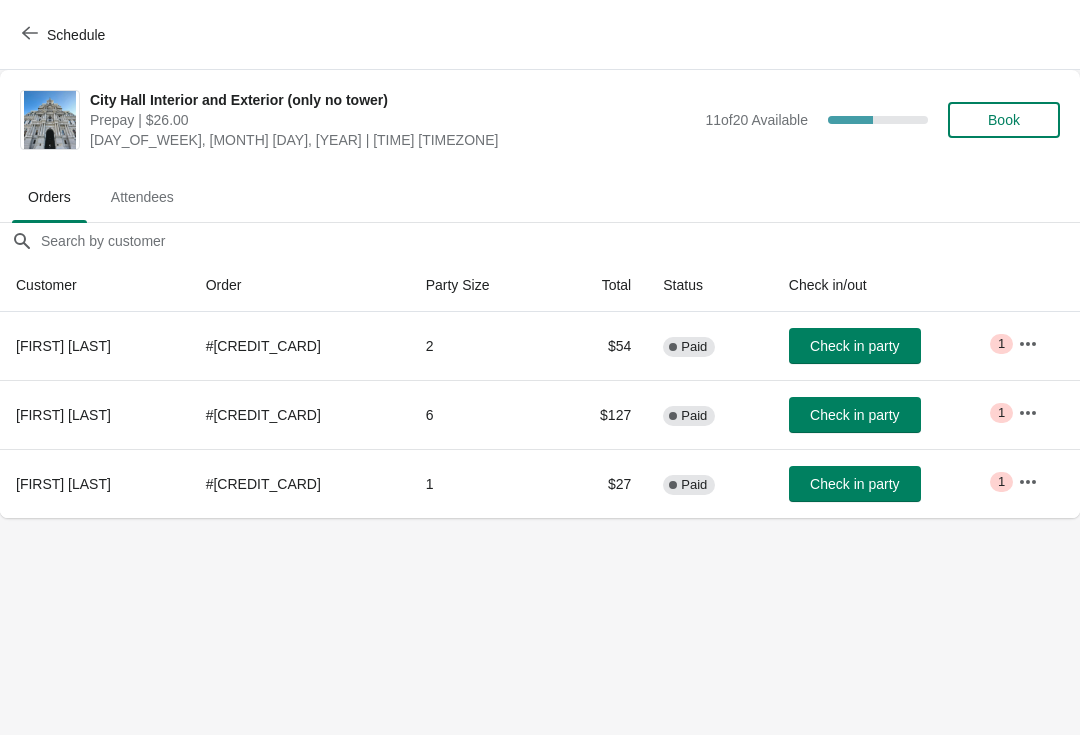 click on "Book" at bounding box center (1004, 120) 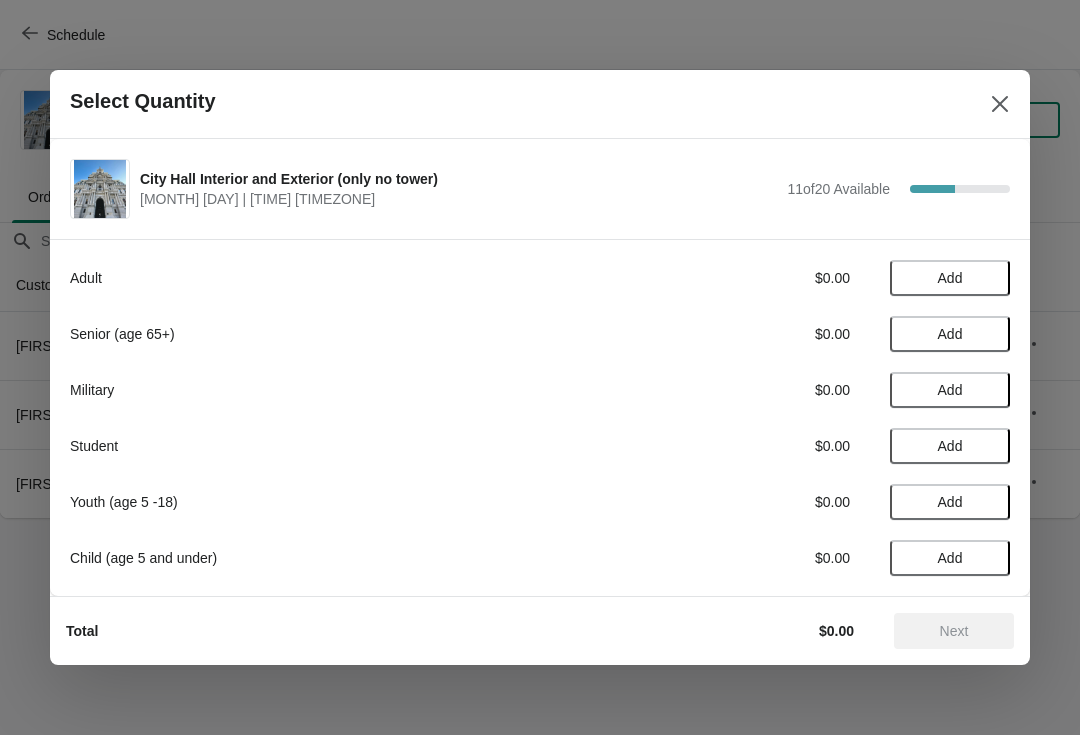 click on "Add" at bounding box center (950, 278) 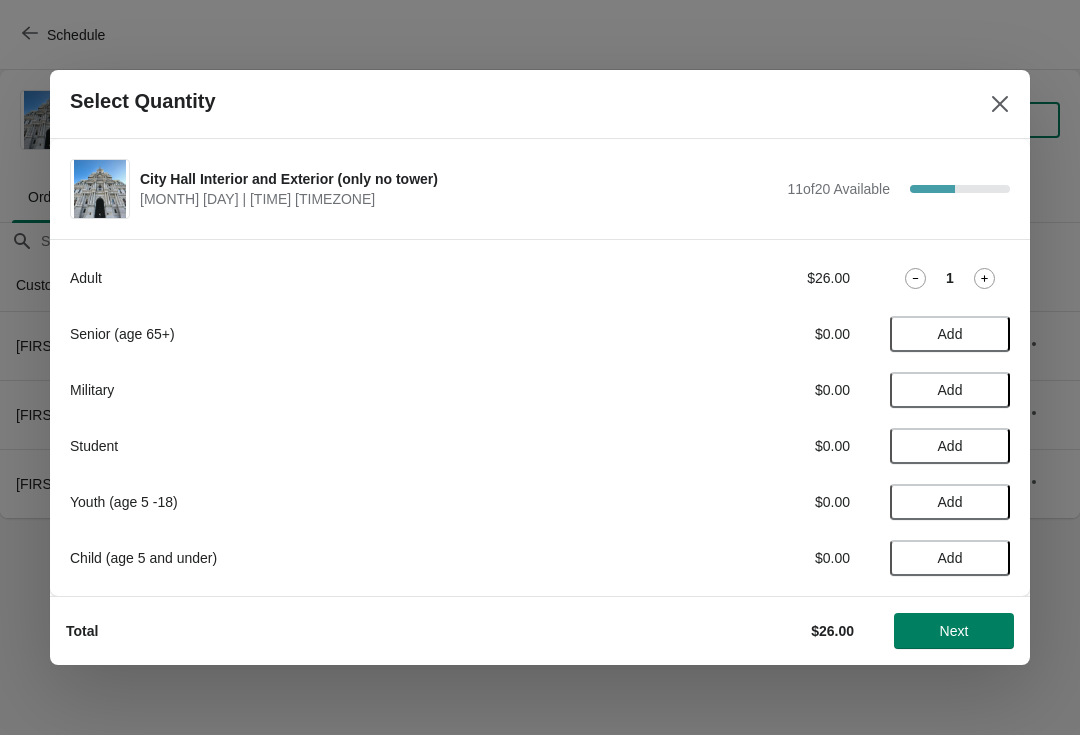 click 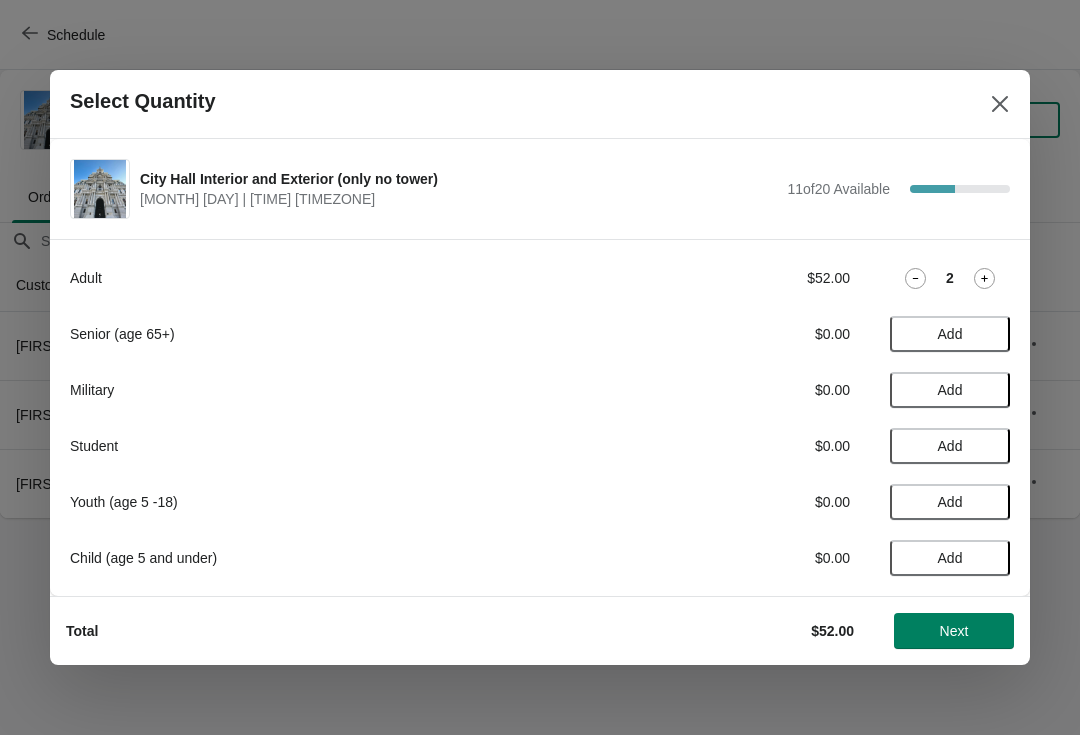click on "Next" at bounding box center [954, 631] 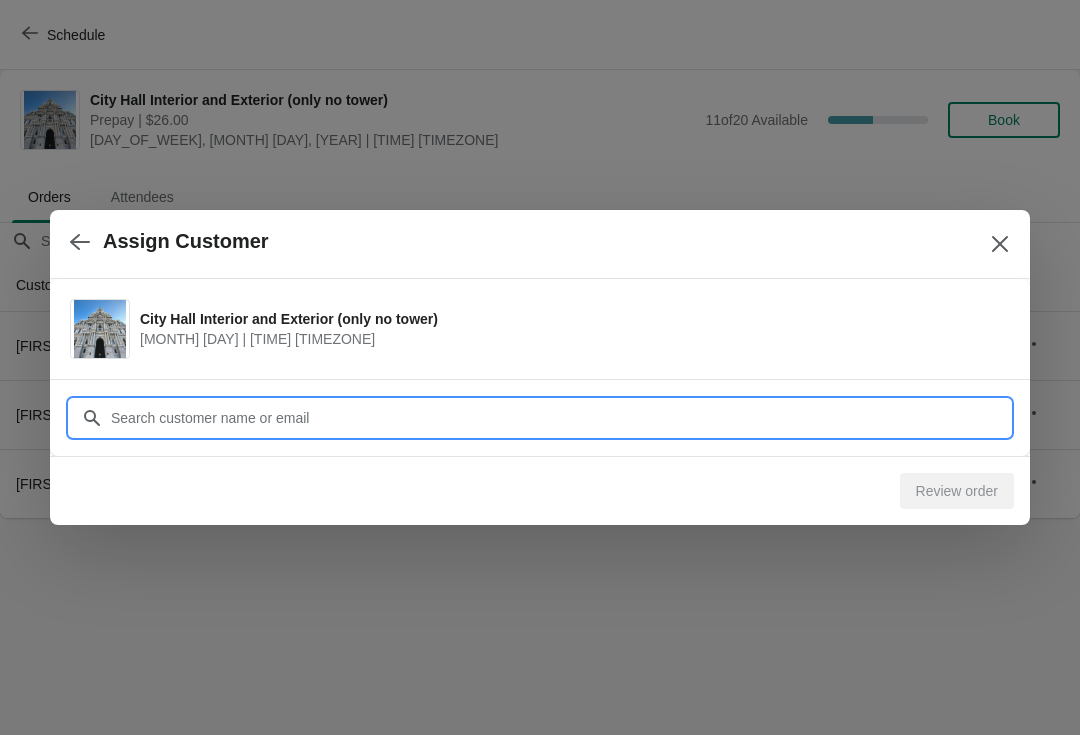 click on "Customer" at bounding box center (560, 418) 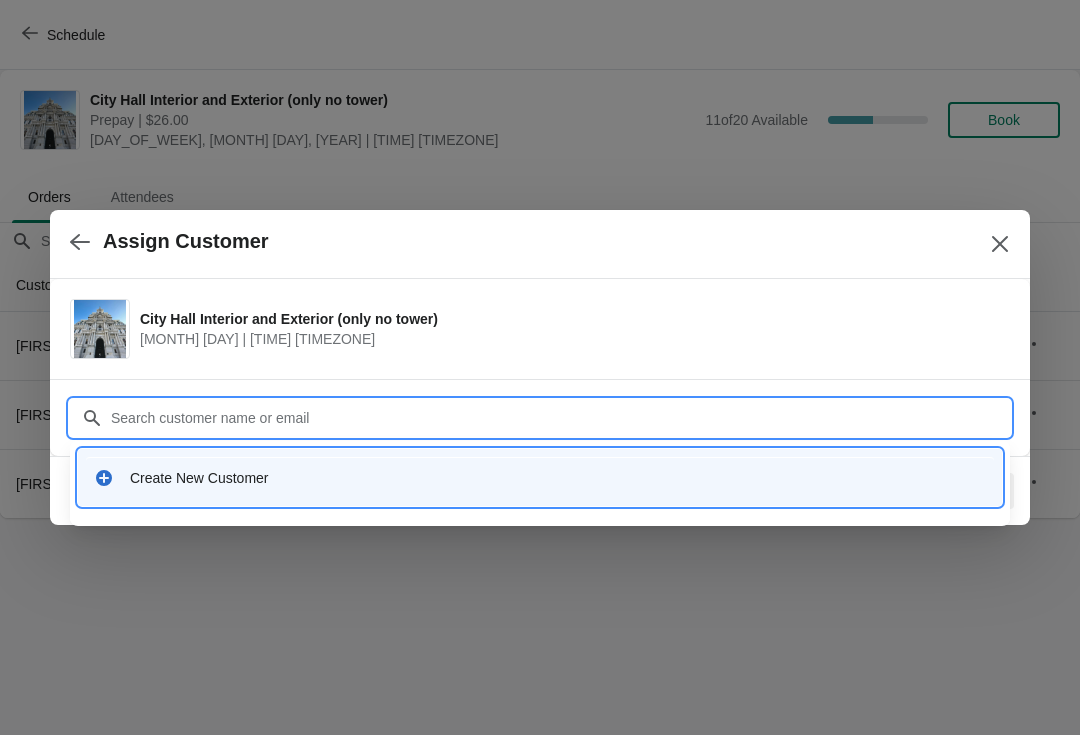 click on "Create New Customer" at bounding box center (558, 478) 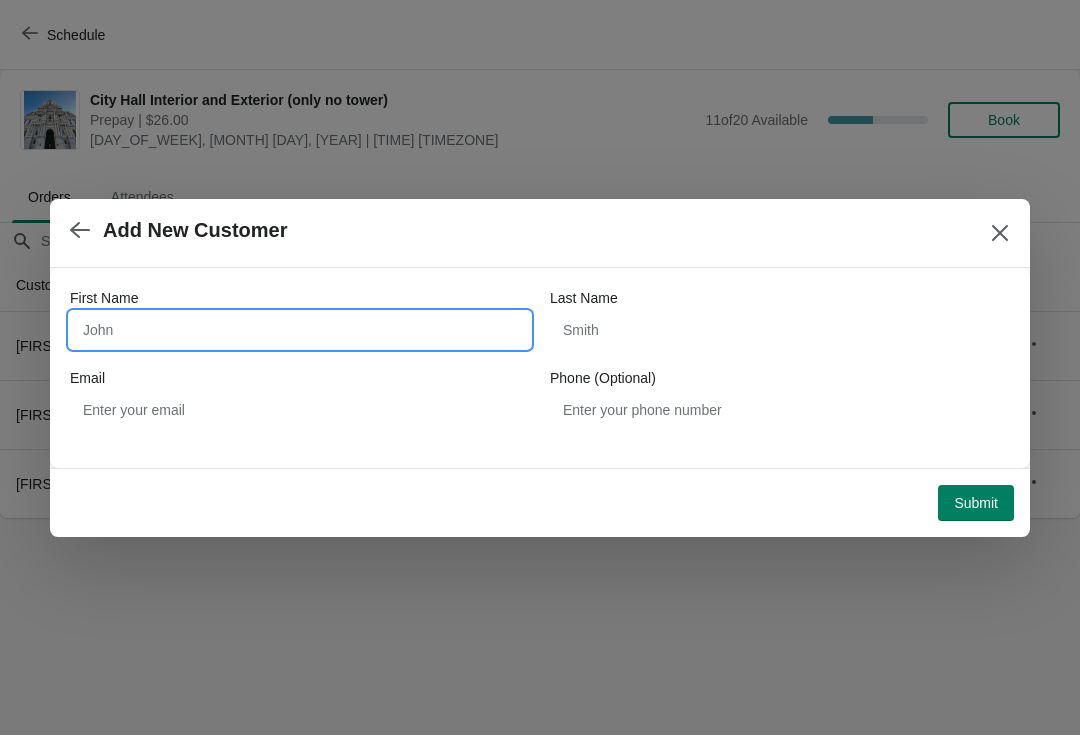 click on "First Name" at bounding box center [300, 330] 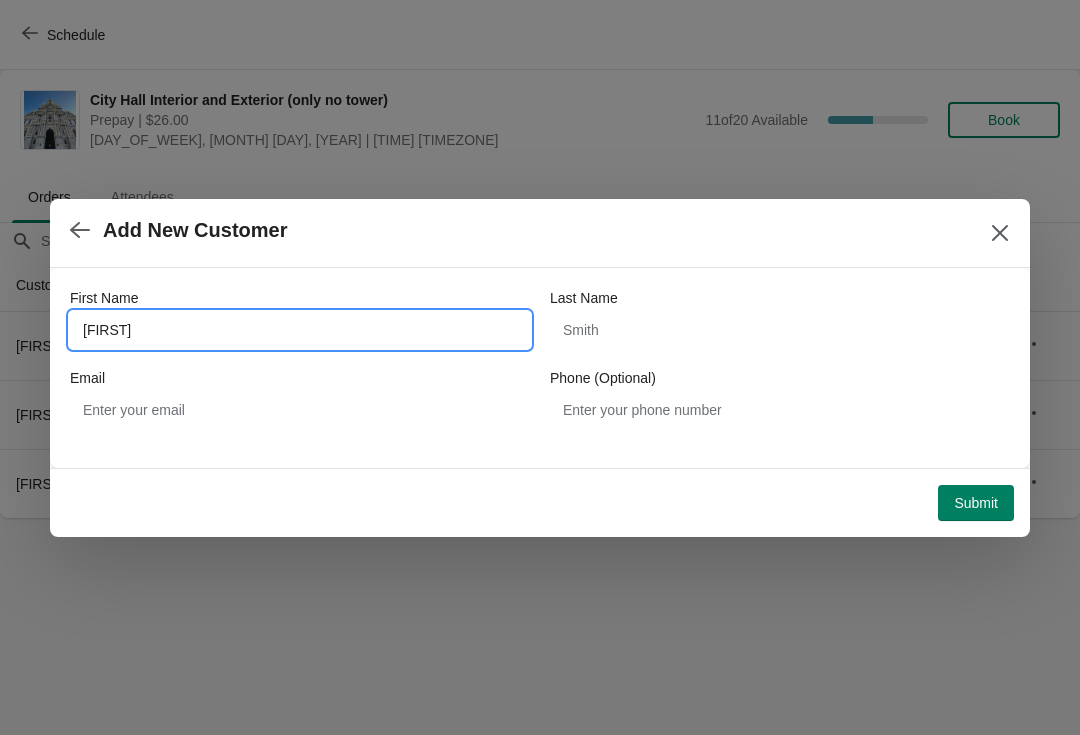 type on "Steve" 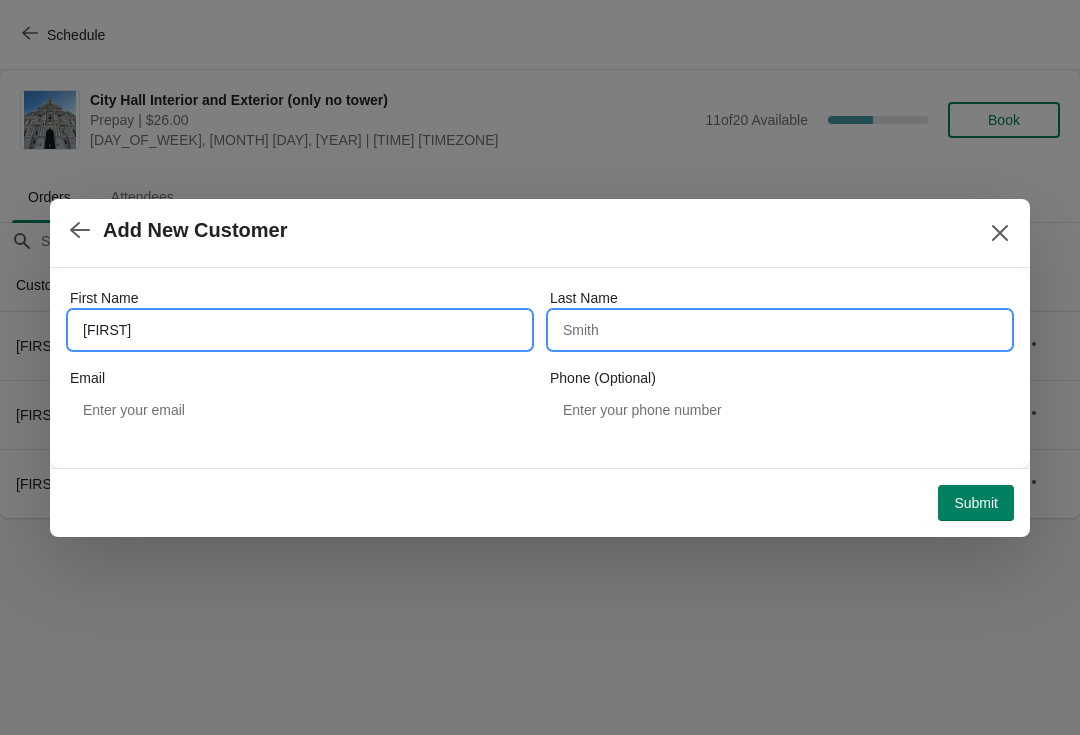click on "Last Name" at bounding box center (780, 330) 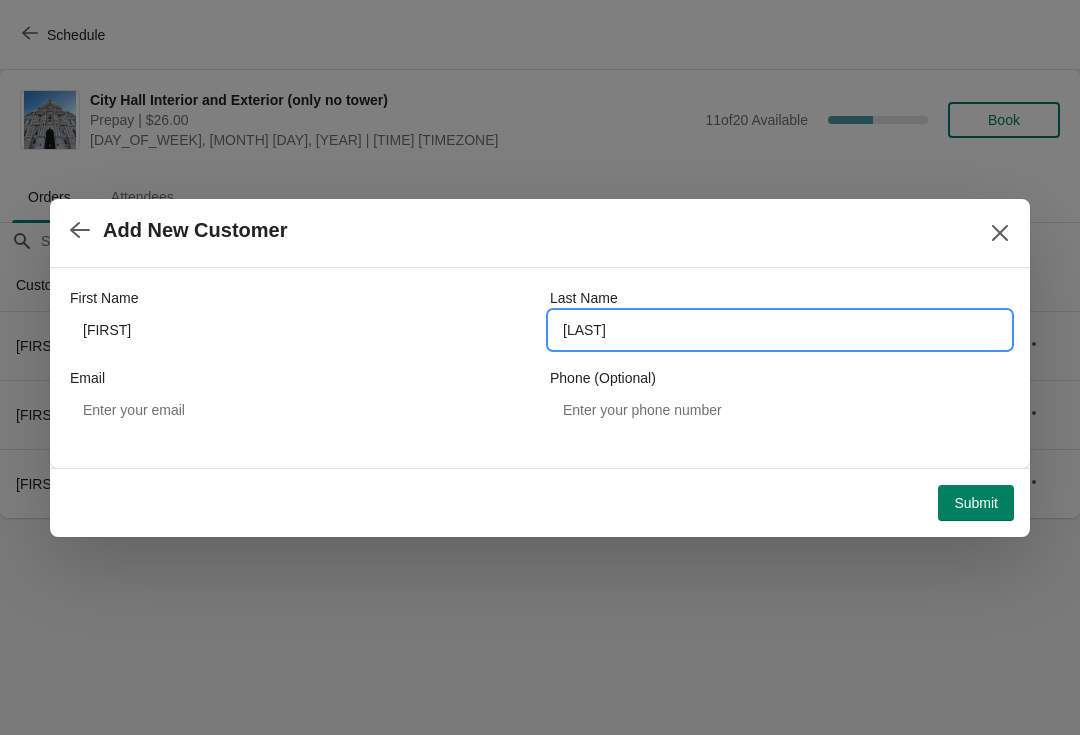 type on "Parker" 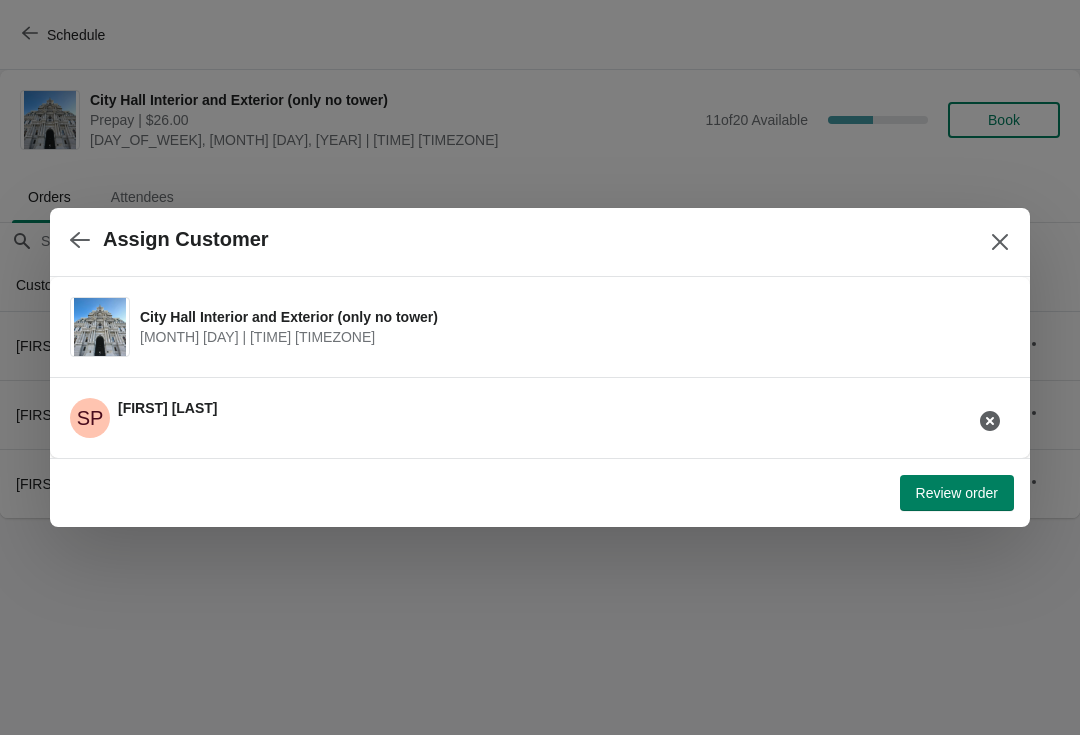 click on "Review order" at bounding box center (957, 493) 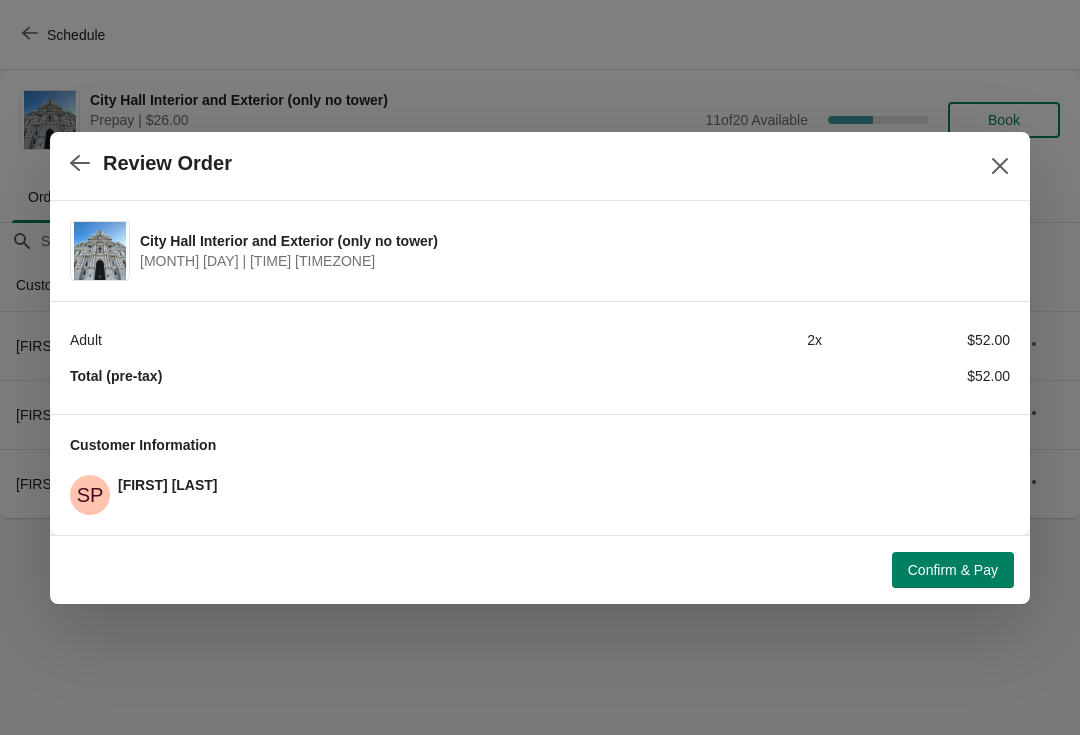 click 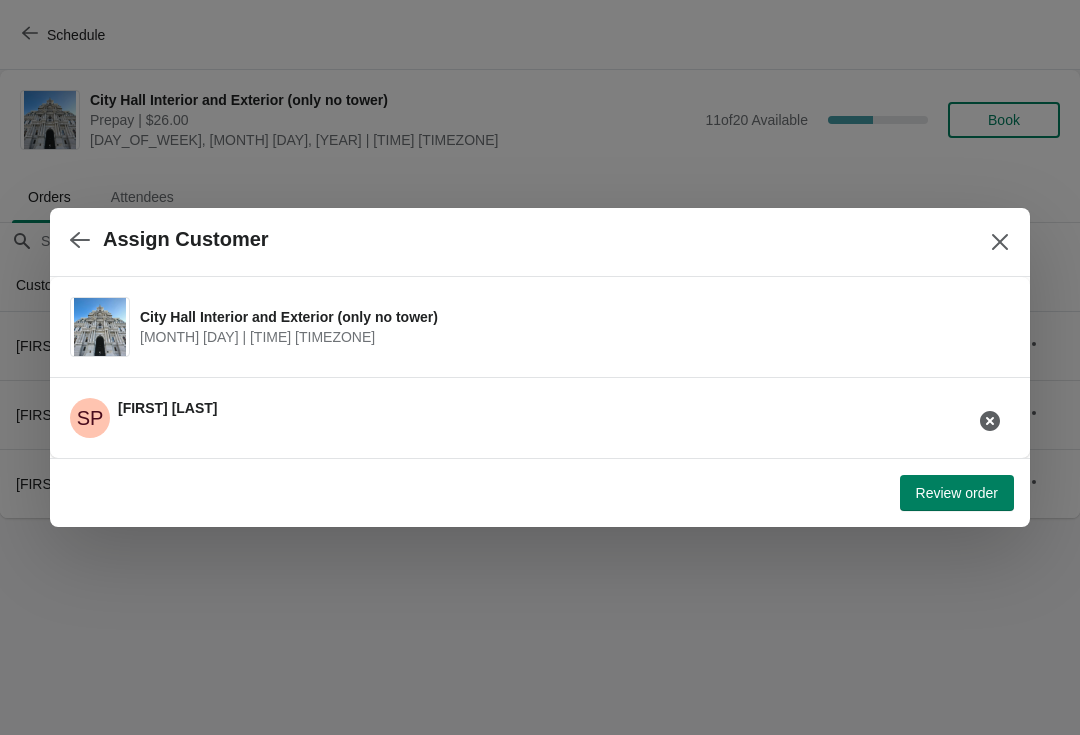 click 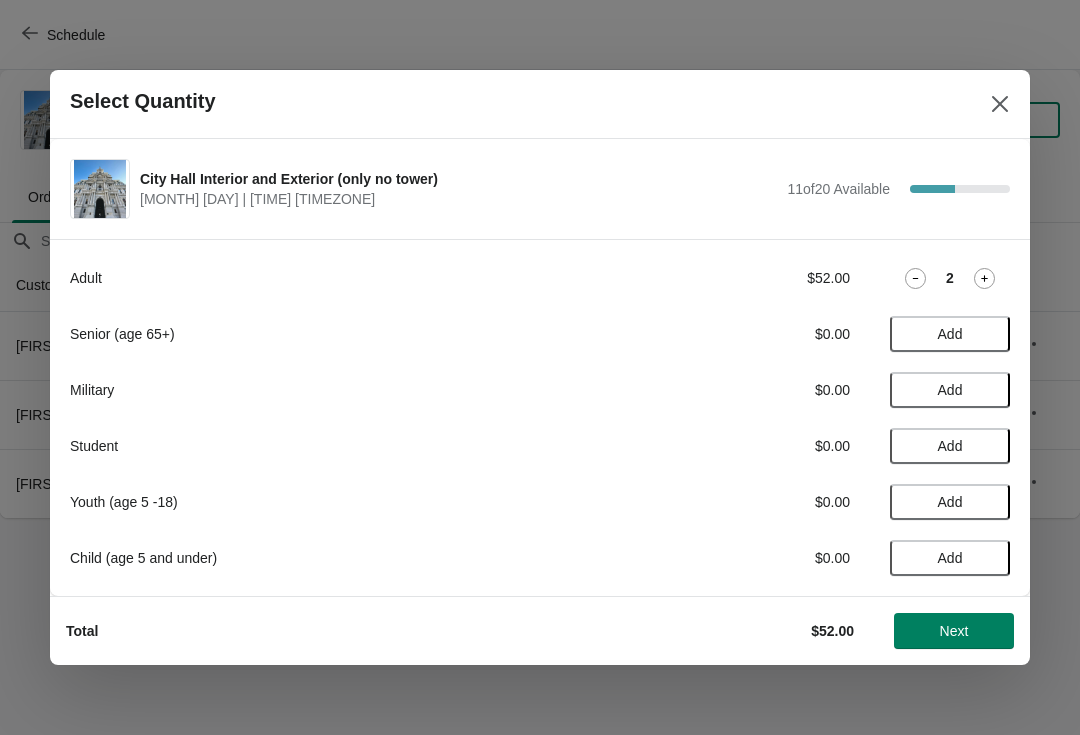 click 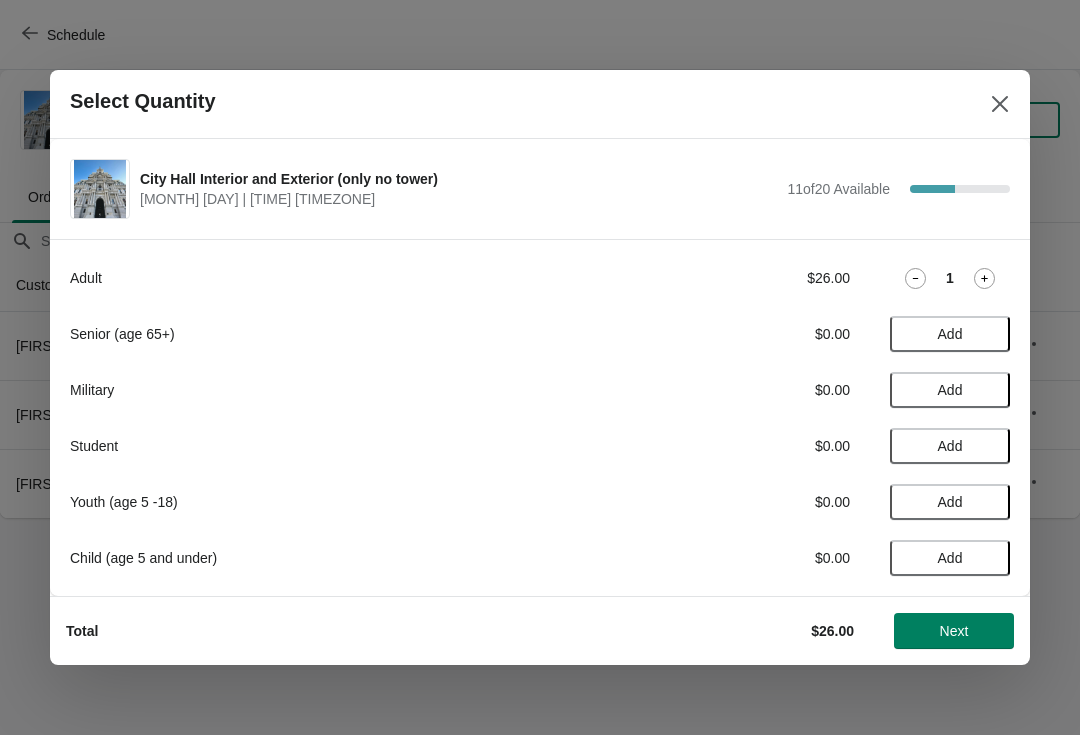 click 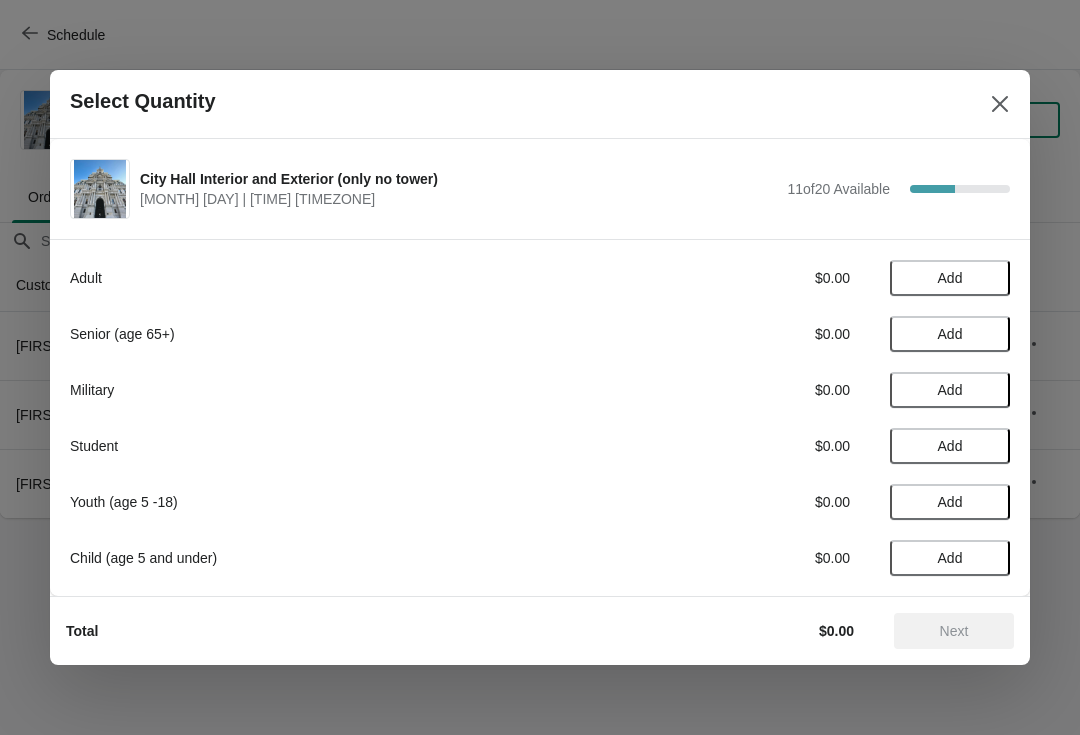 click on "Add" at bounding box center [950, 334] 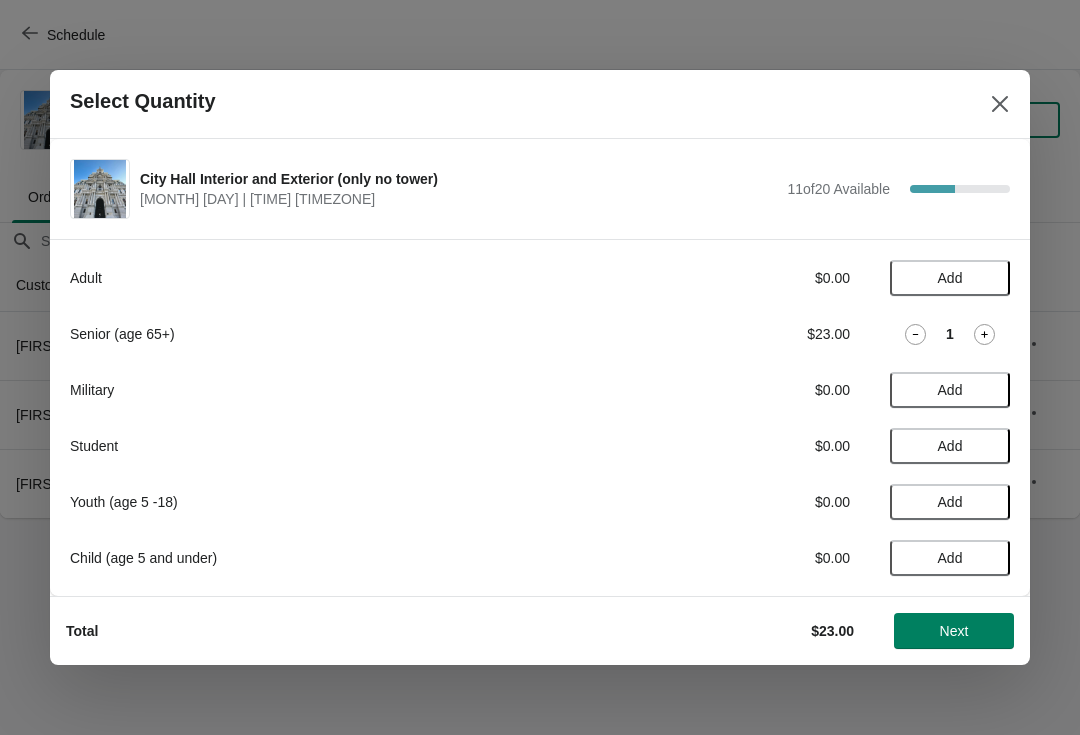 click 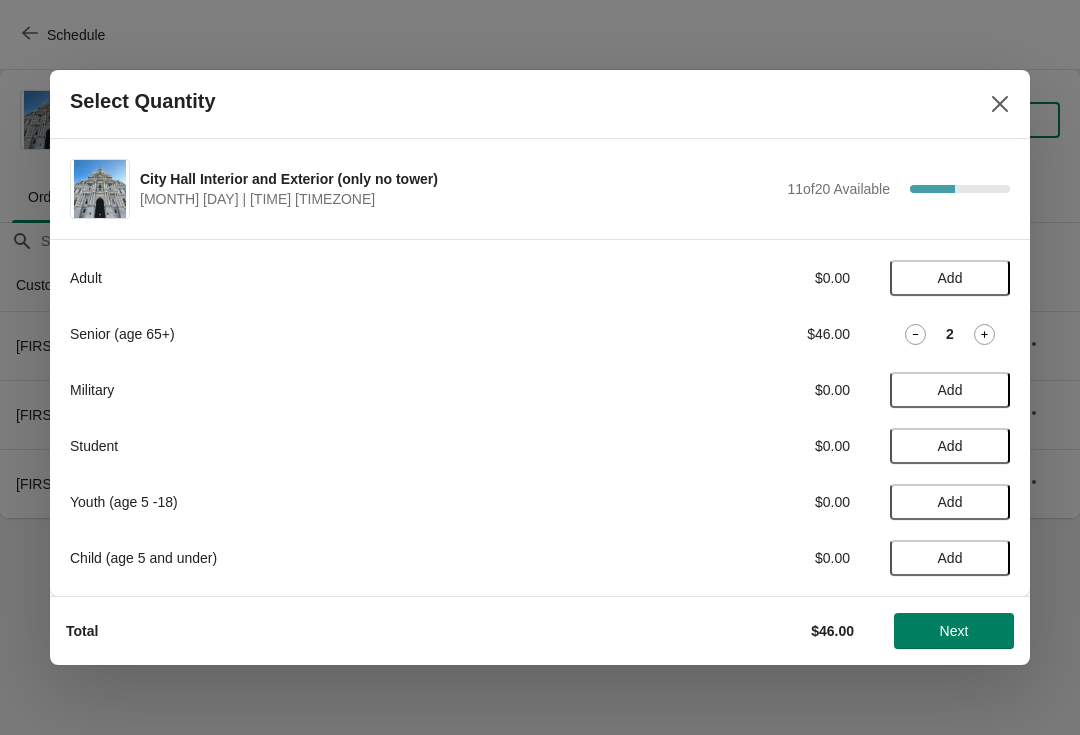 click on "Next" at bounding box center [954, 631] 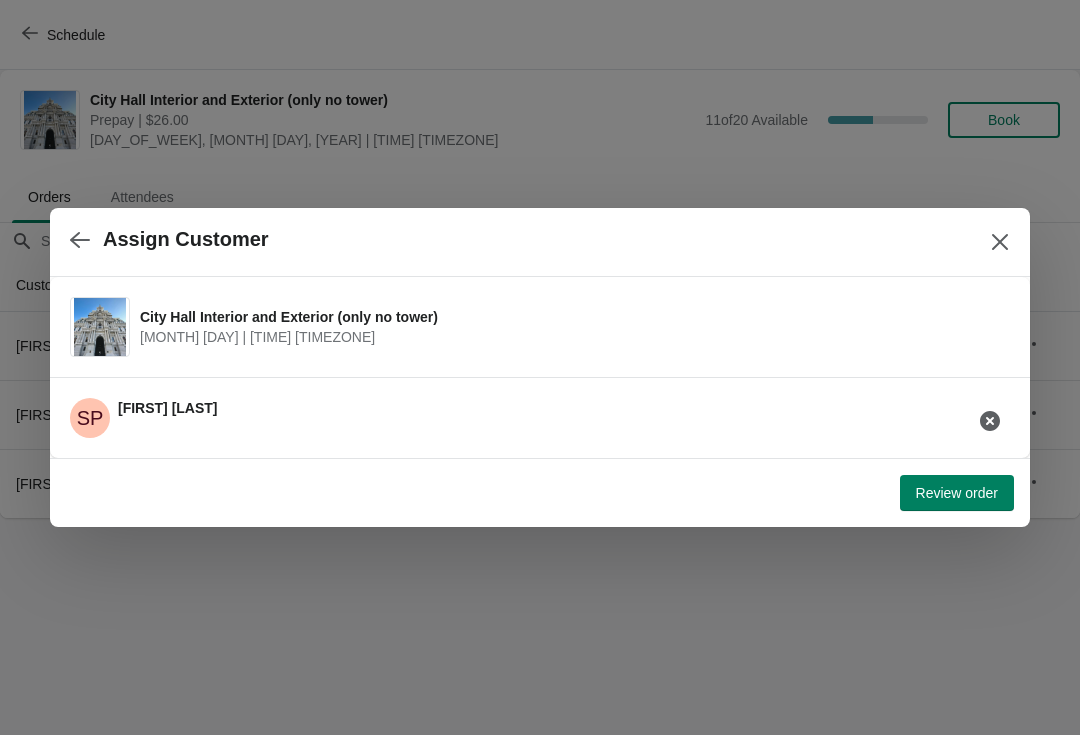 click on "Review order" at bounding box center [957, 493] 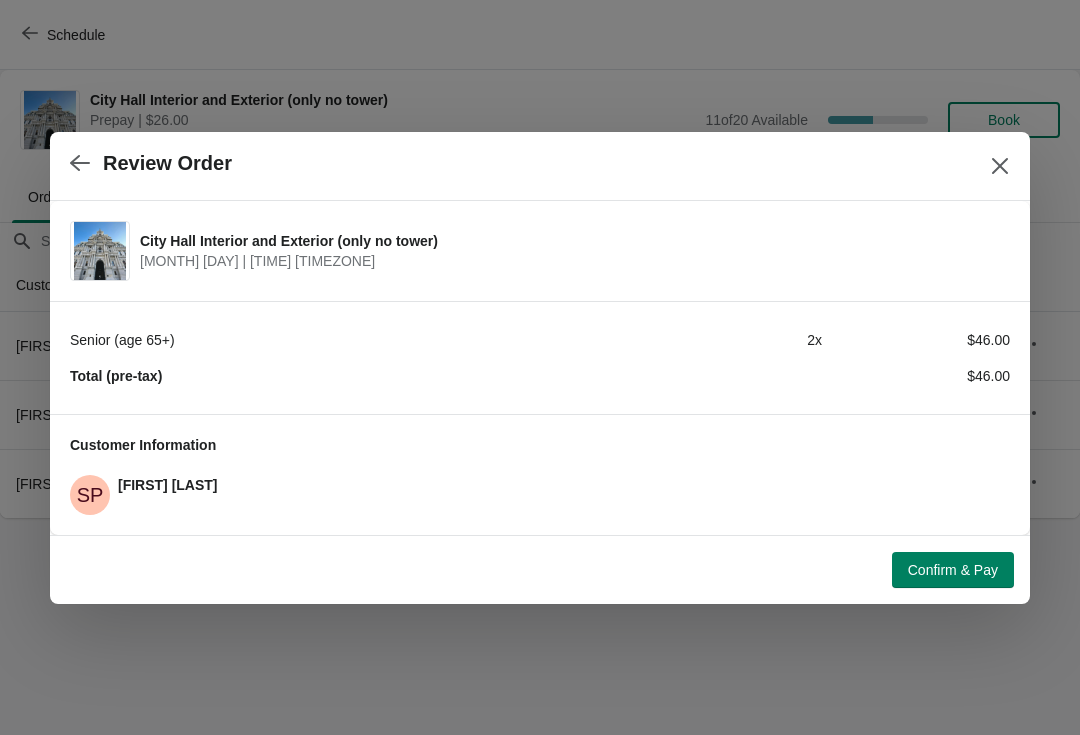 click on "Confirm & Pay" at bounding box center [953, 570] 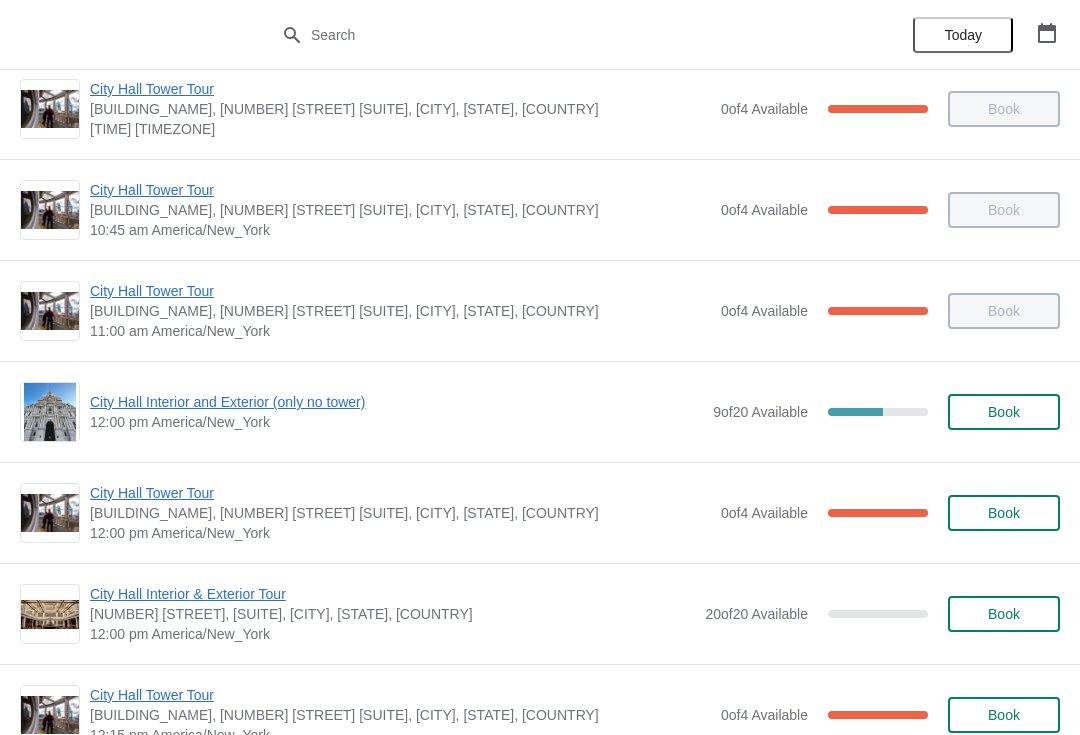 scroll, scrollTop: 551, scrollLeft: 0, axis: vertical 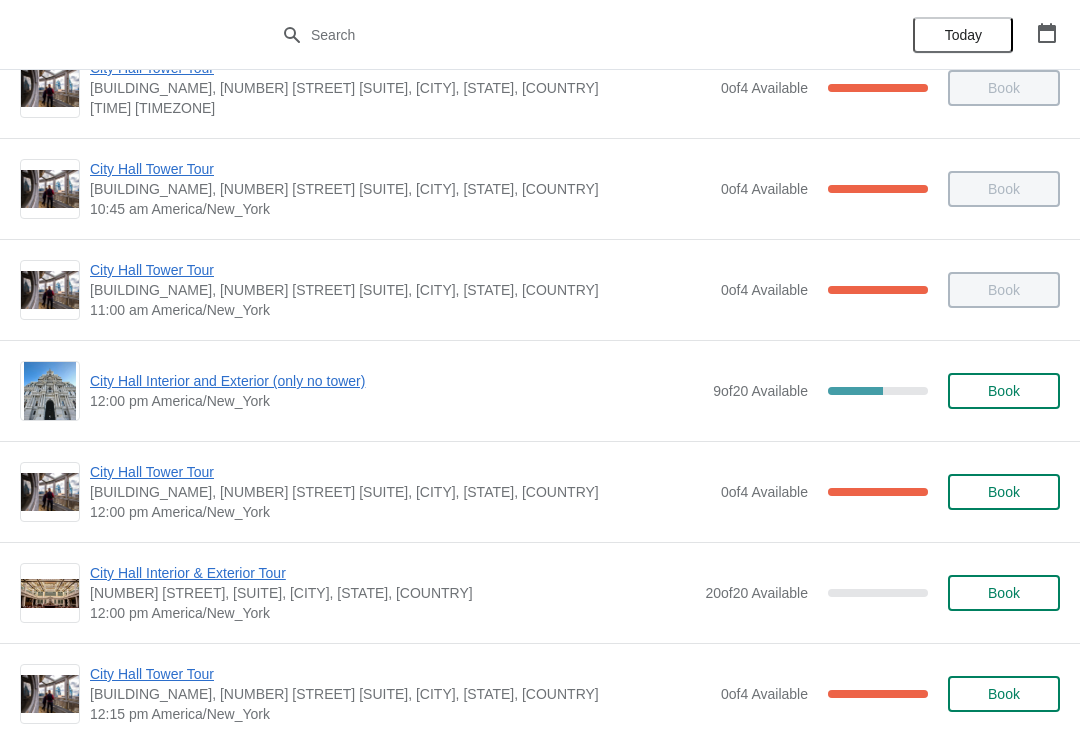 click on "City Hall Interior and Exterior (only no tower)" at bounding box center [396, 381] 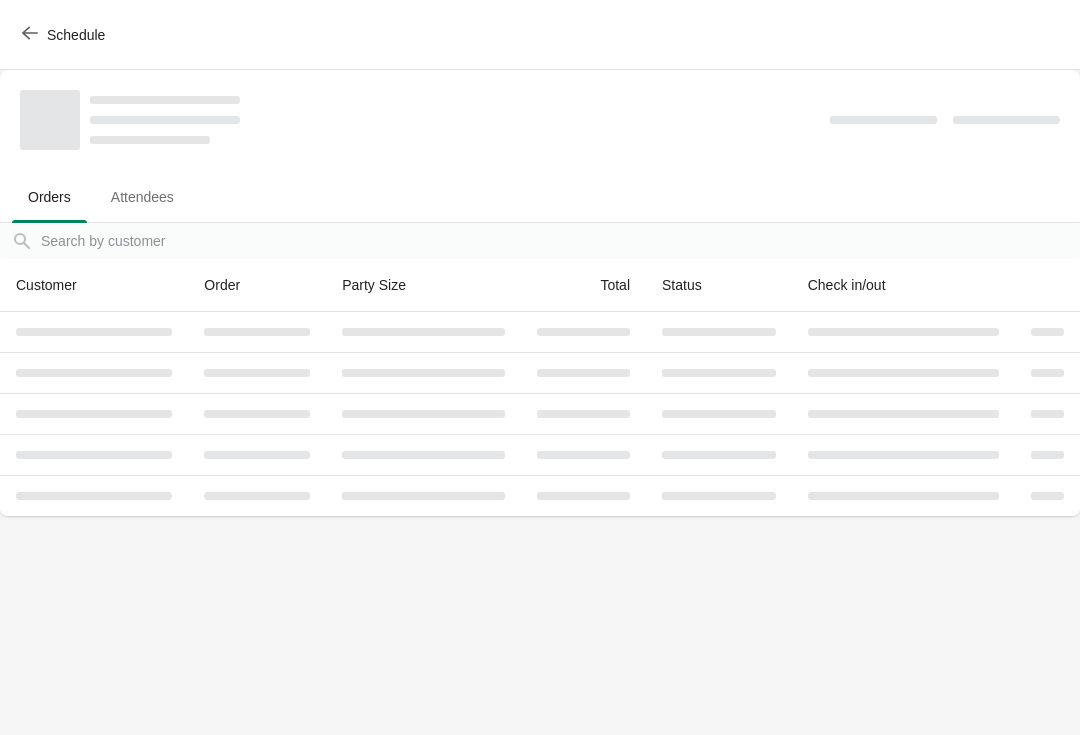 scroll, scrollTop: 0, scrollLeft: 0, axis: both 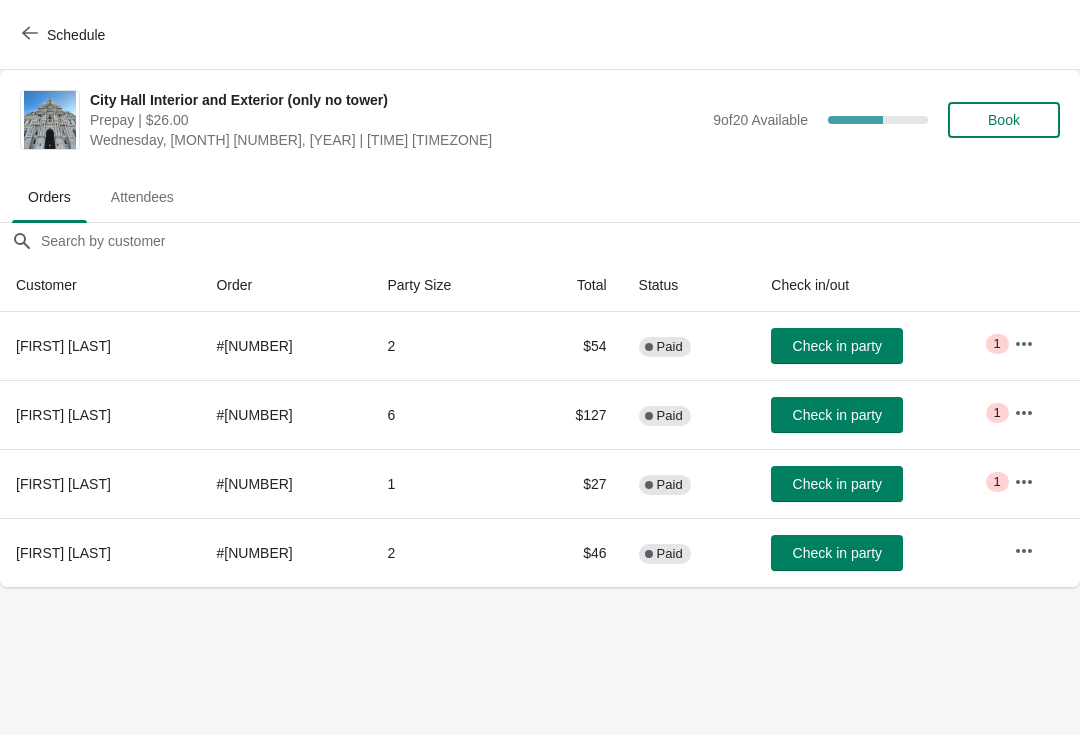 click on "Check in party" at bounding box center [837, 484] 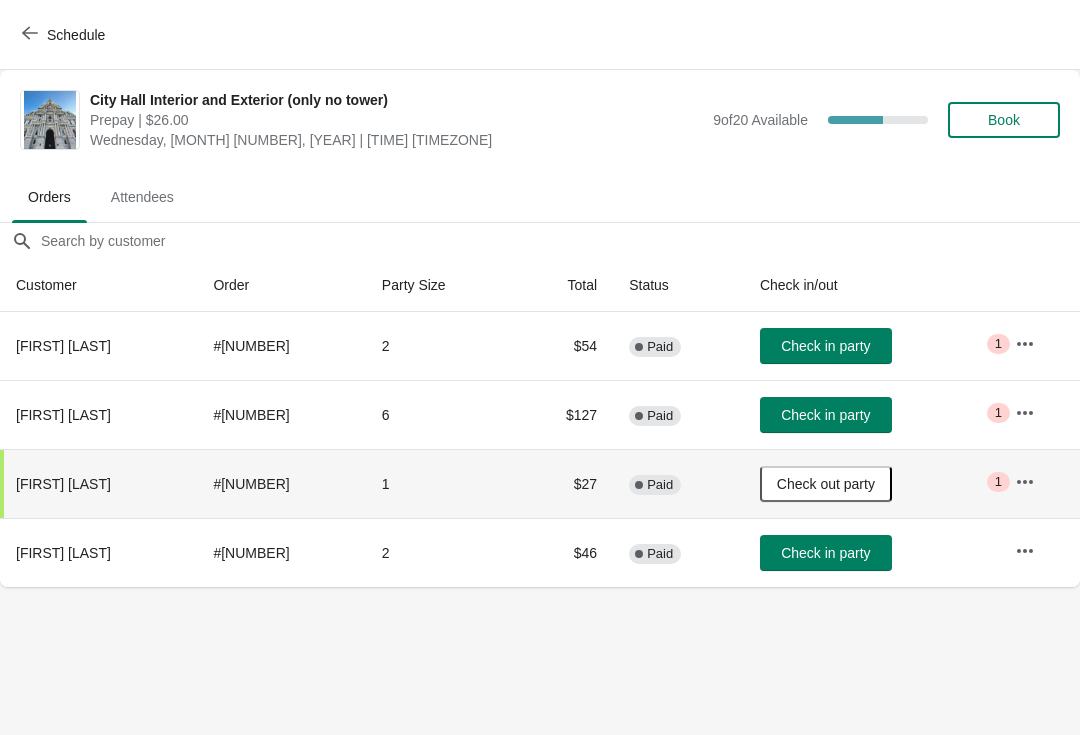 click 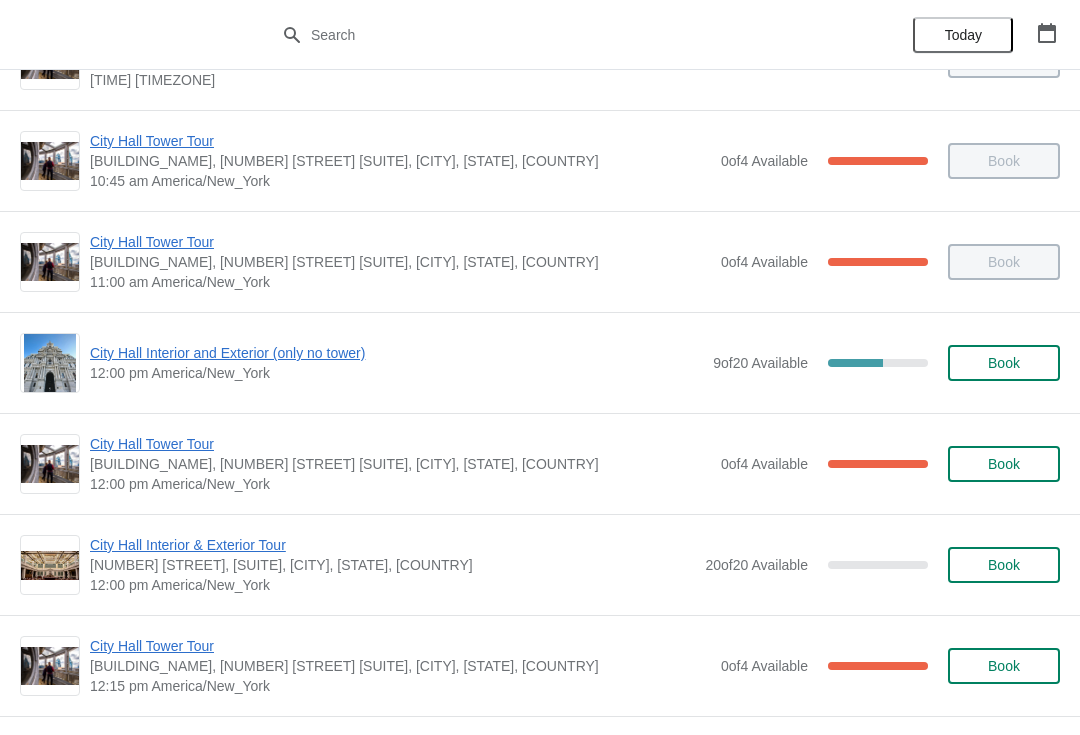 scroll, scrollTop: 580, scrollLeft: 0, axis: vertical 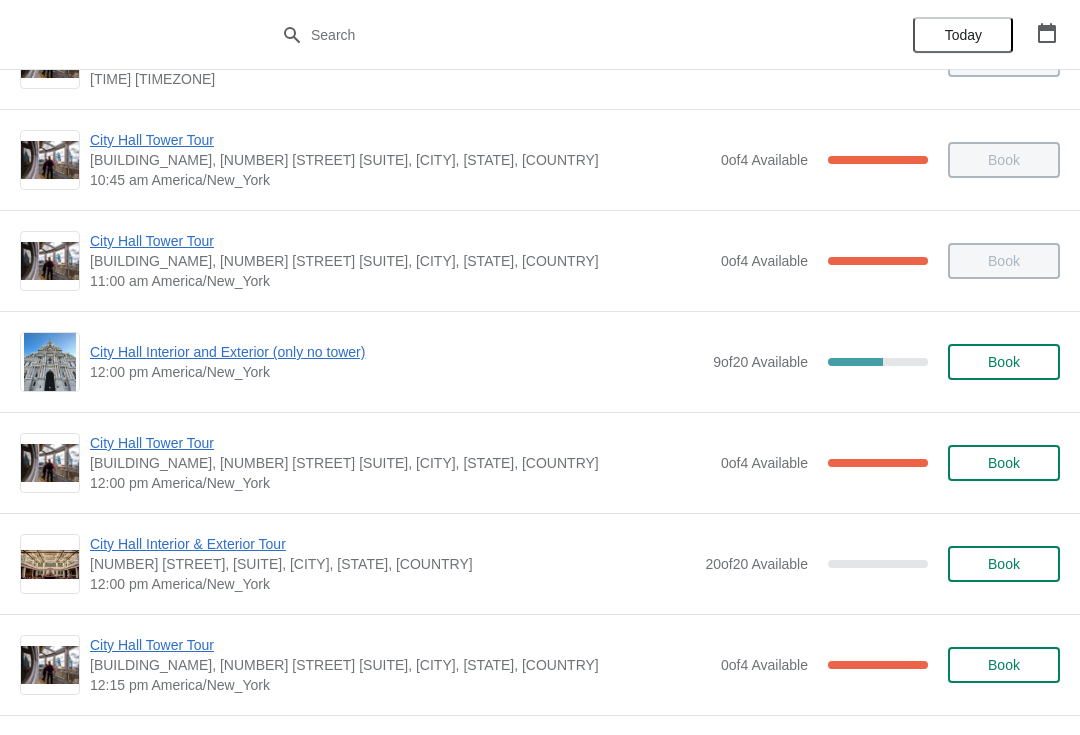click on "City Hall Interior and Exterior (only no tower)" at bounding box center [396, 352] 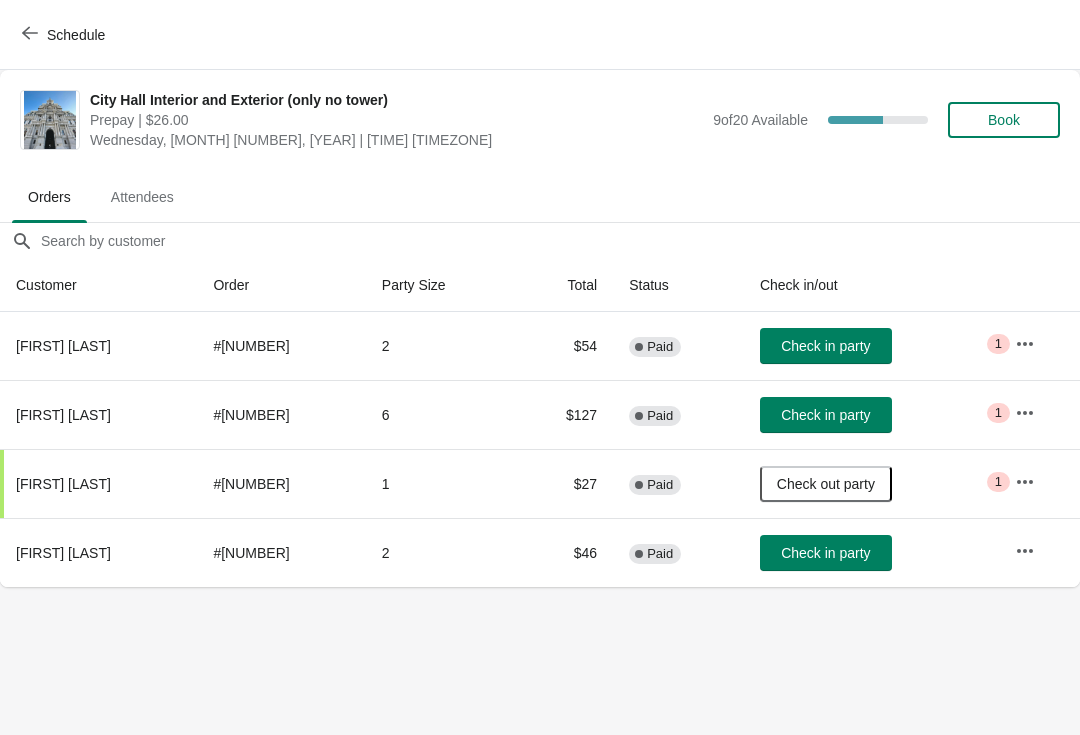 scroll, scrollTop: 0, scrollLeft: 0, axis: both 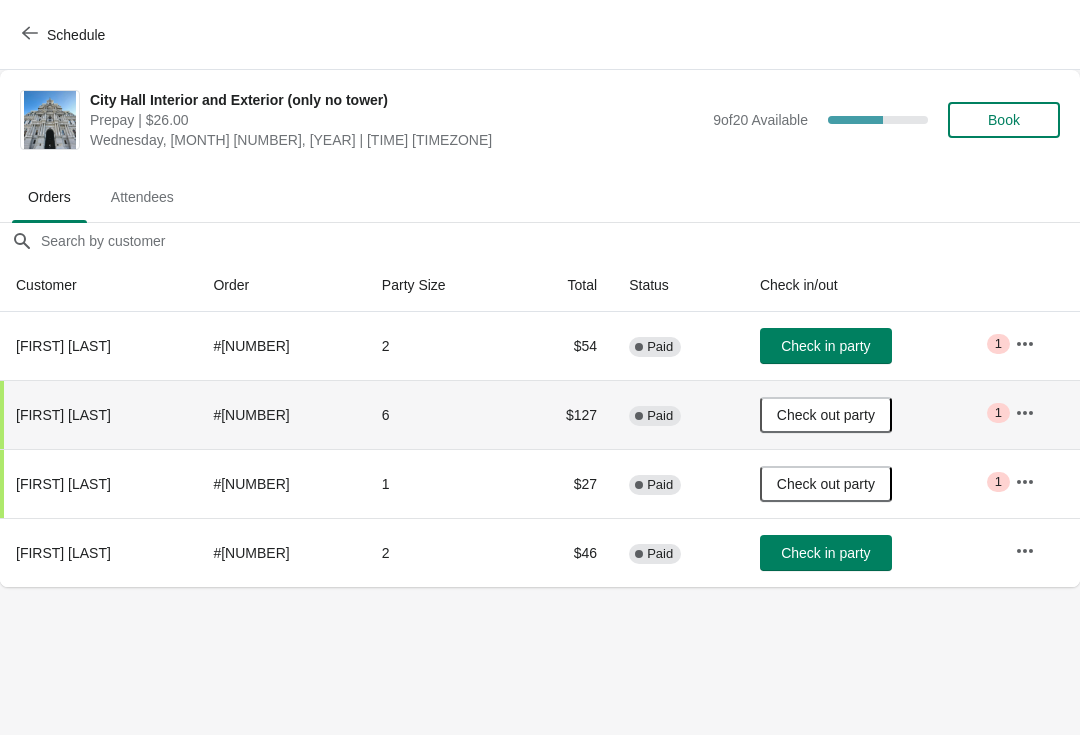 click on "Check in party" at bounding box center (825, 553) 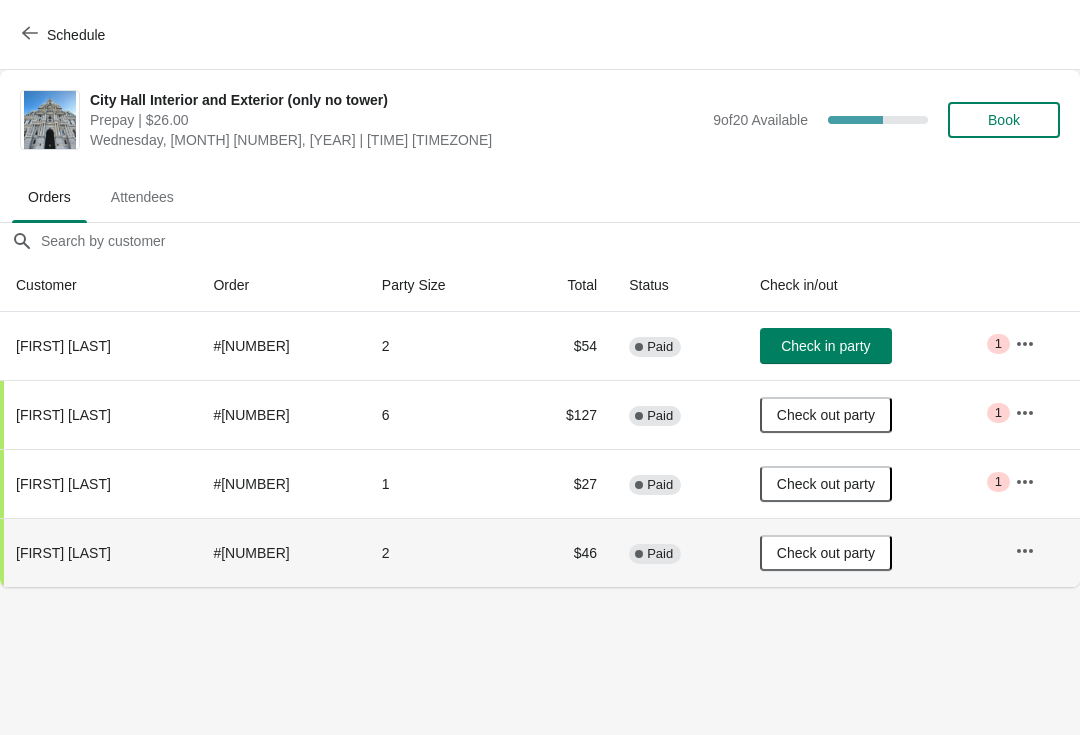 click on "Check in party" at bounding box center [825, 346] 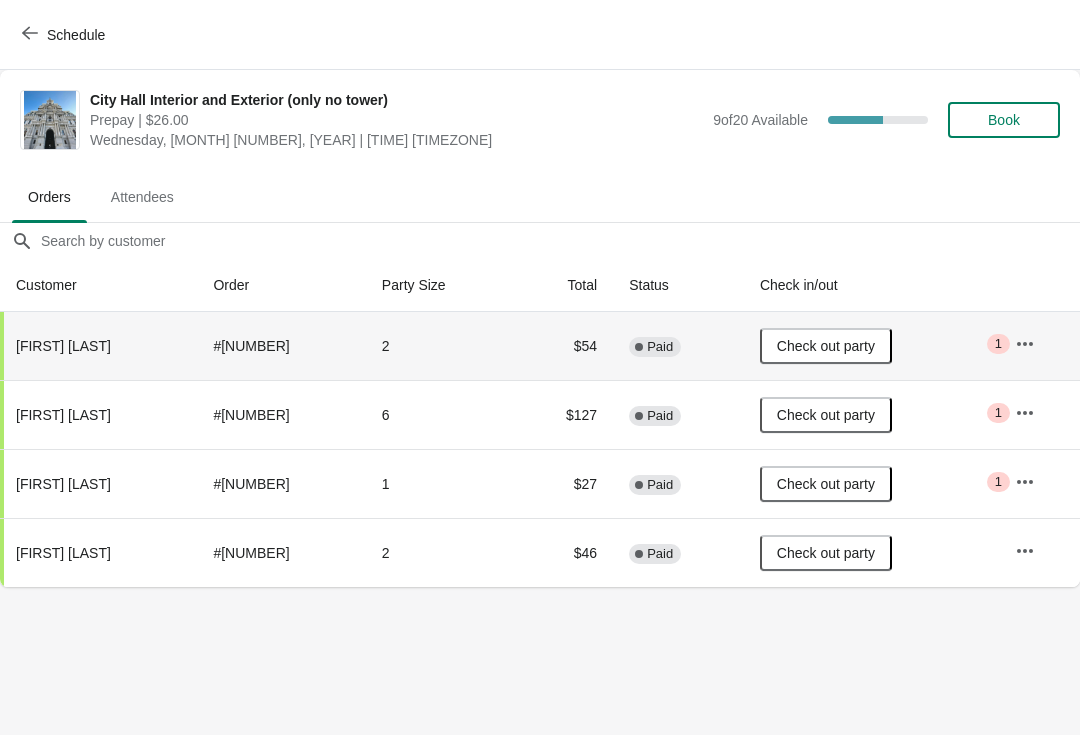 click on "Schedule" at bounding box center (65, 34) 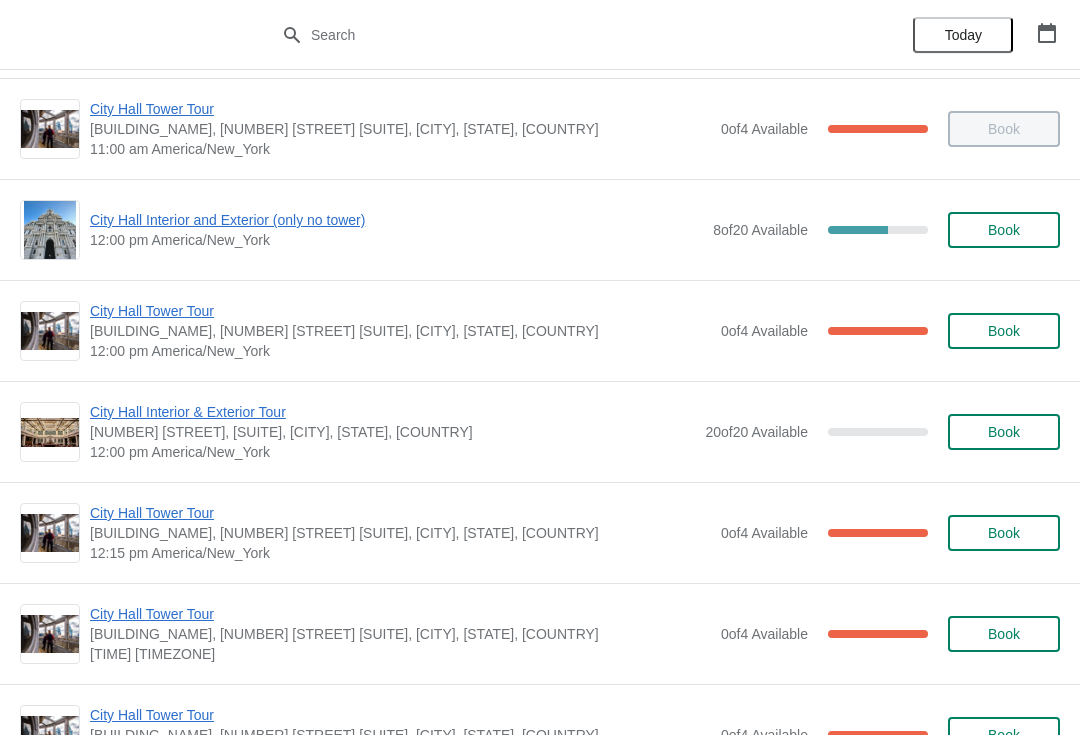 scroll, scrollTop: 749, scrollLeft: 0, axis: vertical 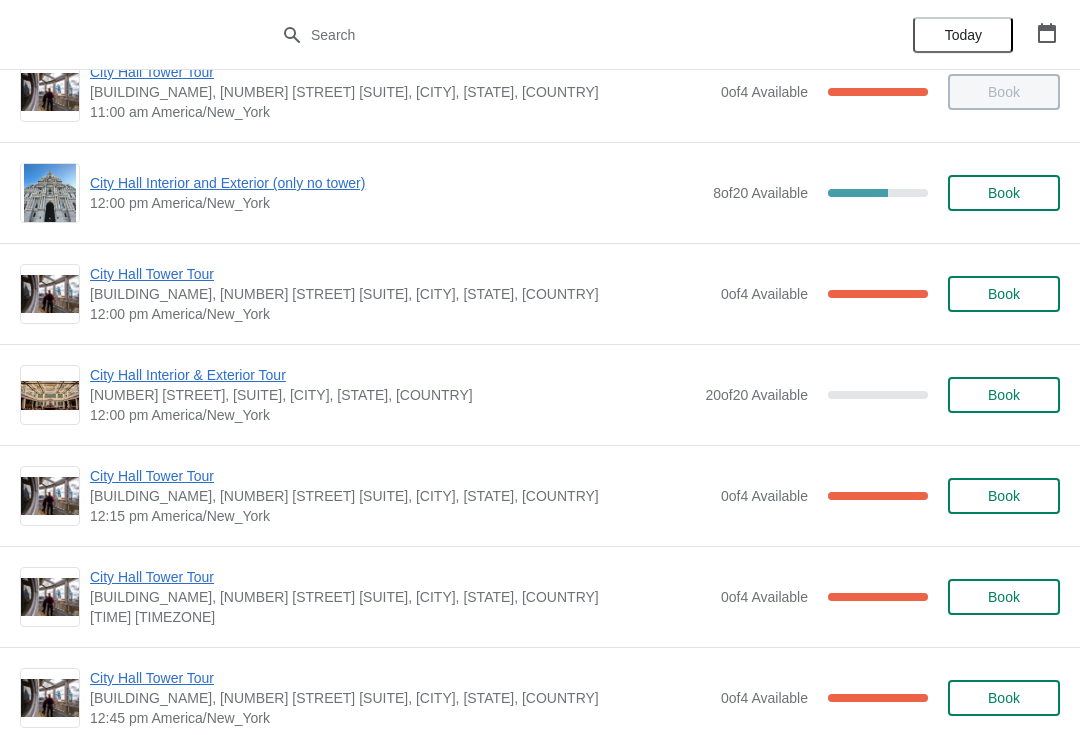 click on "City Hall Tower Tour" at bounding box center [400, 274] 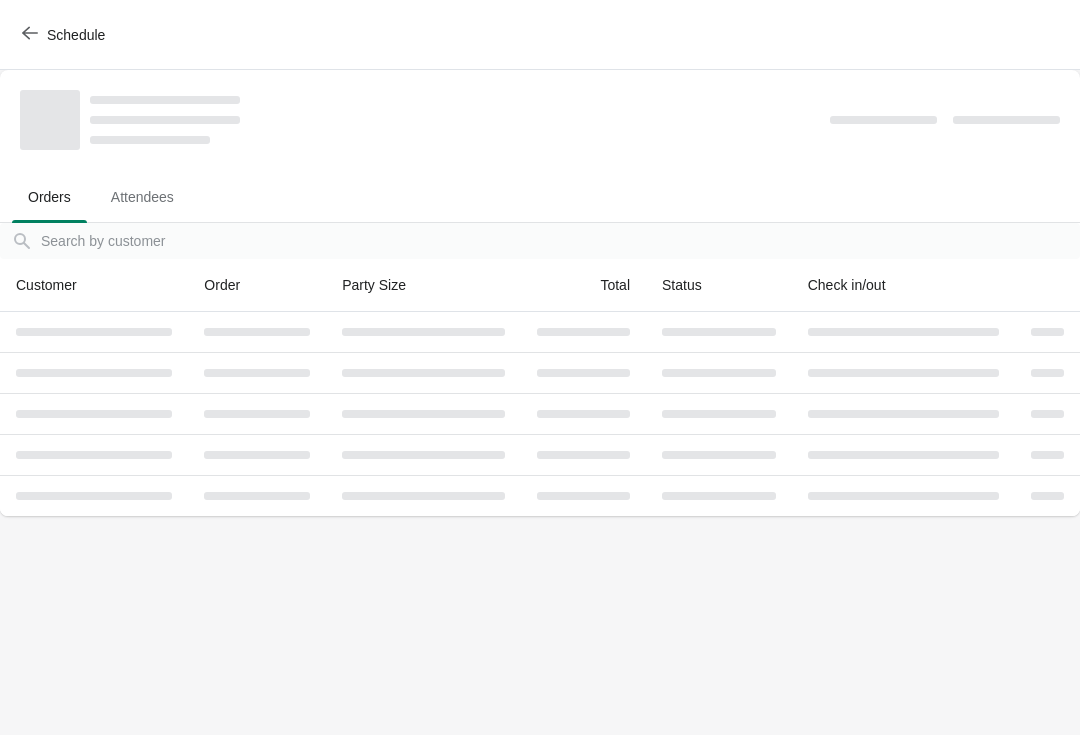 scroll, scrollTop: 0, scrollLeft: 0, axis: both 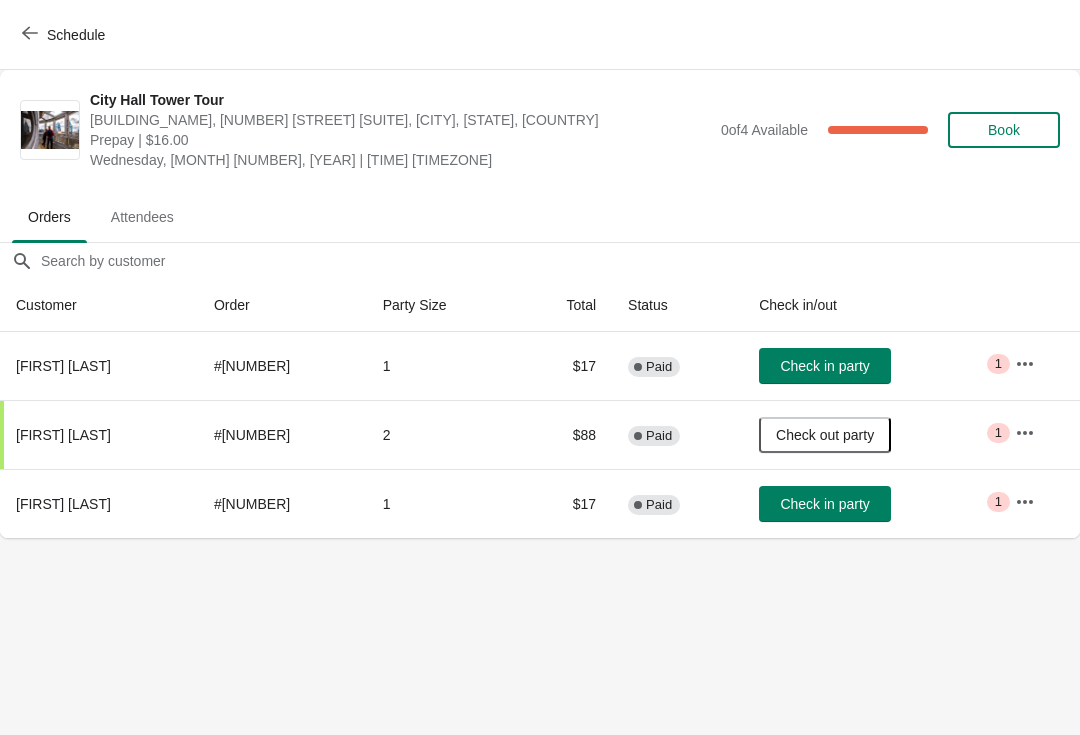 click at bounding box center [30, 34] 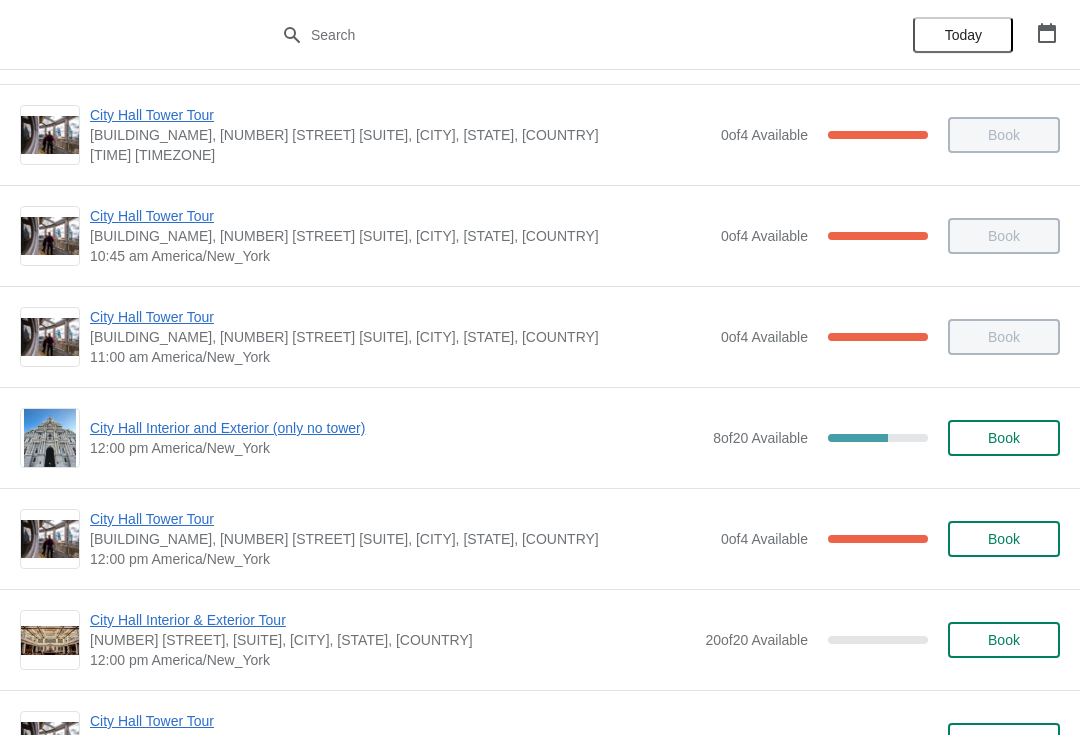 scroll, scrollTop: 530, scrollLeft: 0, axis: vertical 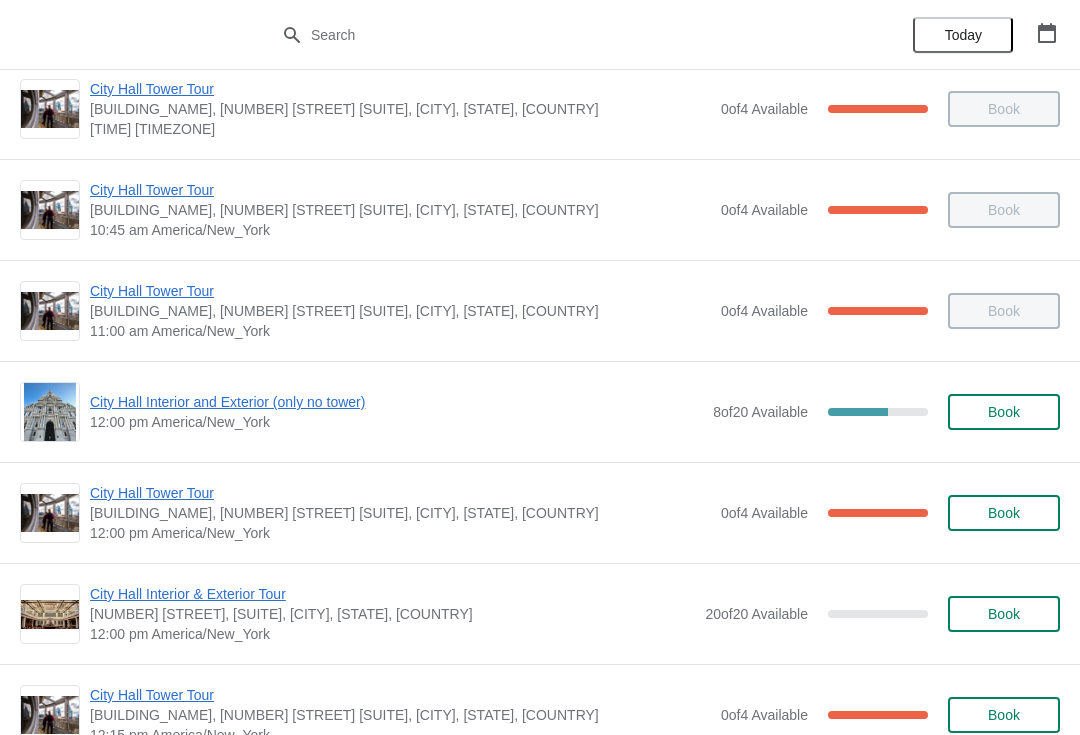 click on "City Hall Tower Tour" at bounding box center (400, 493) 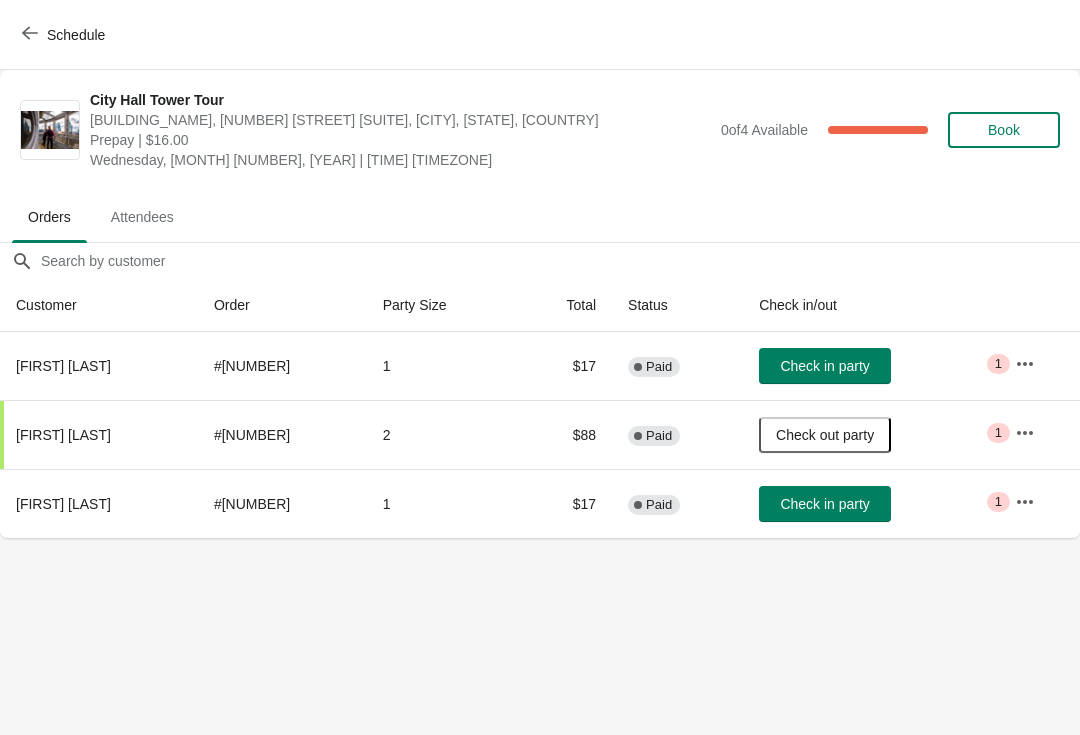 click 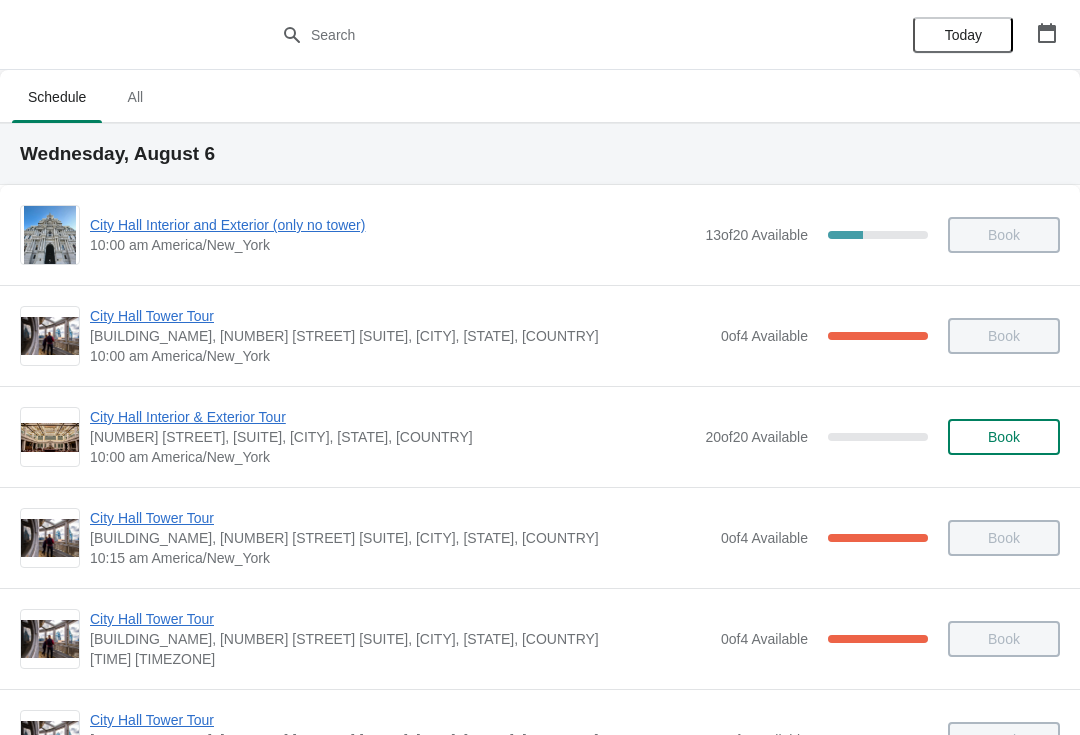 click at bounding box center [1047, 33] 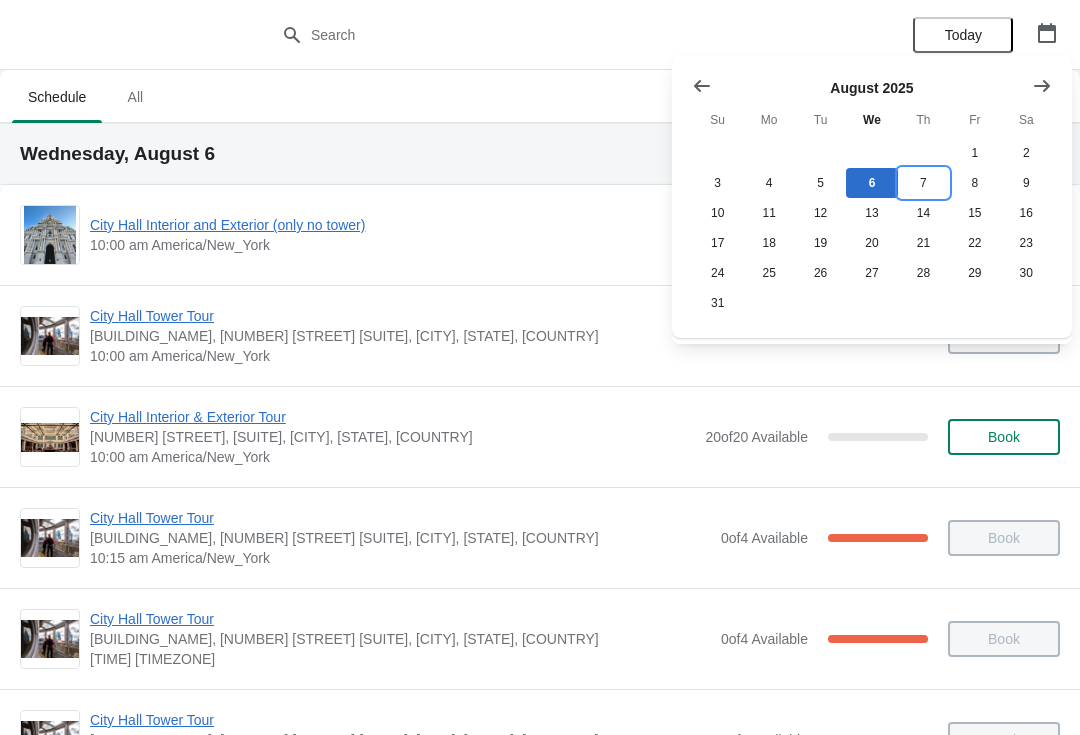 click on "7" at bounding box center [923, 183] 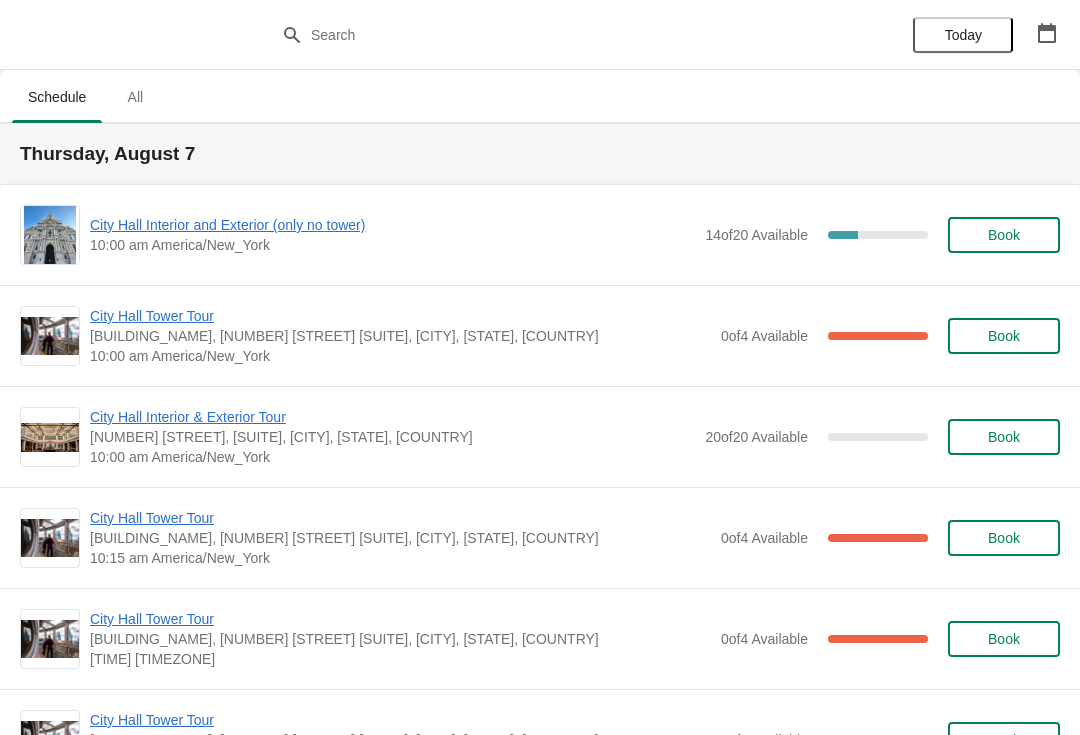 click on "City Hall Interior and Exterior (only no tower)" at bounding box center [392, 225] 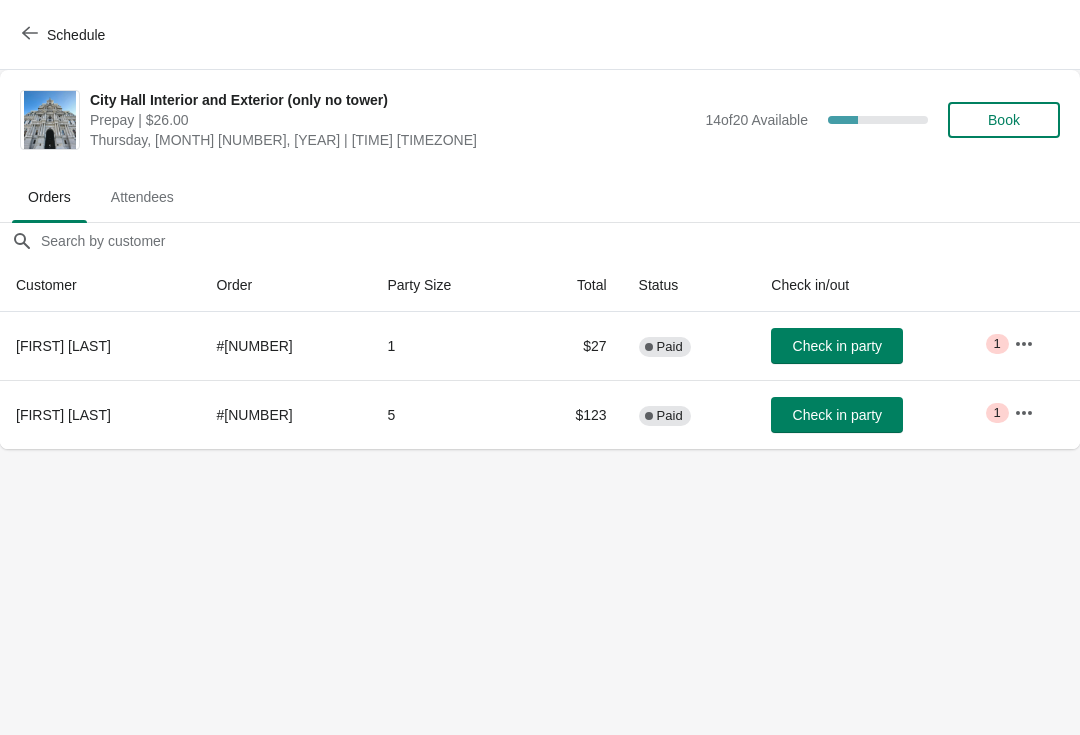 click on "Book" at bounding box center (1004, 120) 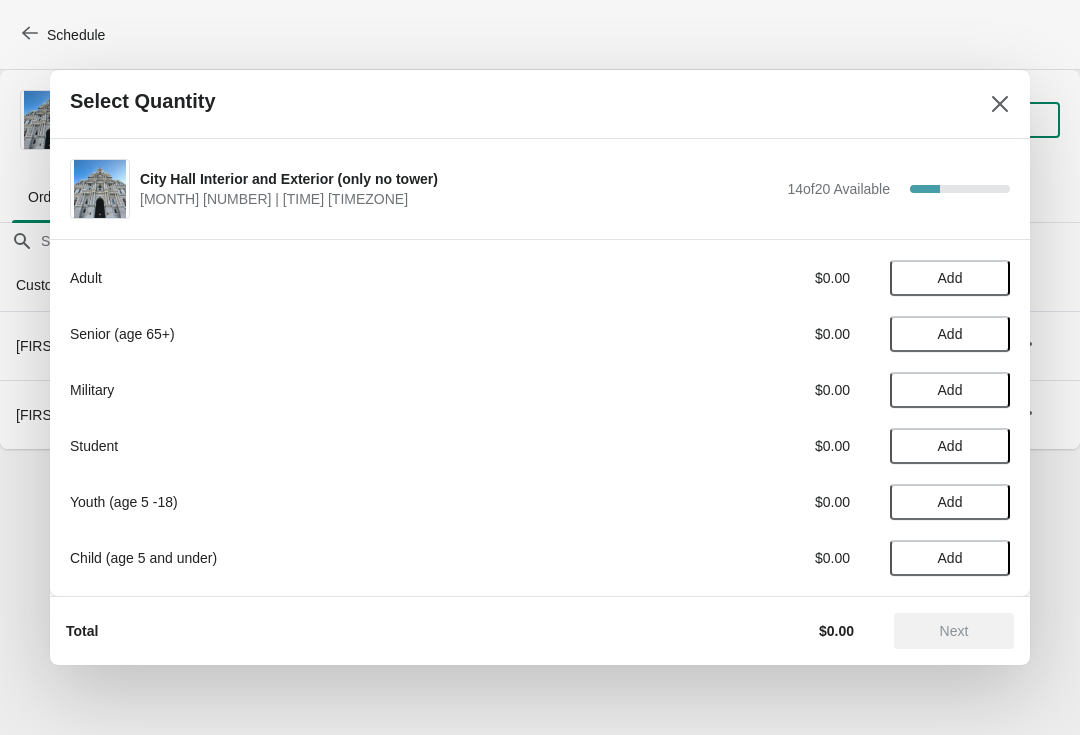 click on "Add" at bounding box center (950, 334) 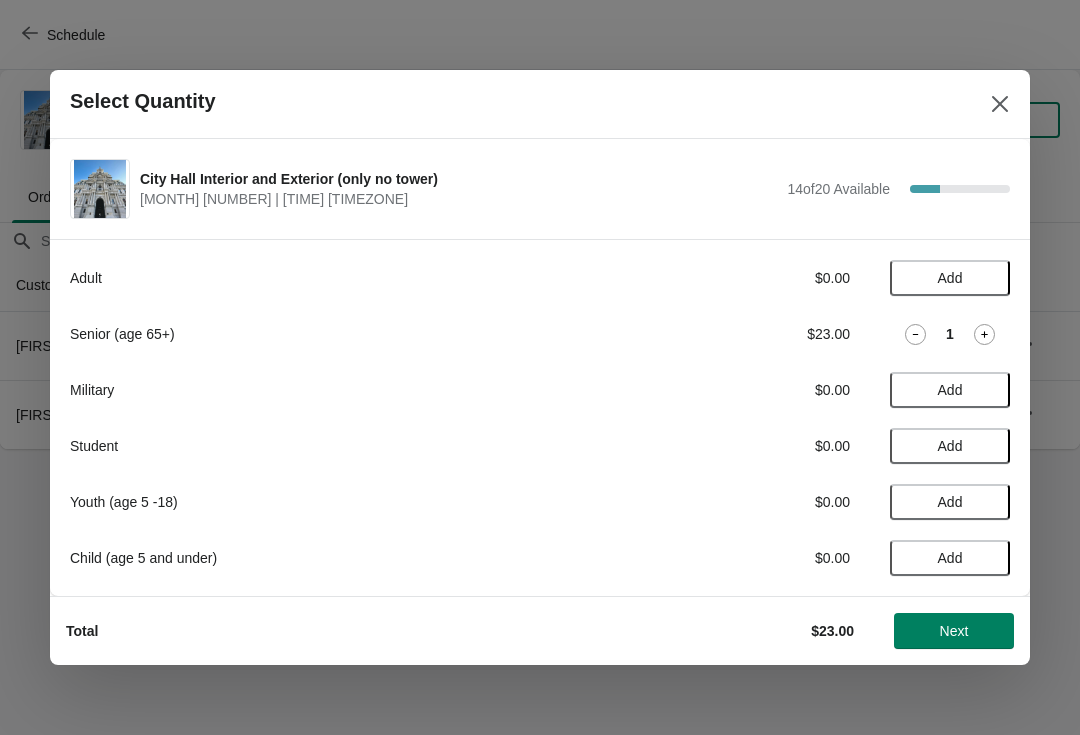 click on "Next" at bounding box center [954, 631] 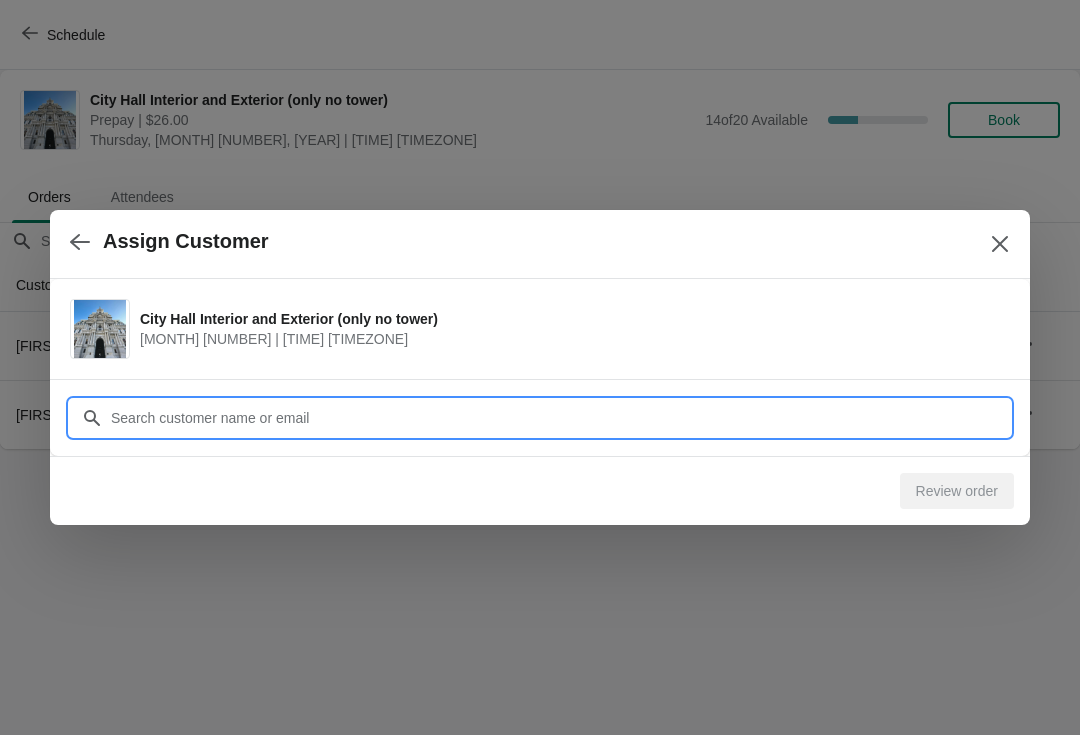 click on "Customer" at bounding box center [560, 418] 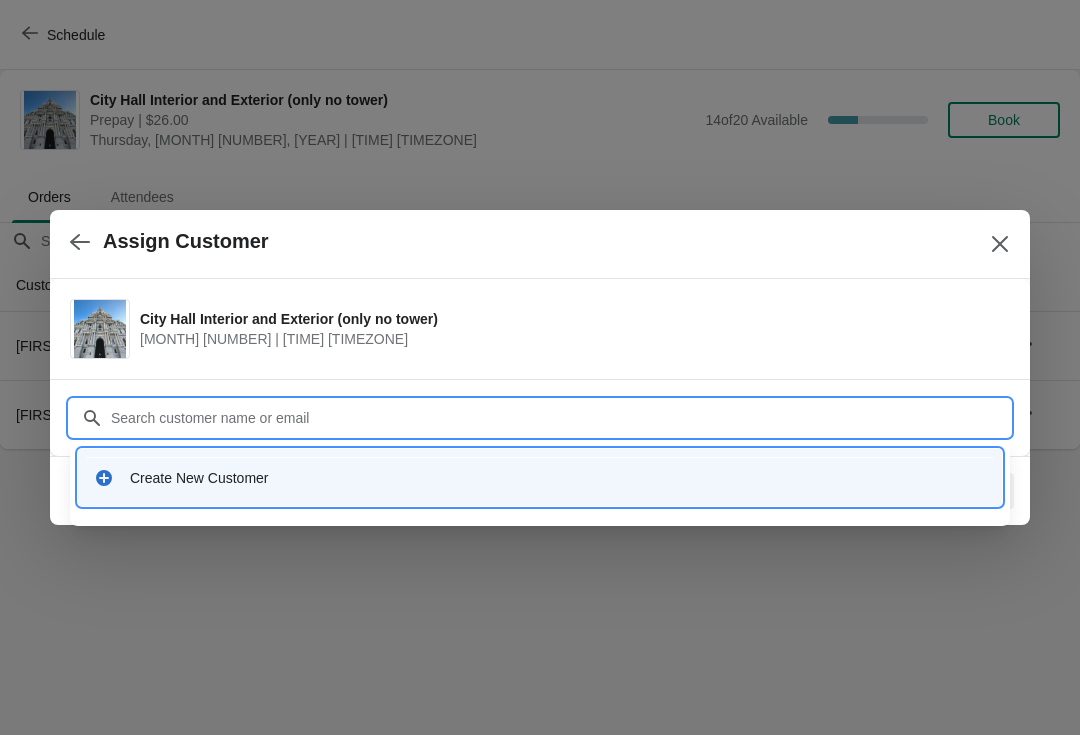 click on "Create New Customer" at bounding box center (540, 477) 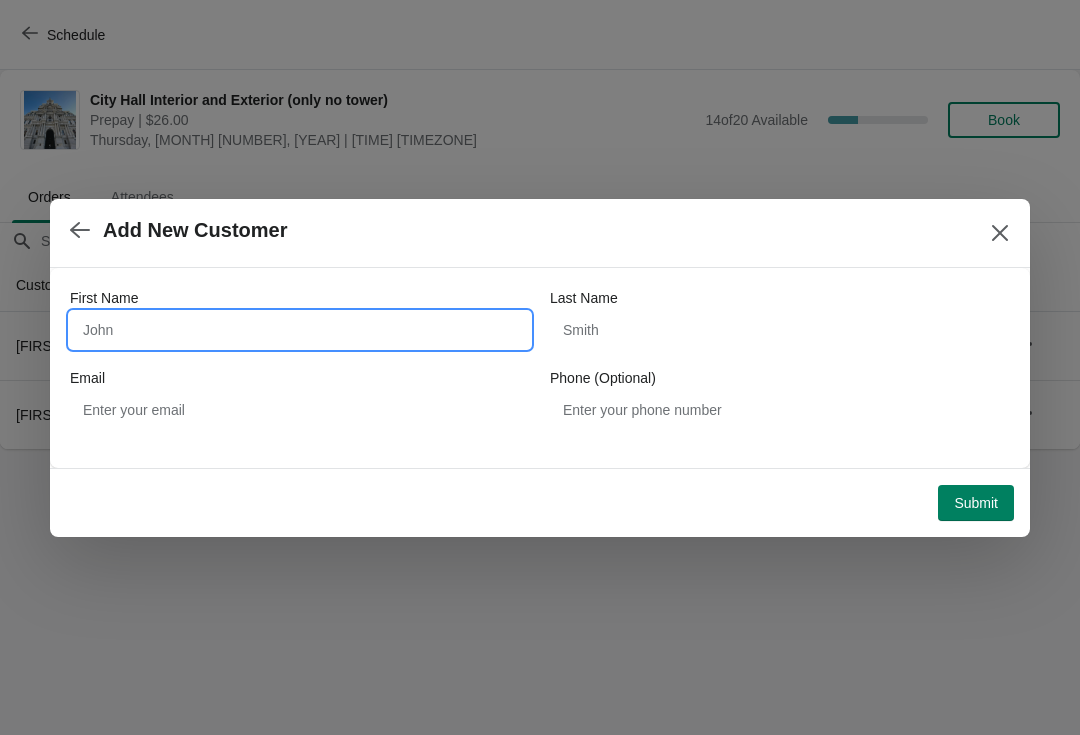 click on "First Name" at bounding box center (300, 330) 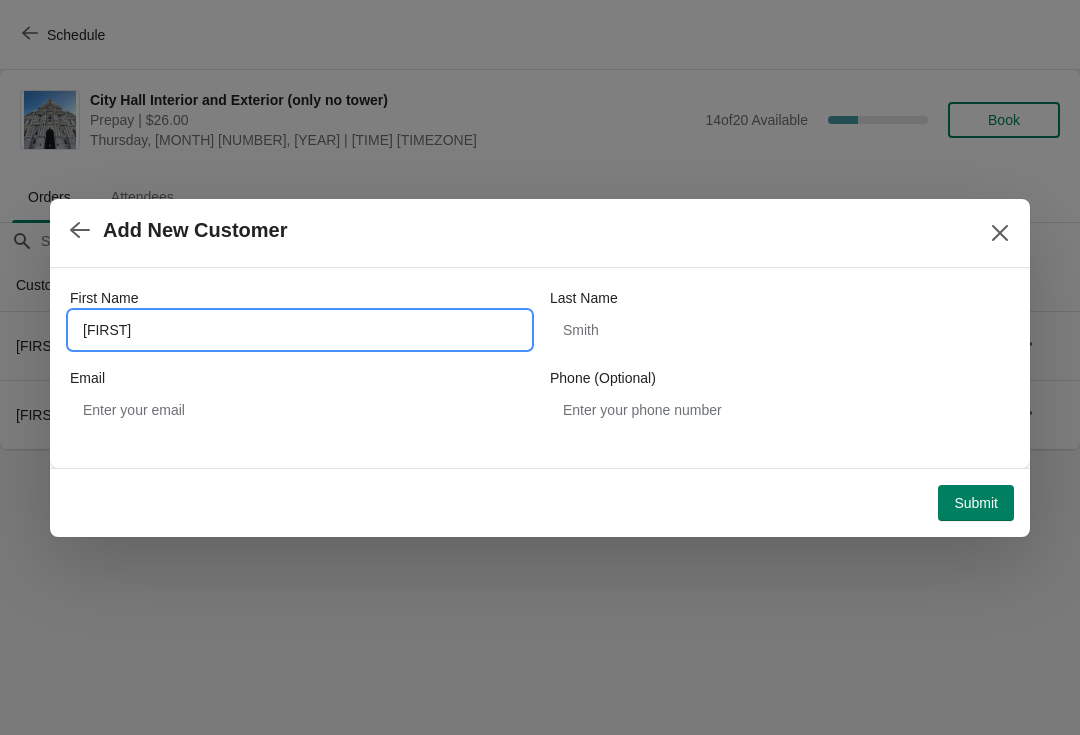 type on "Tom" 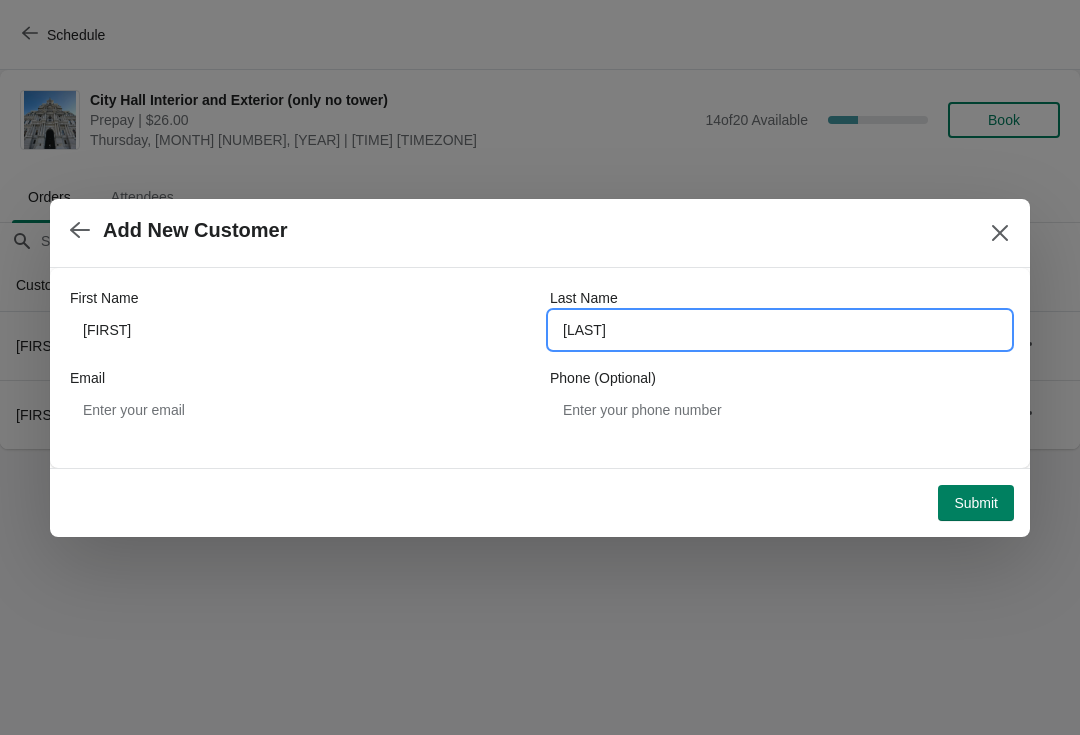 type on "Stepanchek" 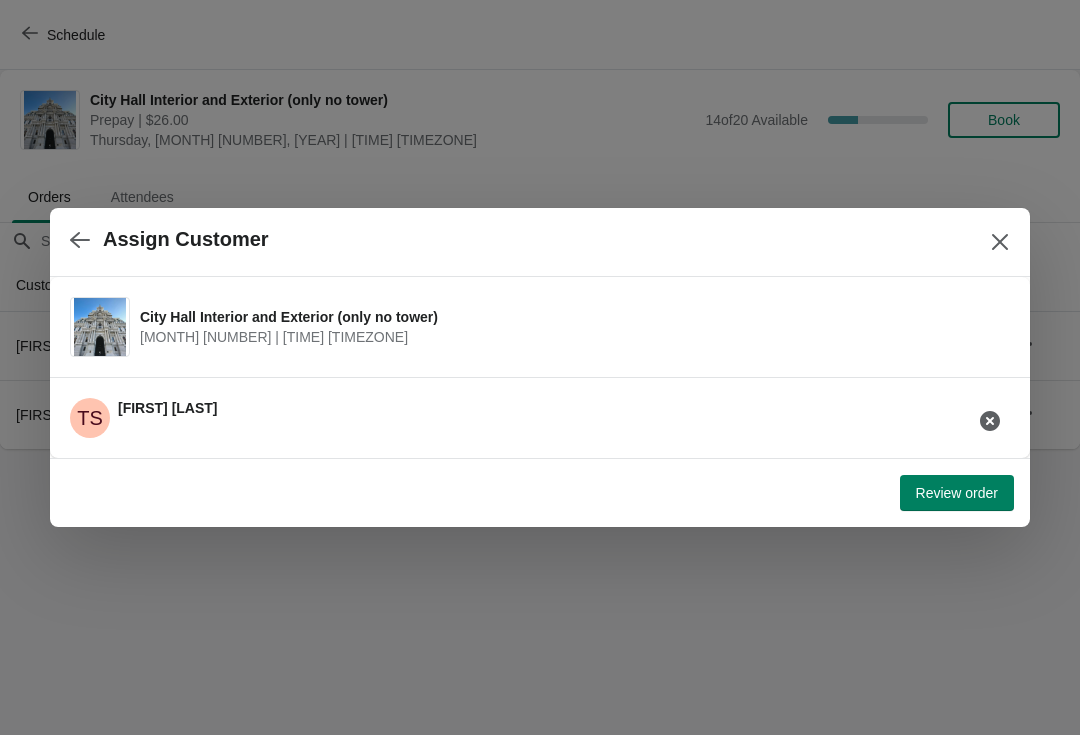 click on "Review order" at bounding box center (957, 493) 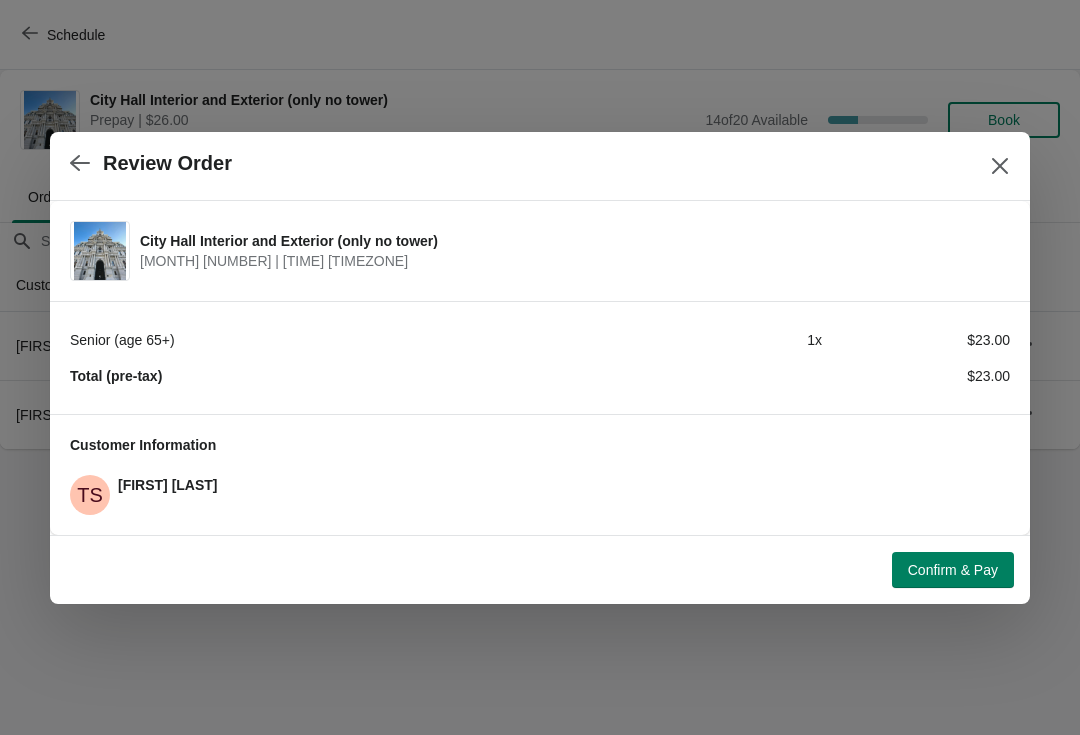 click on "Confirm & Pay" at bounding box center (953, 570) 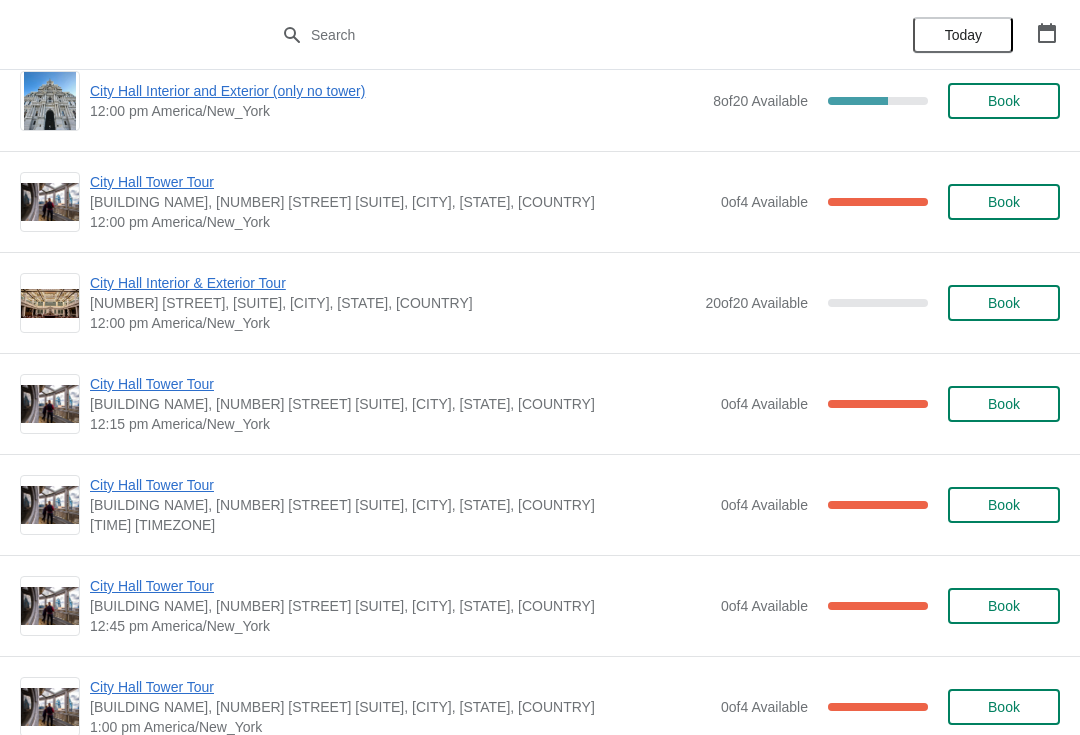 scroll, scrollTop: 838, scrollLeft: 0, axis: vertical 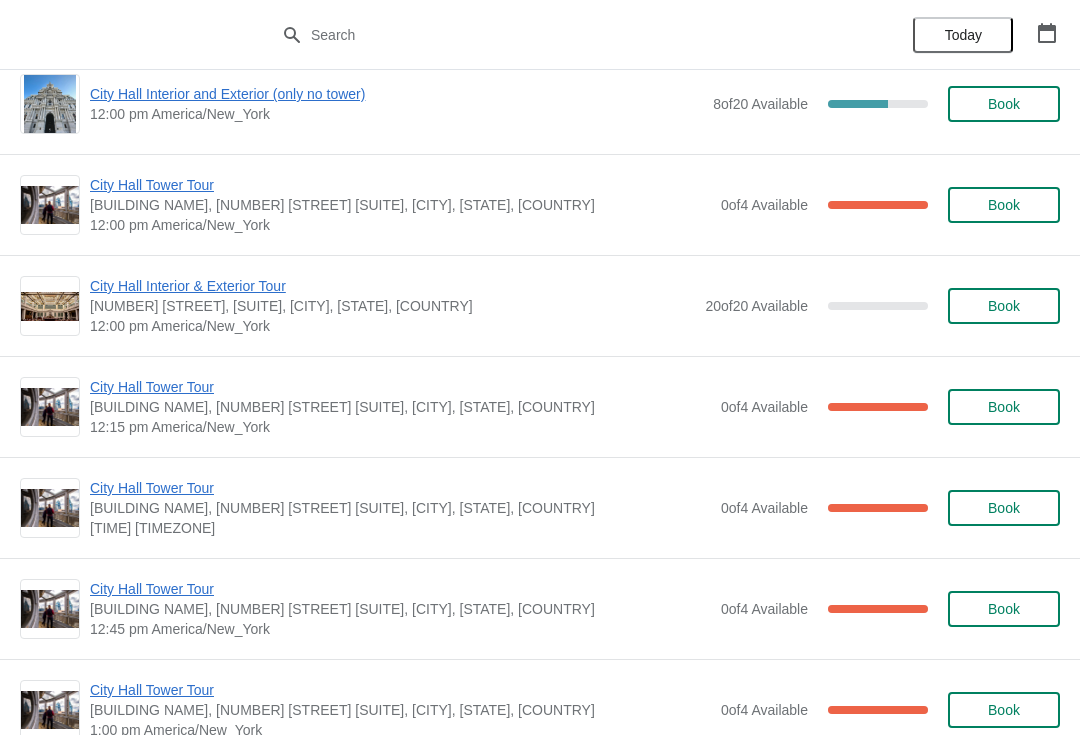 click on "City Hall Interior & Exterior Tour" at bounding box center (392, 286) 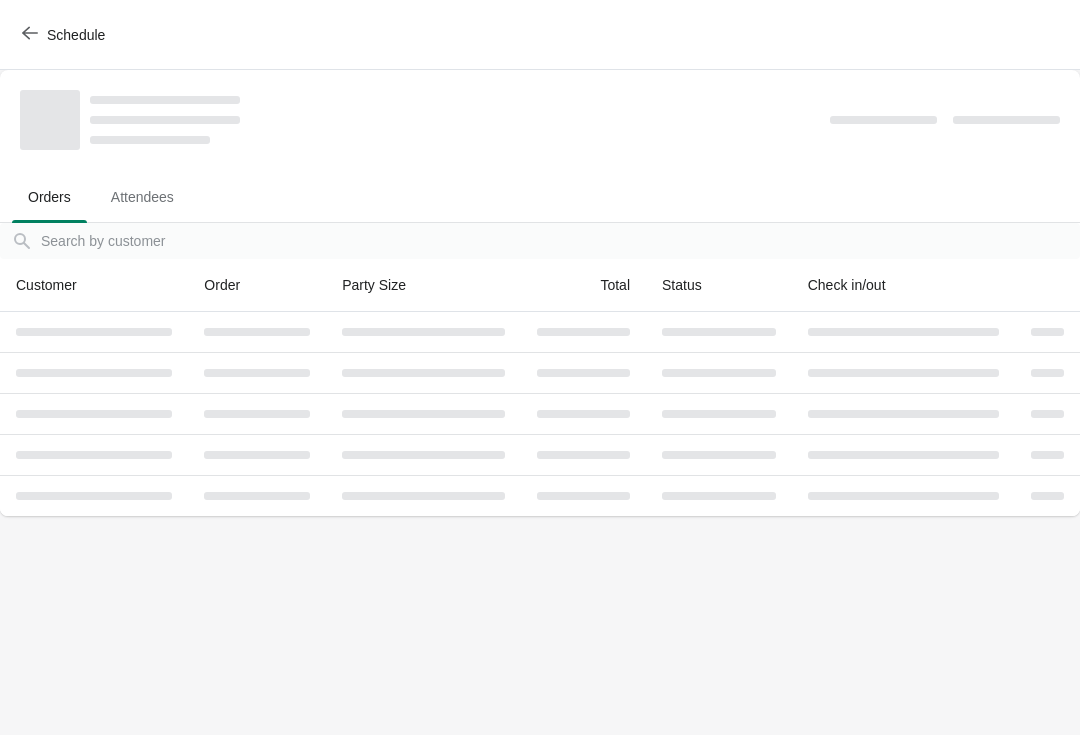 scroll, scrollTop: 0, scrollLeft: 0, axis: both 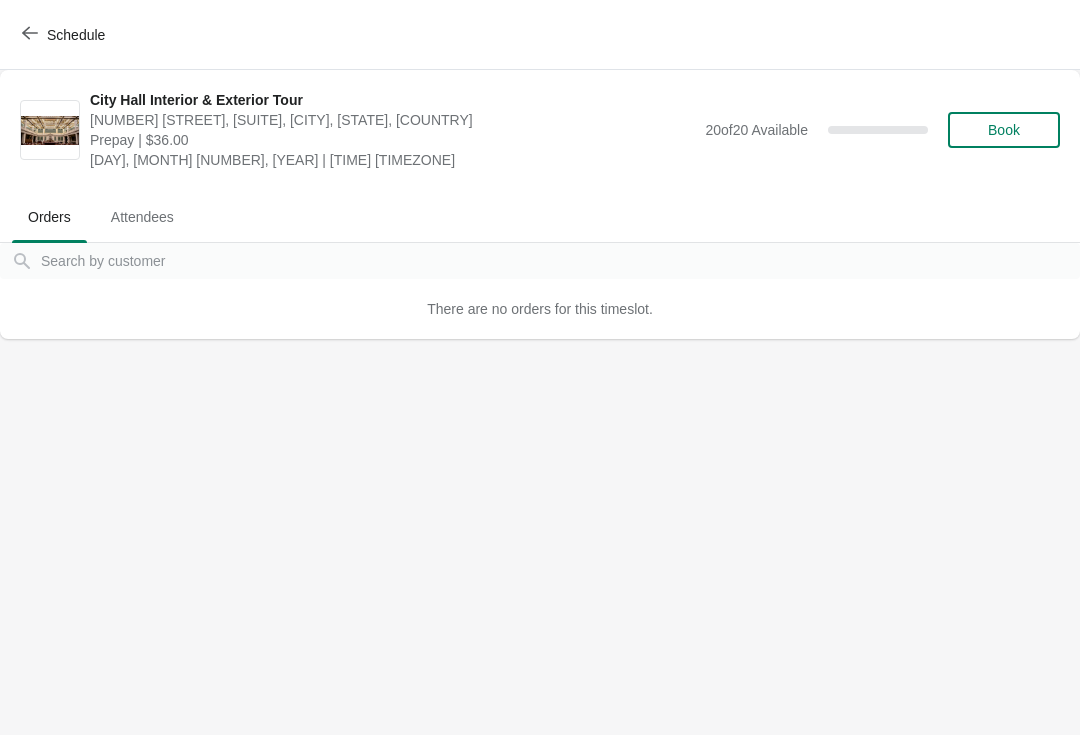click on "Schedule" at bounding box center (65, 35) 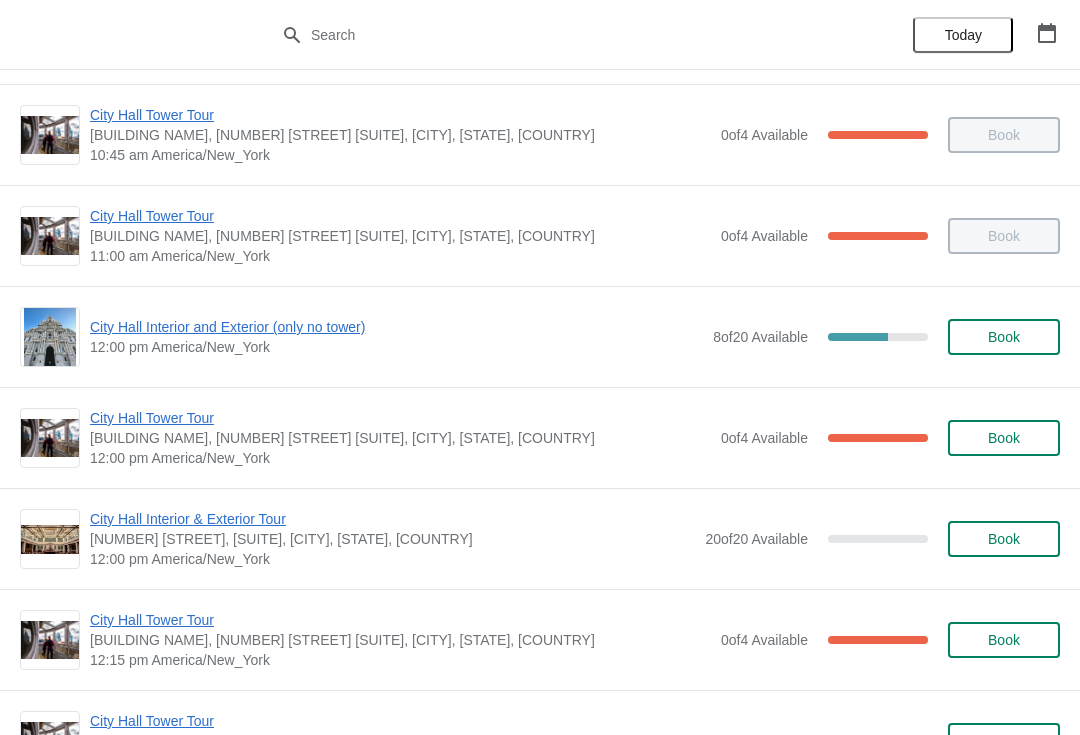 scroll, scrollTop: 603, scrollLeft: 0, axis: vertical 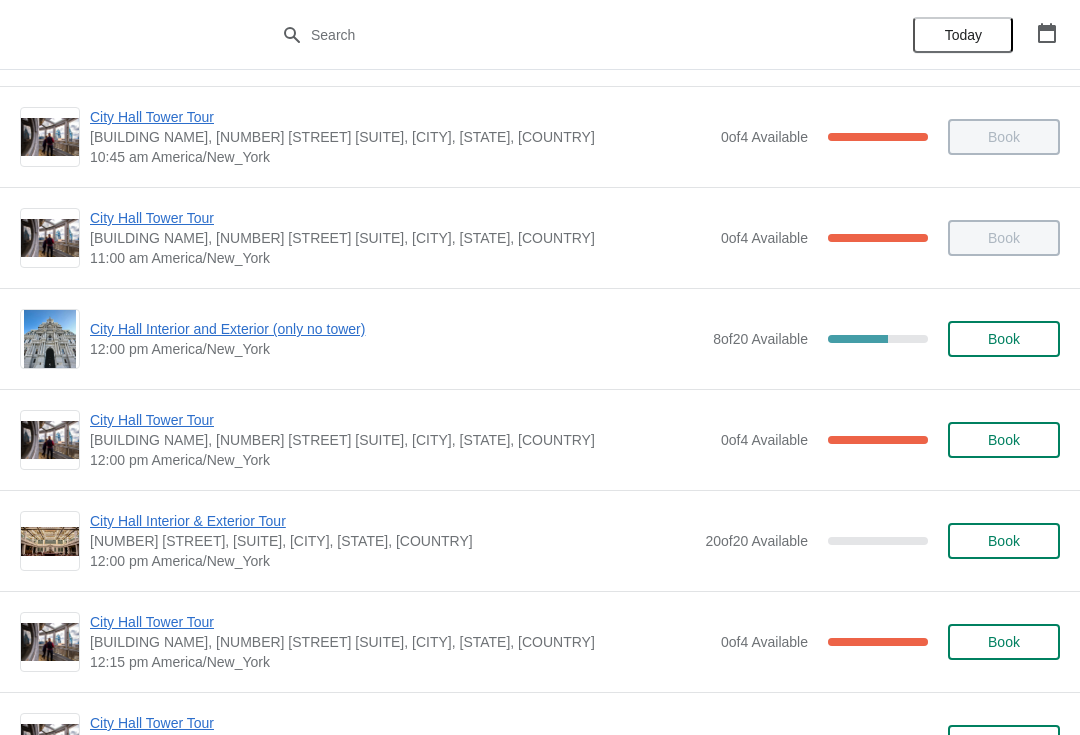 click on "City Hall Tower Tour" at bounding box center [400, 420] 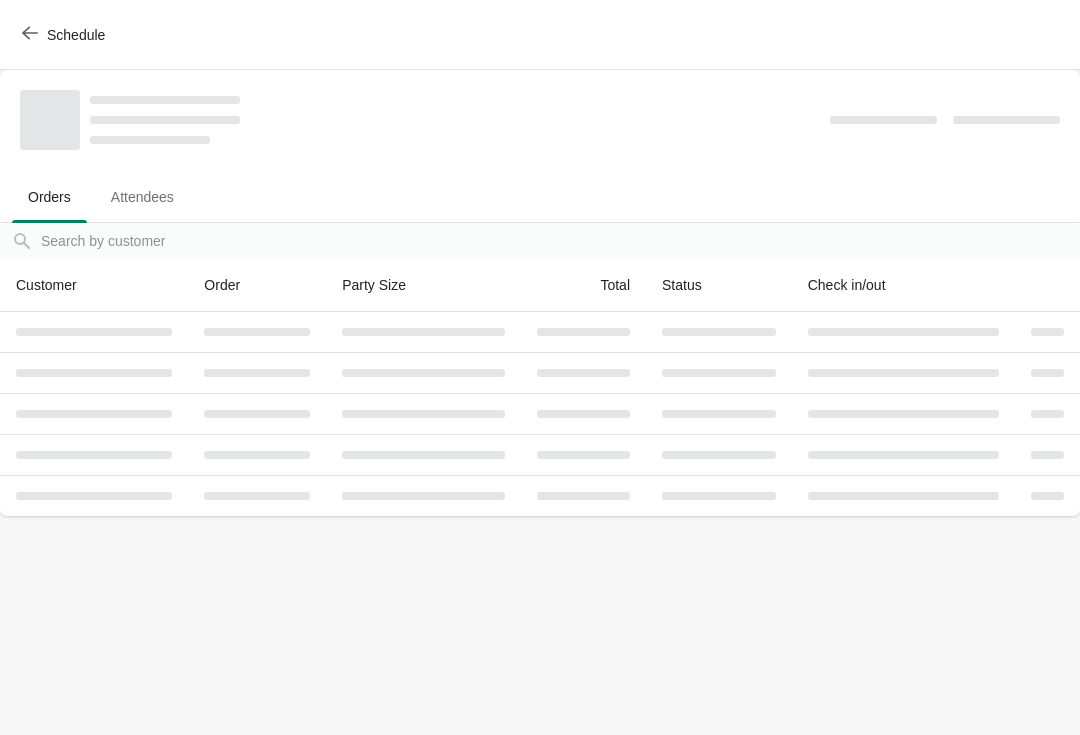 scroll, scrollTop: 0, scrollLeft: 0, axis: both 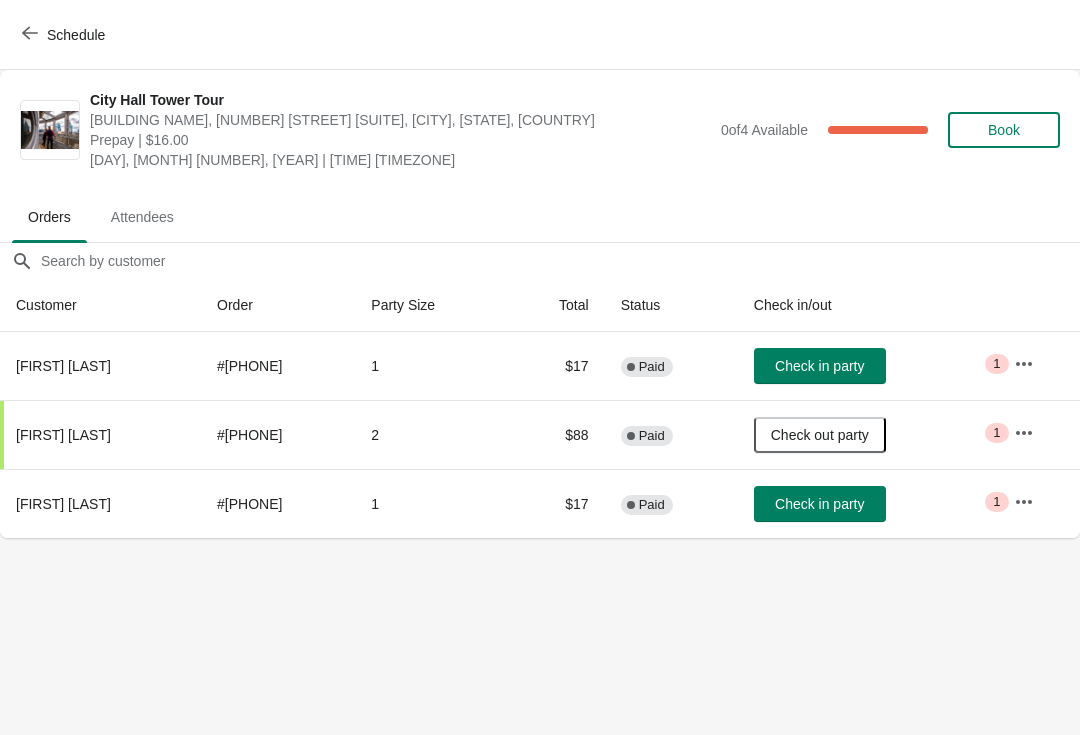 click on "Check in party" at bounding box center (820, 366) 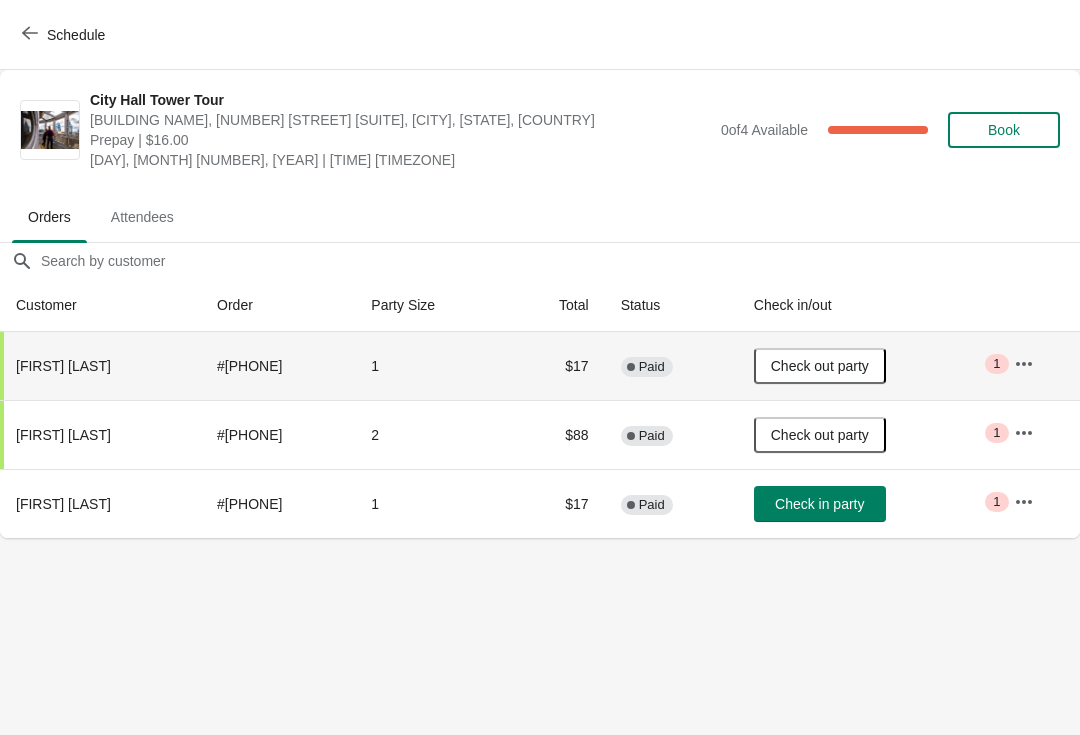 click on "Schedule" at bounding box center [65, 35] 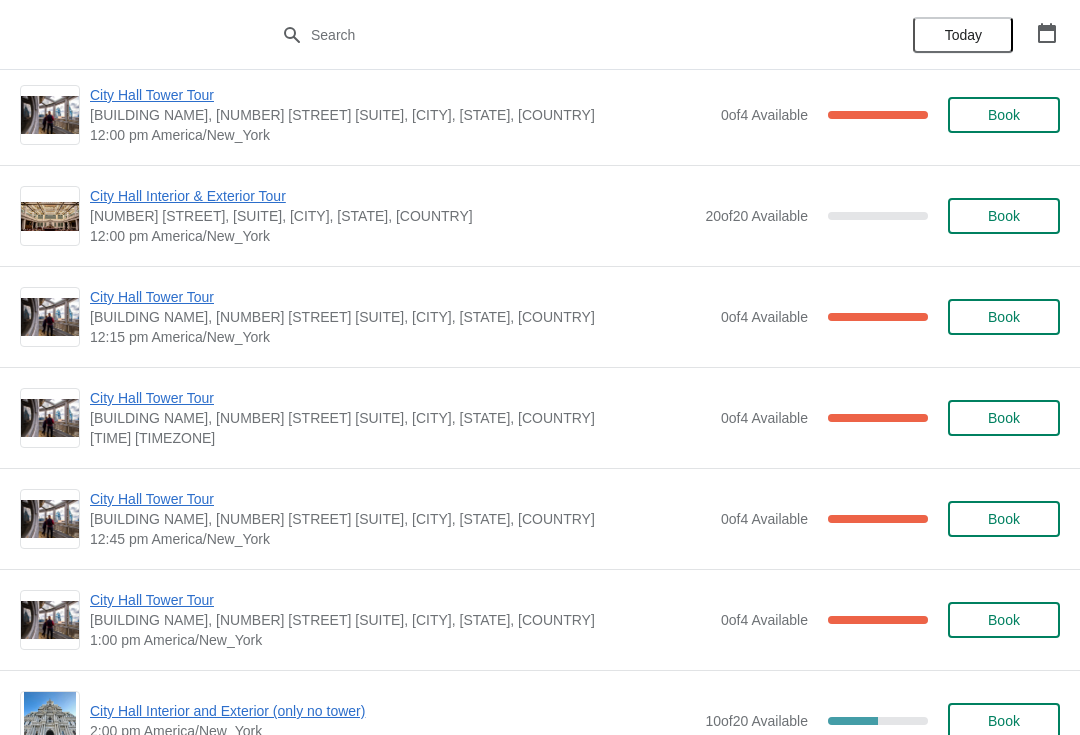 scroll, scrollTop: 954, scrollLeft: 0, axis: vertical 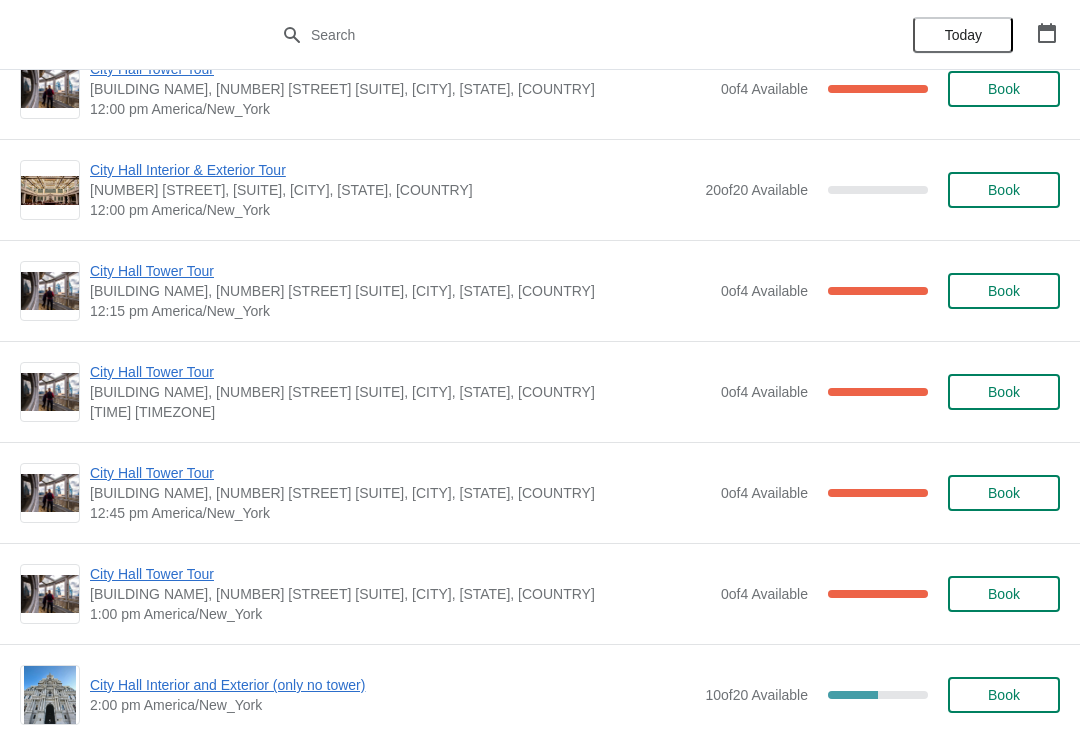 click on "City Hall Tower Tour" at bounding box center (400, 271) 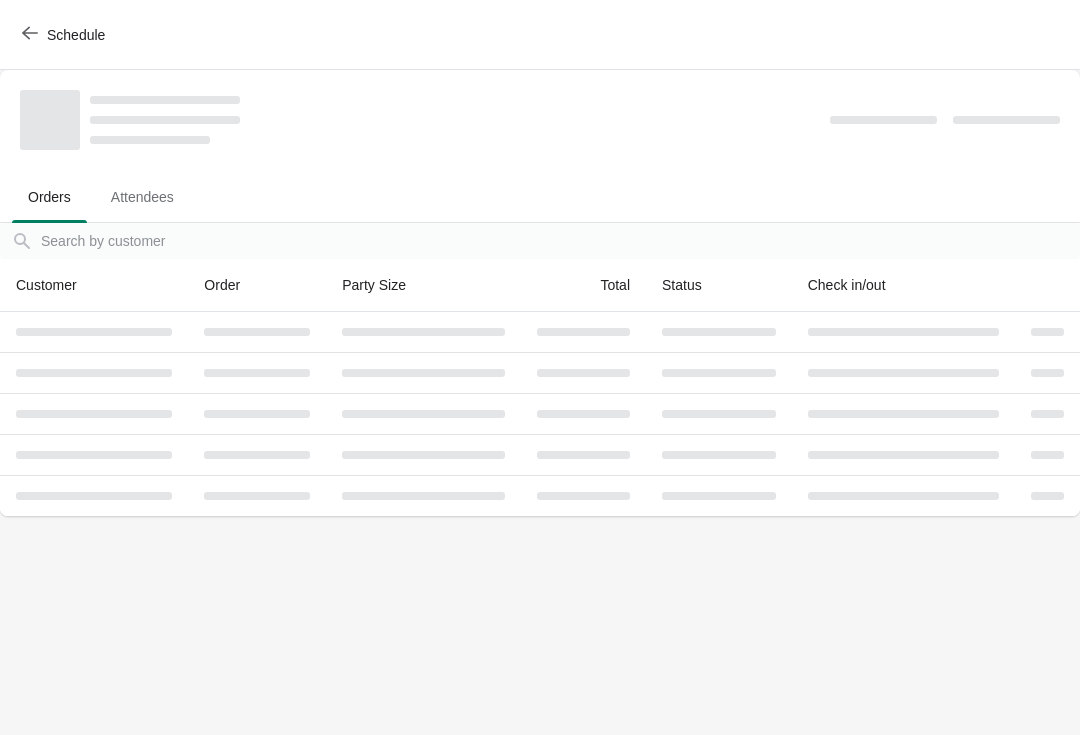 scroll, scrollTop: 0, scrollLeft: 0, axis: both 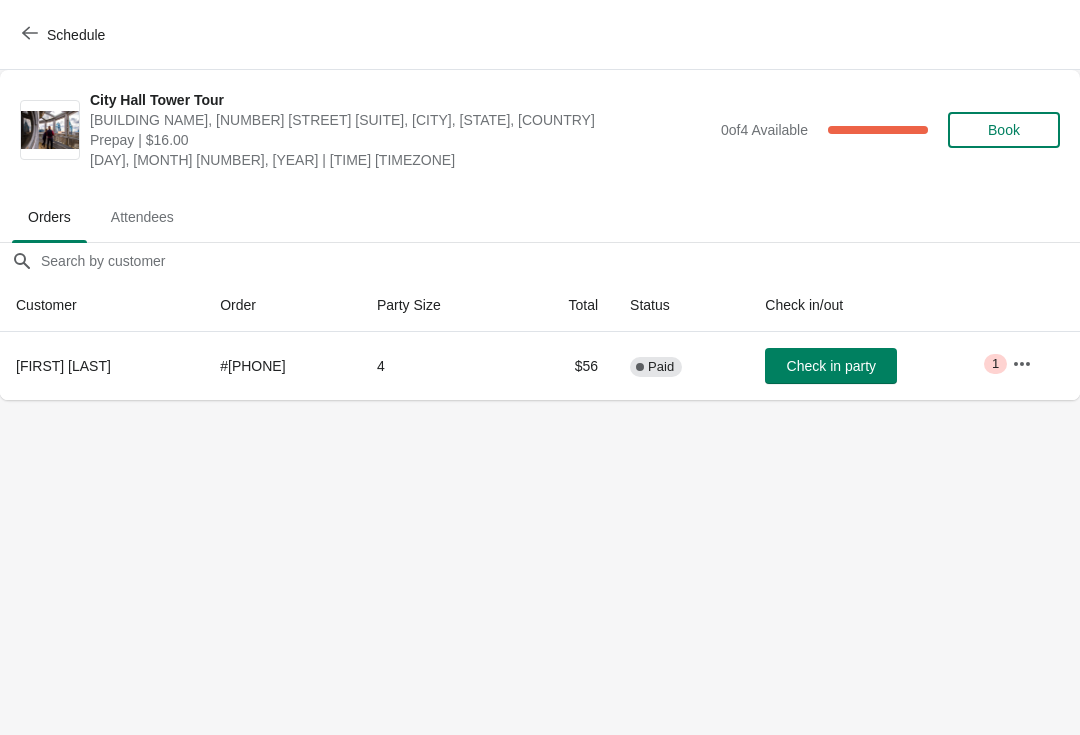 click on "Check in party" at bounding box center (831, 366) 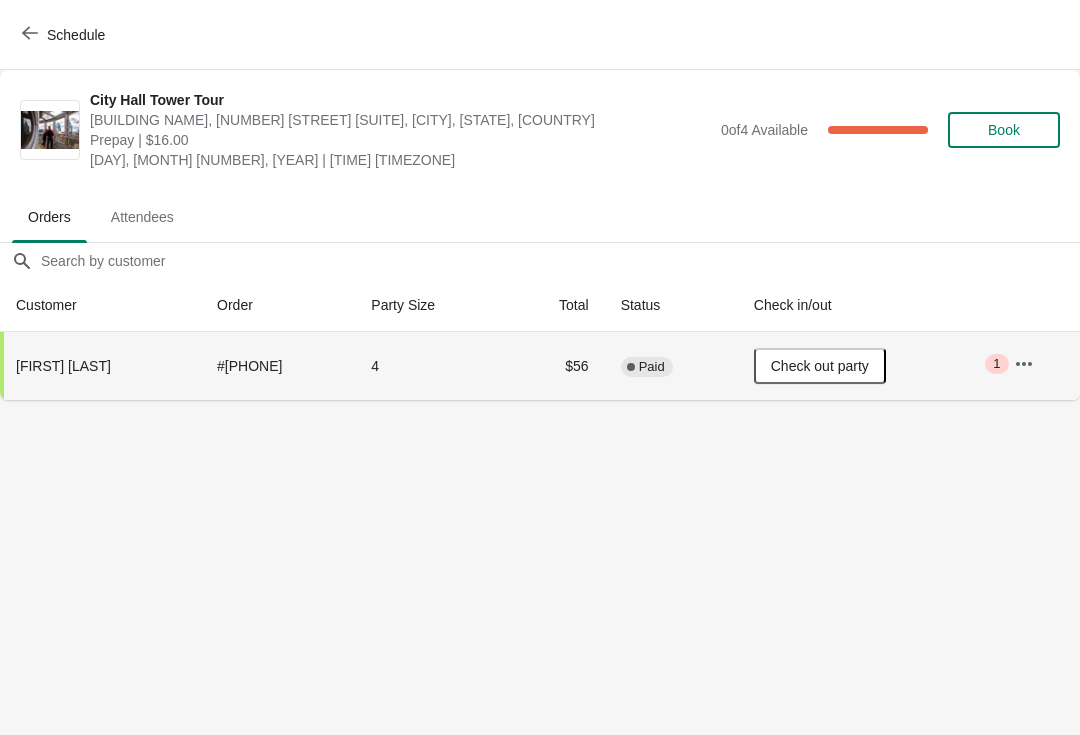 click on "Schedule" at bounding box center (76, 35) 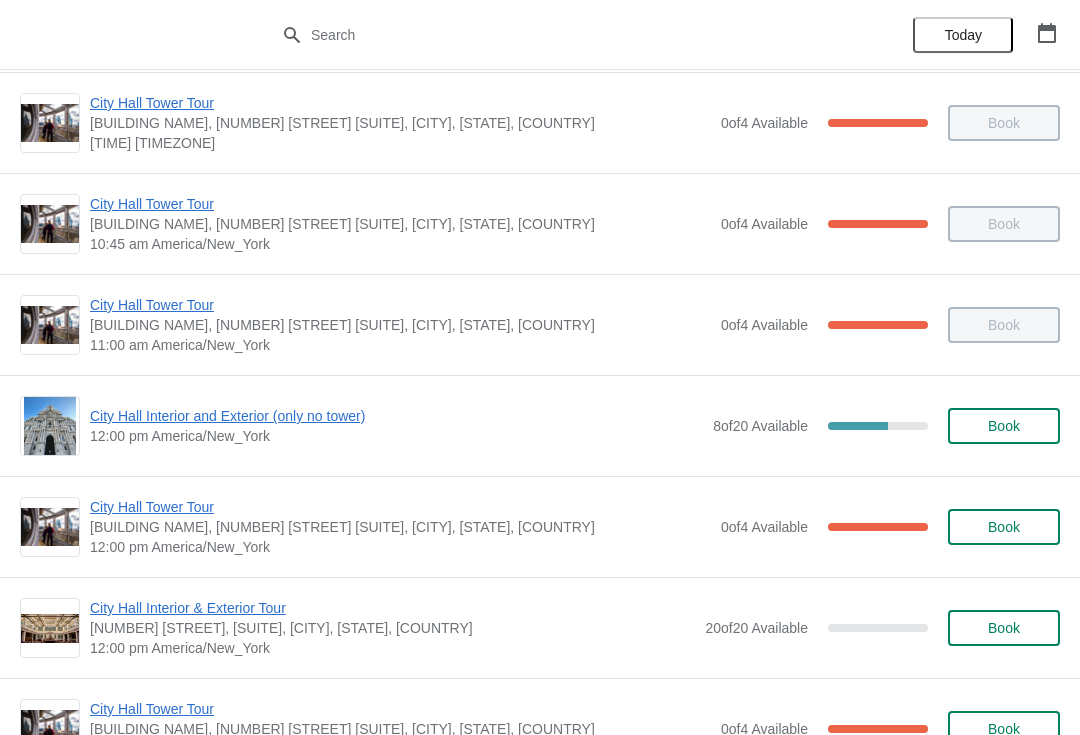 scroll, scrollTop: 867, scrollLeft: 0, axis: vertical 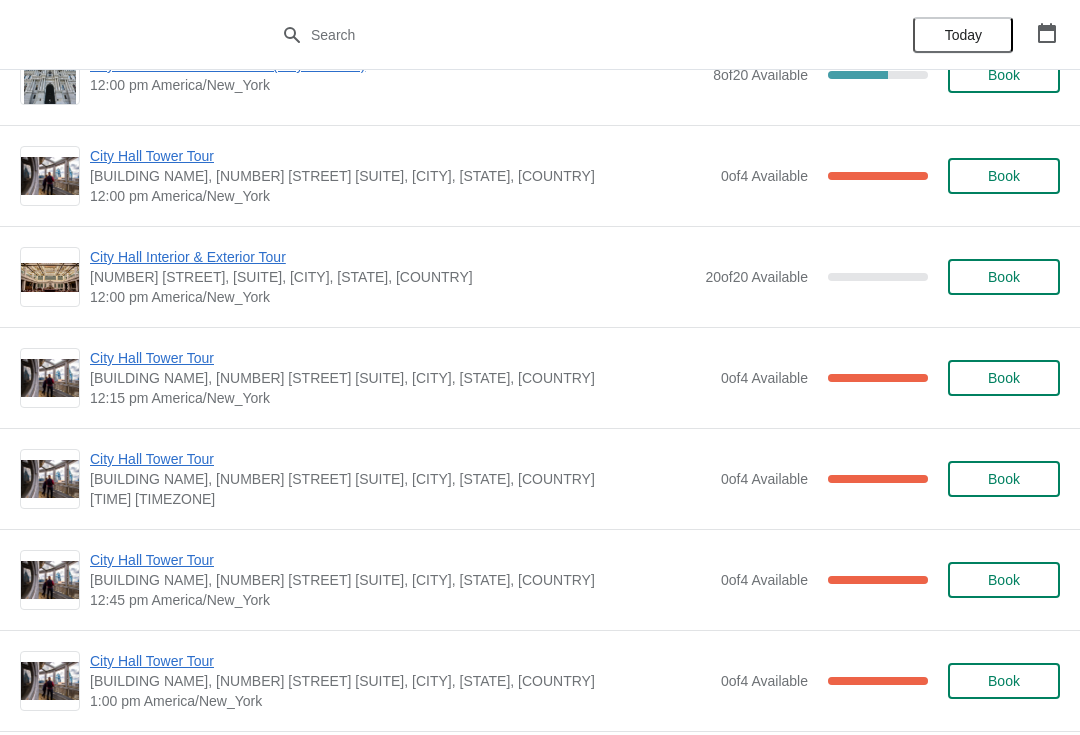 click on "City Hall Tower Tour" at bounding box center (400, 459) 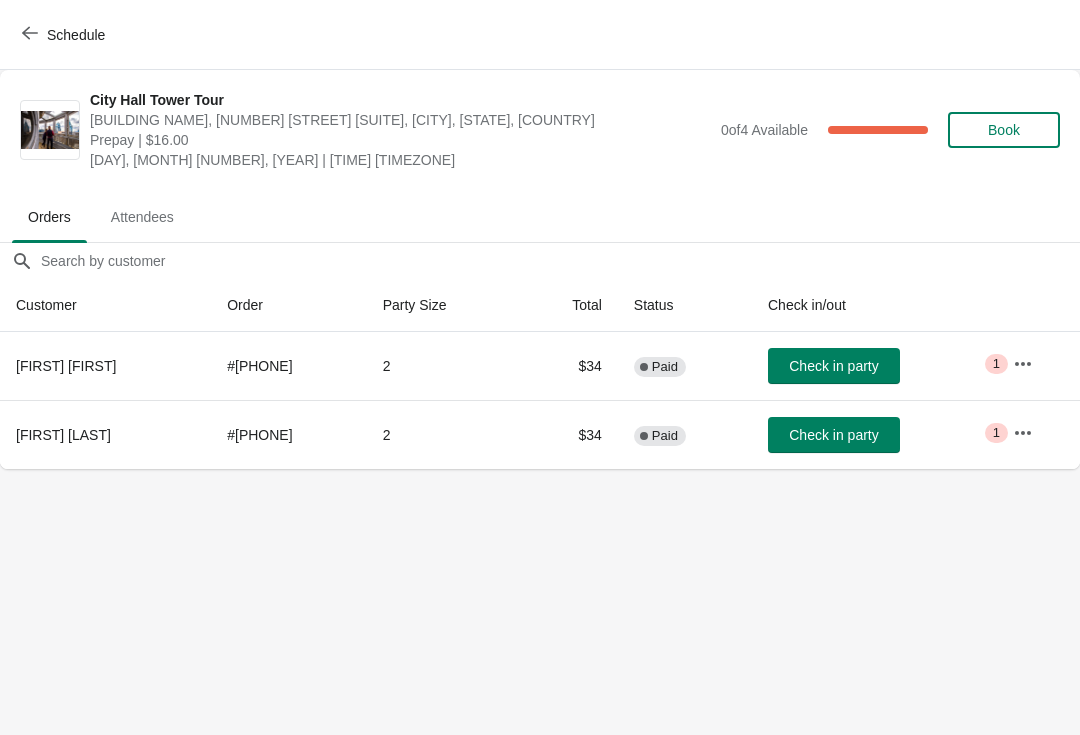 click on "Check in party" at bounding box center (834, 366) 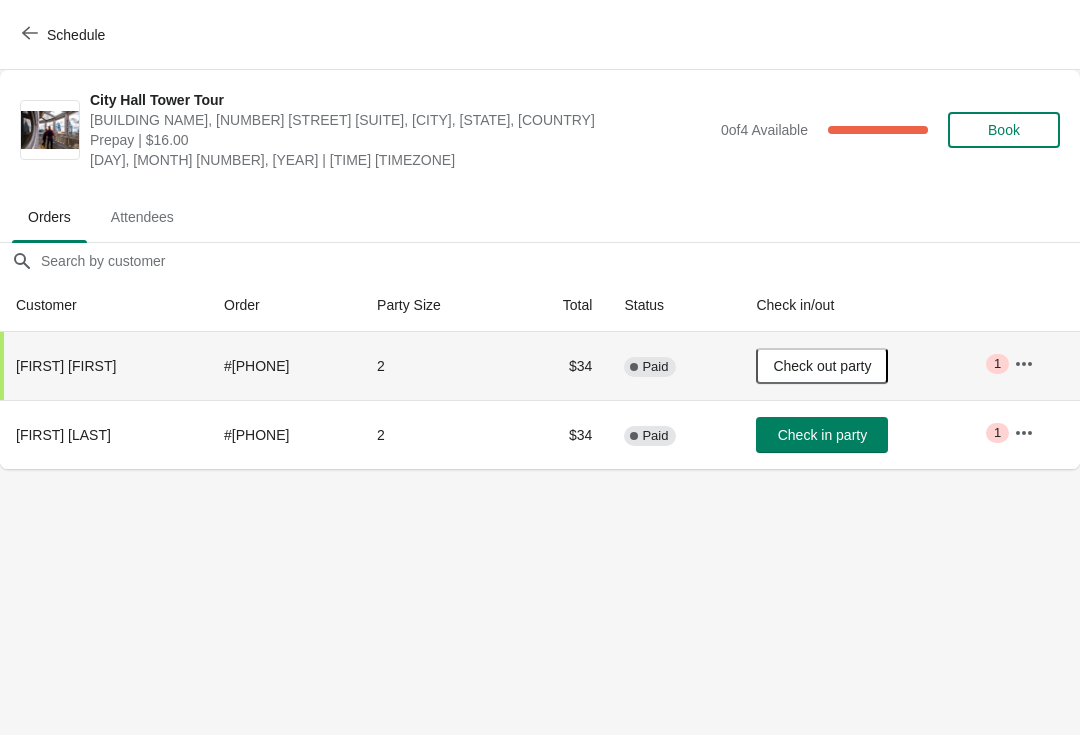 click on "Schedule" at bounding box center (65, 34) 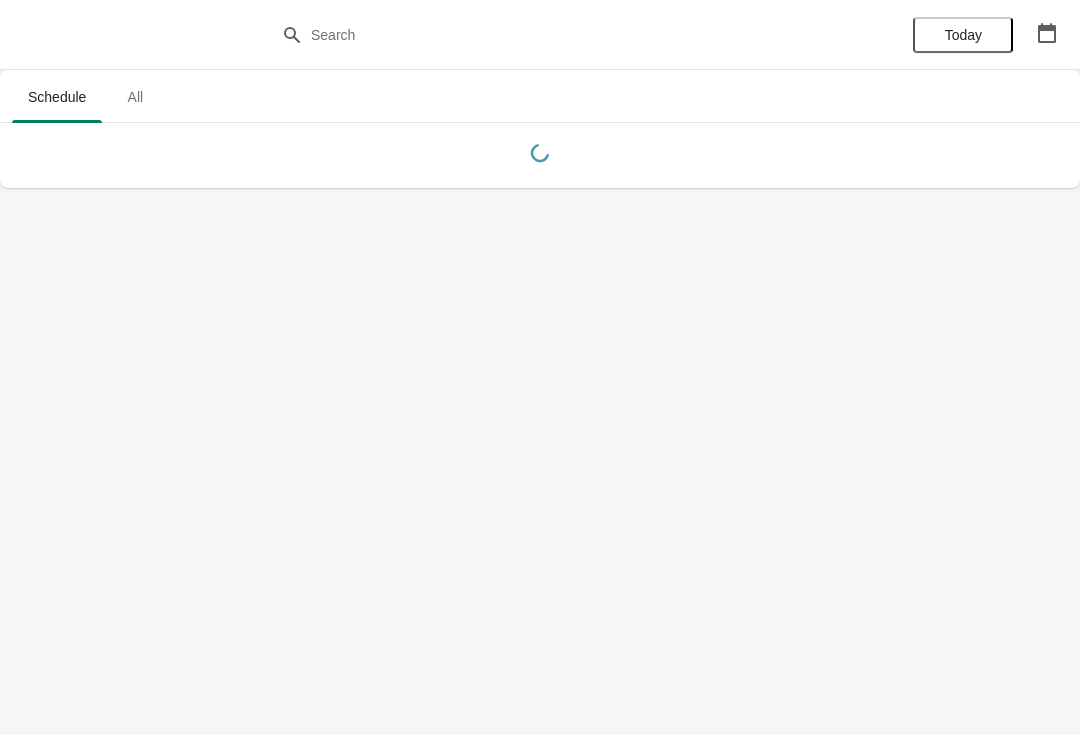 click at bounding box center (540, 35) 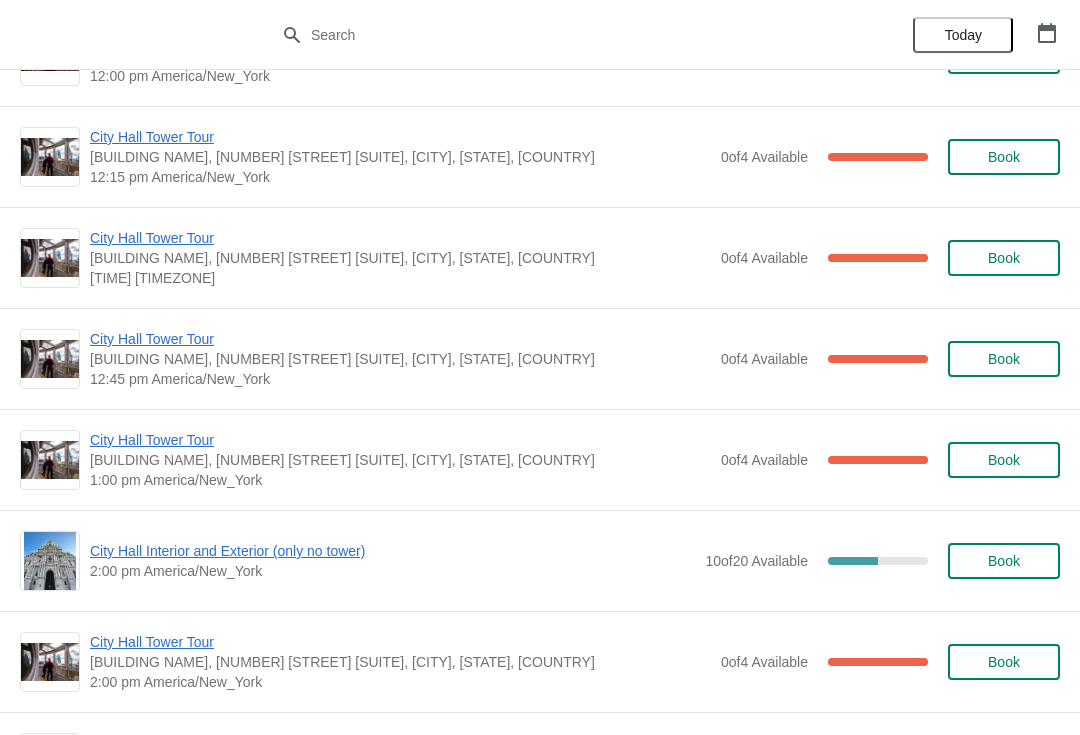 scroll, scrollTop: 1071, scrollLeft: 0, axis: vertical 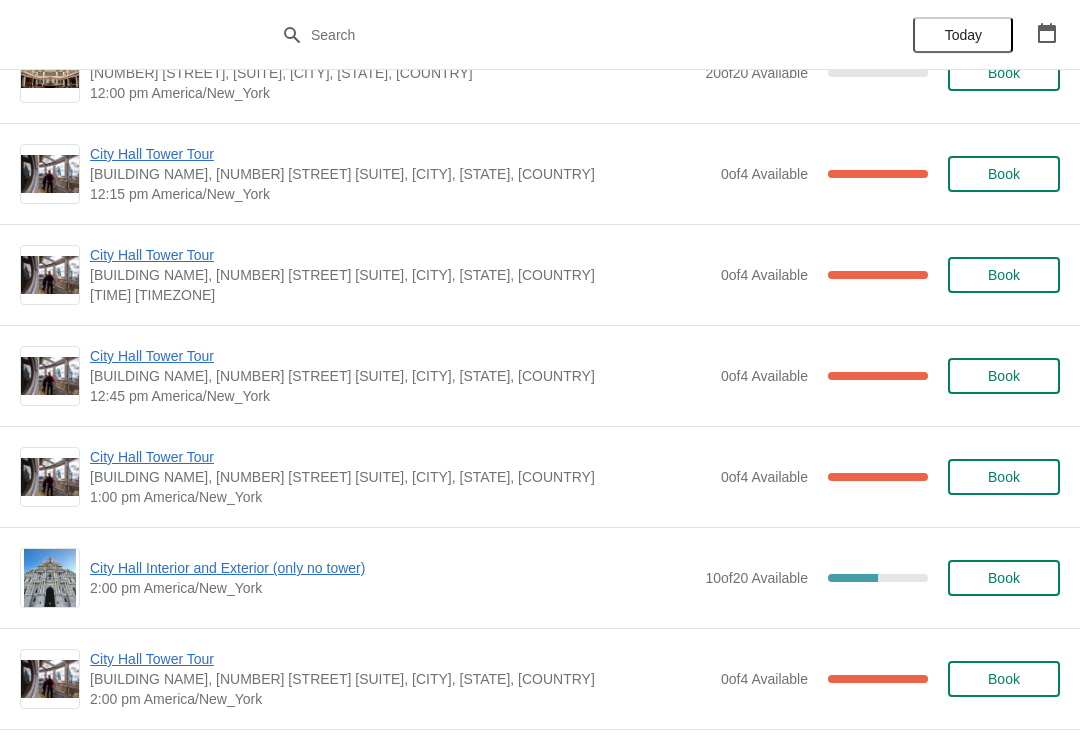 click on "City Hall Tower Tour" at bounding box center (400, 255) 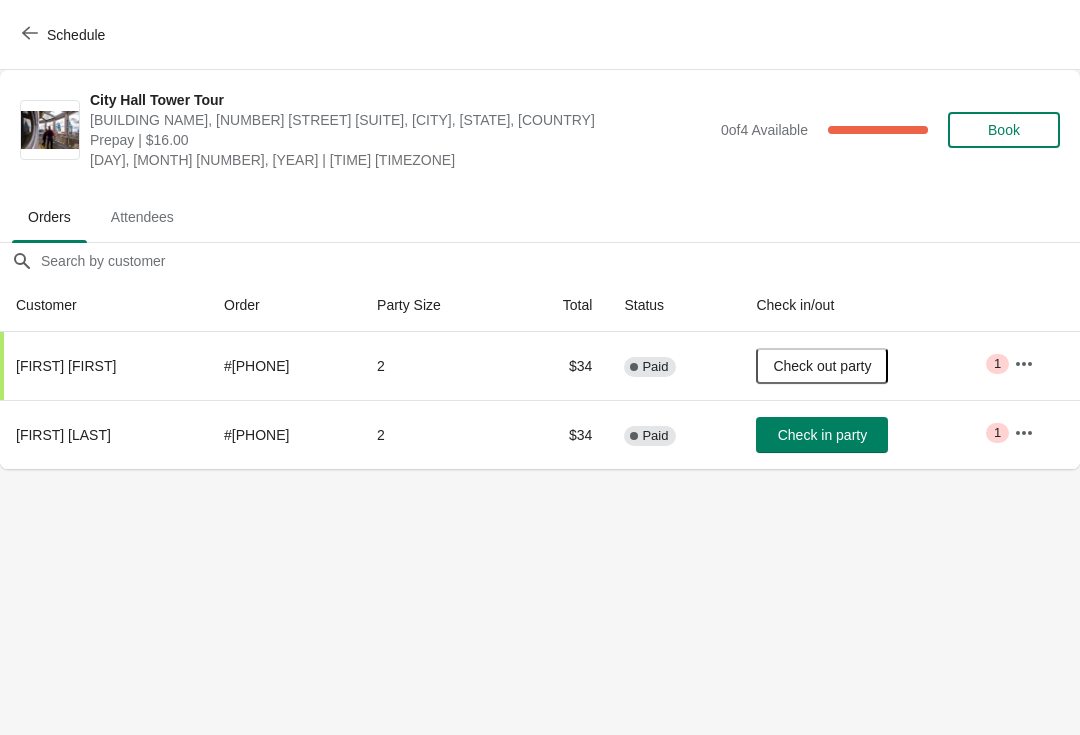 scroll, scrollTop: 0, scrollLeft: 0, axis: both 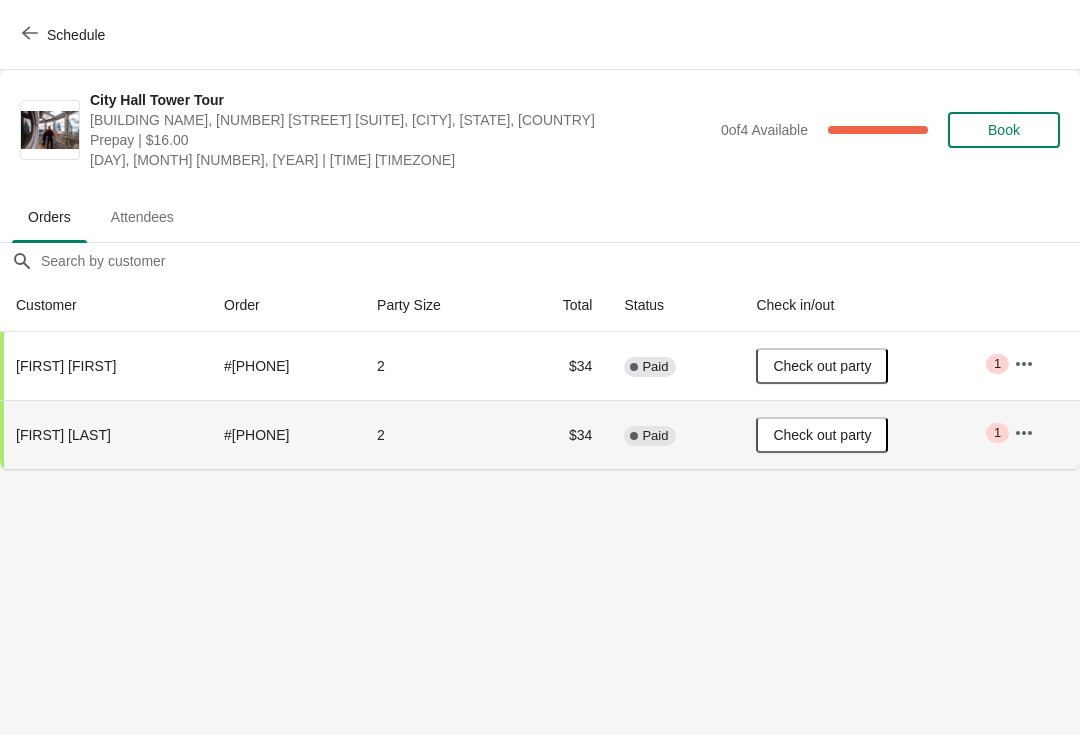 click 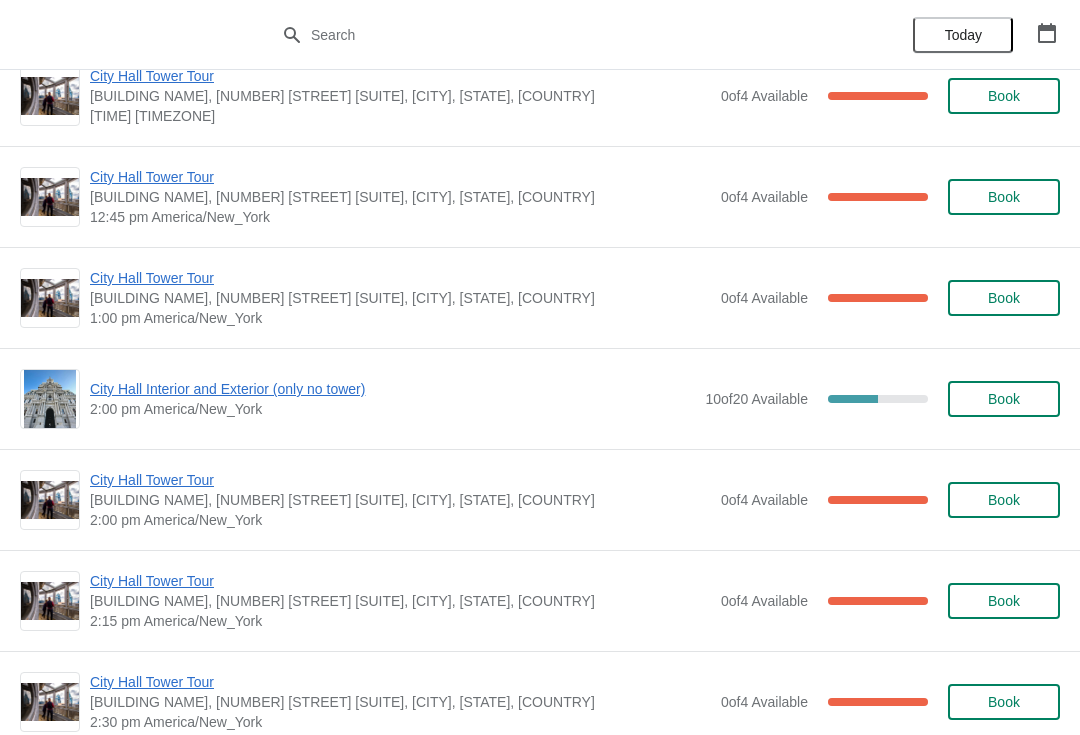 scroll, scrollTop: 1251, scrollLeft: 0, axis: vertical 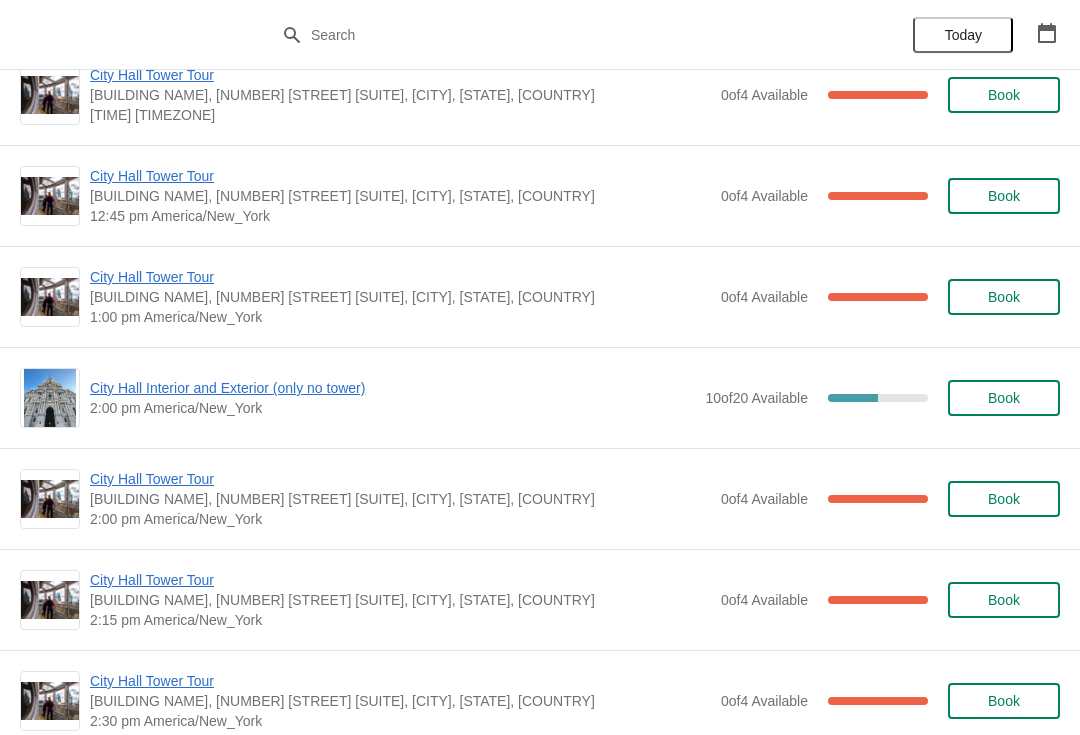 click on "City Hall Tower Tour" at bounding box center [400, 277] 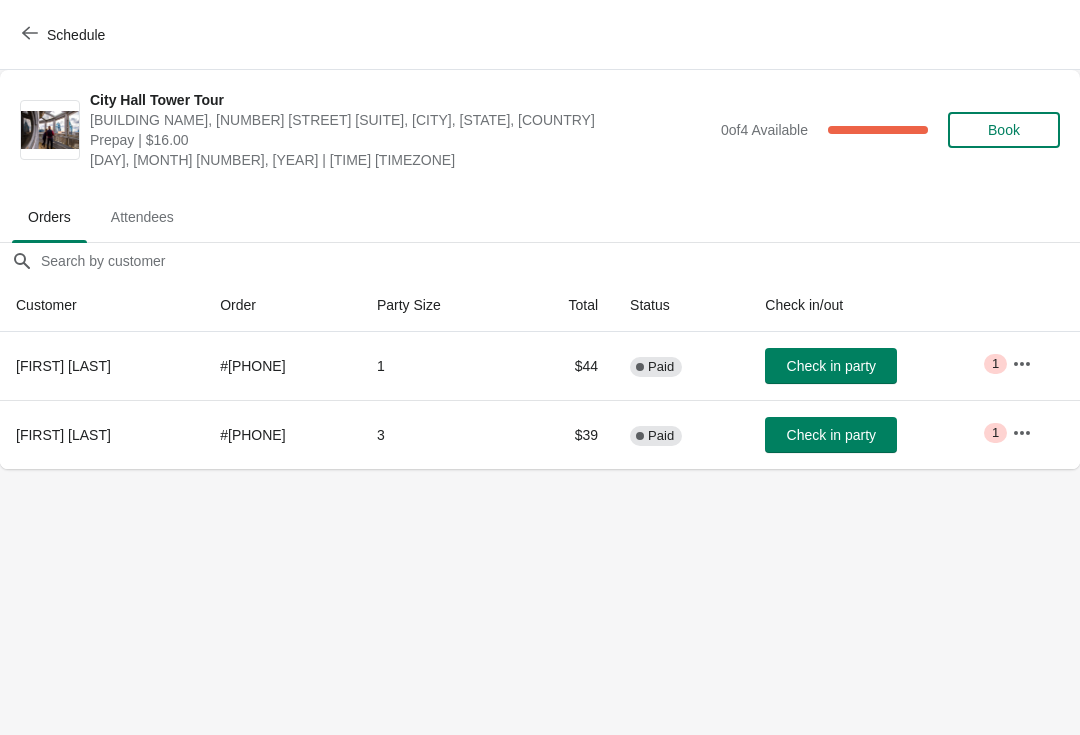 click on "Schedule" at bounding box center [65, 35] 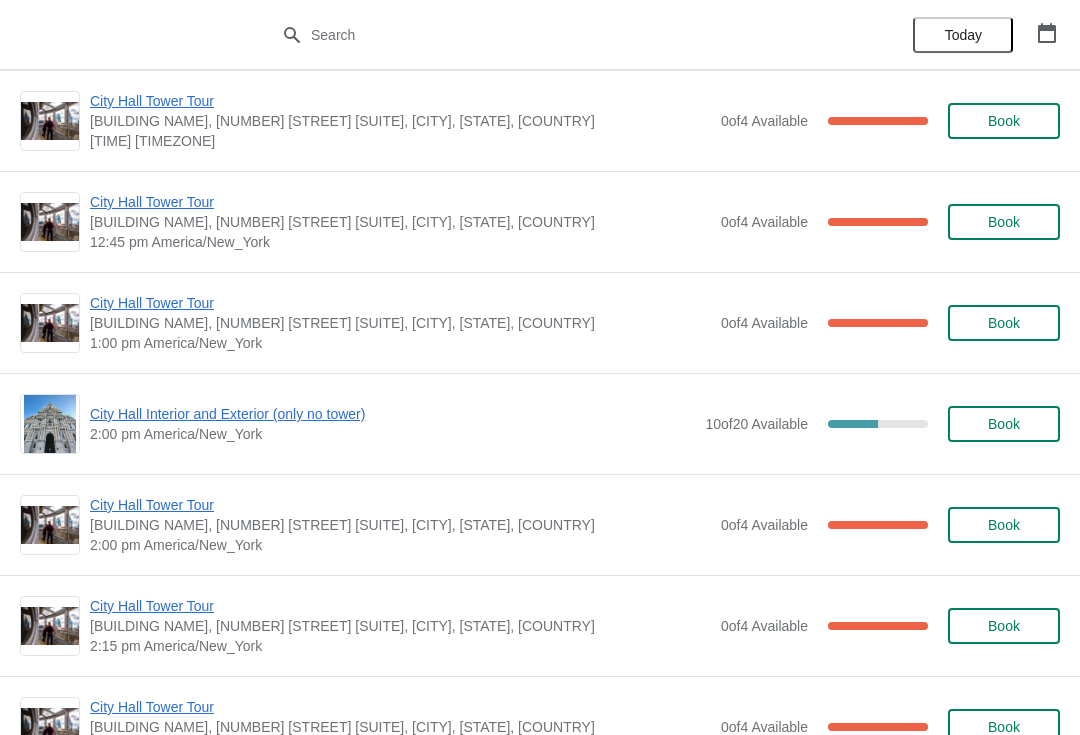 scroll, scrollTop: 1226, scrollLeft: 0, axis: vertical 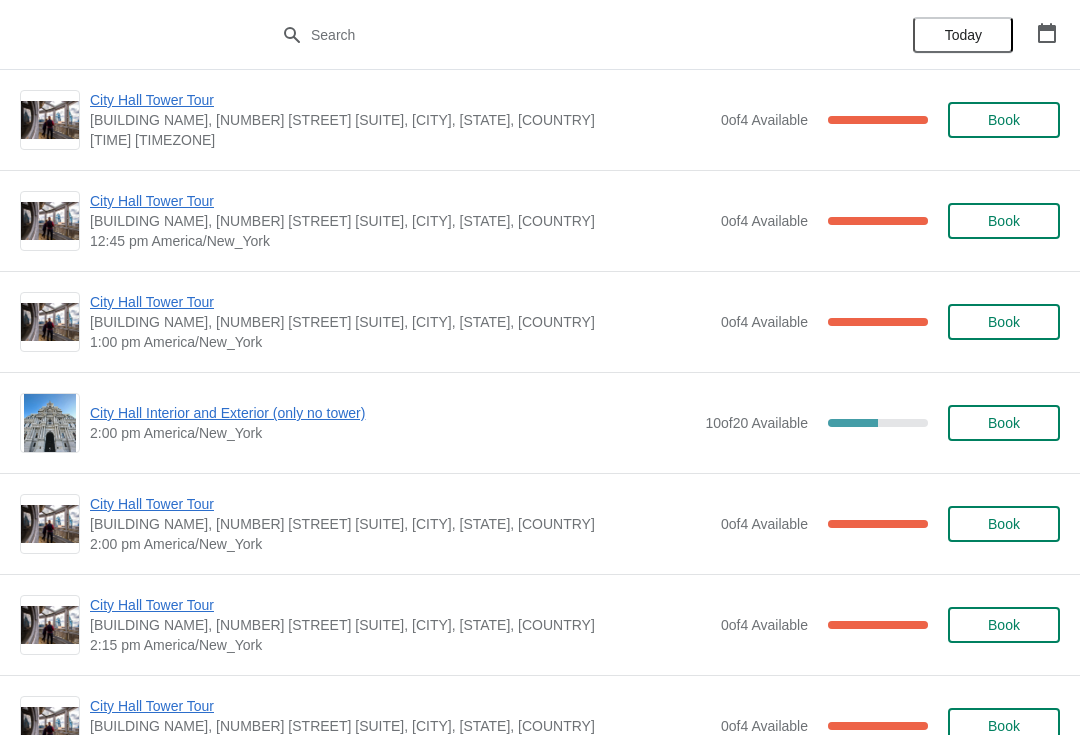 click on "City Hall Tower Tour" at bounding box center (400, 302) 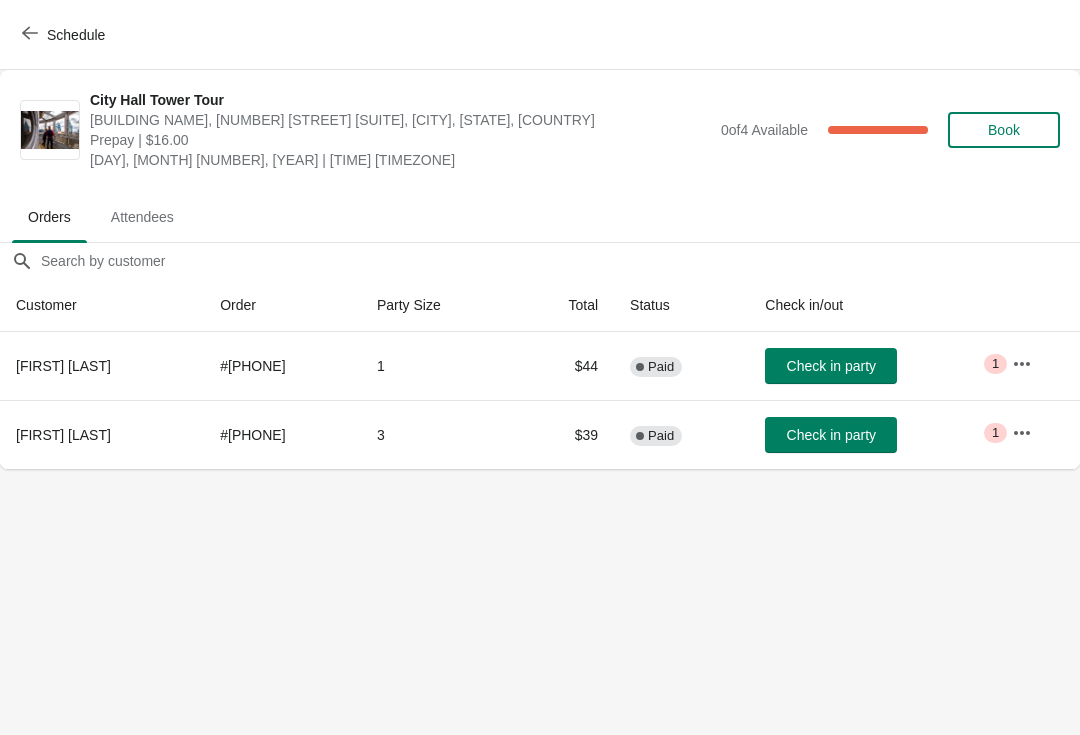 scroll, scrollTop: 0, scrollLeft: 0, axis: both 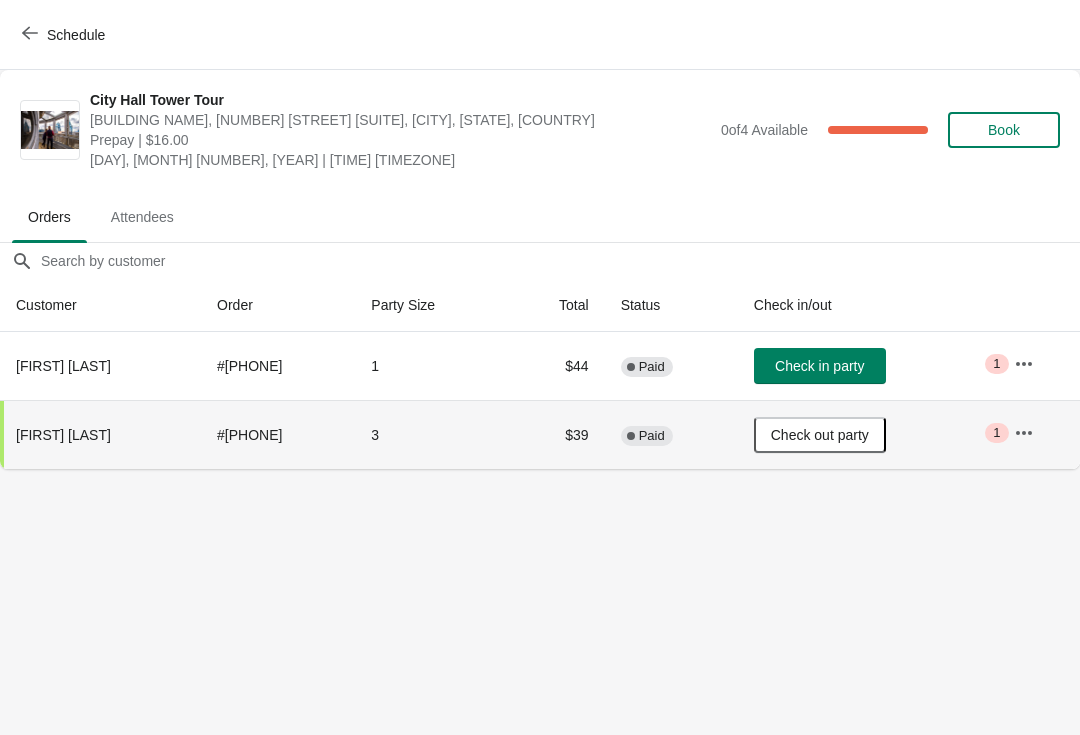 click on "Check in party" at bounding box center (820, 366) 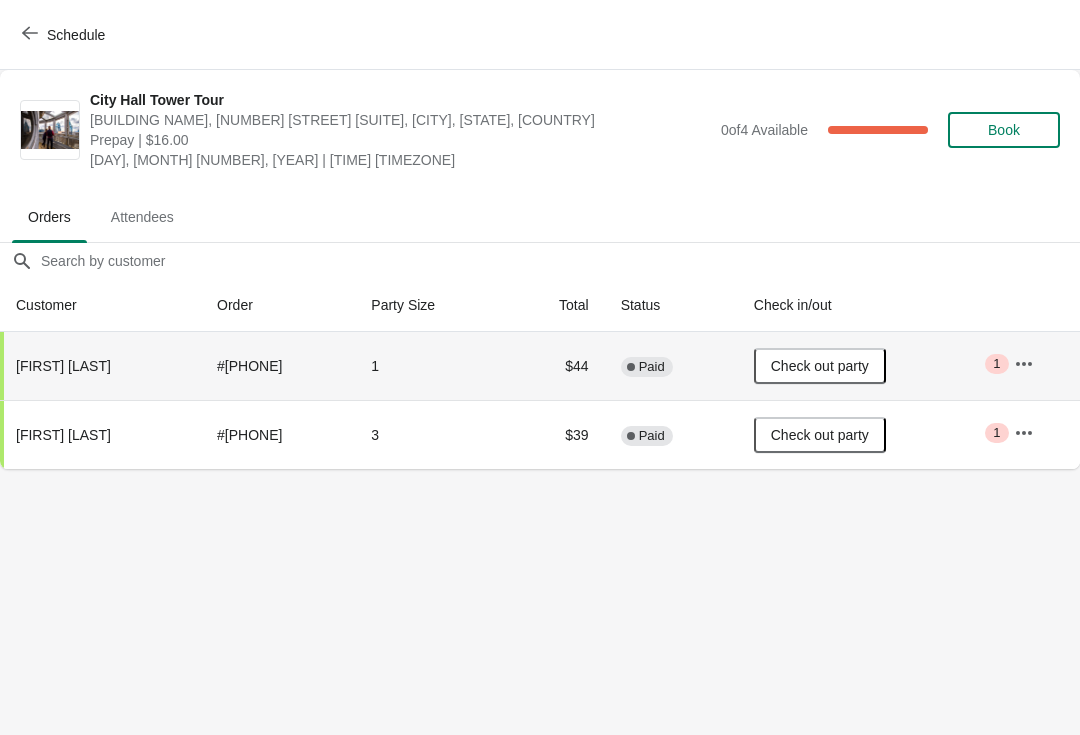 click 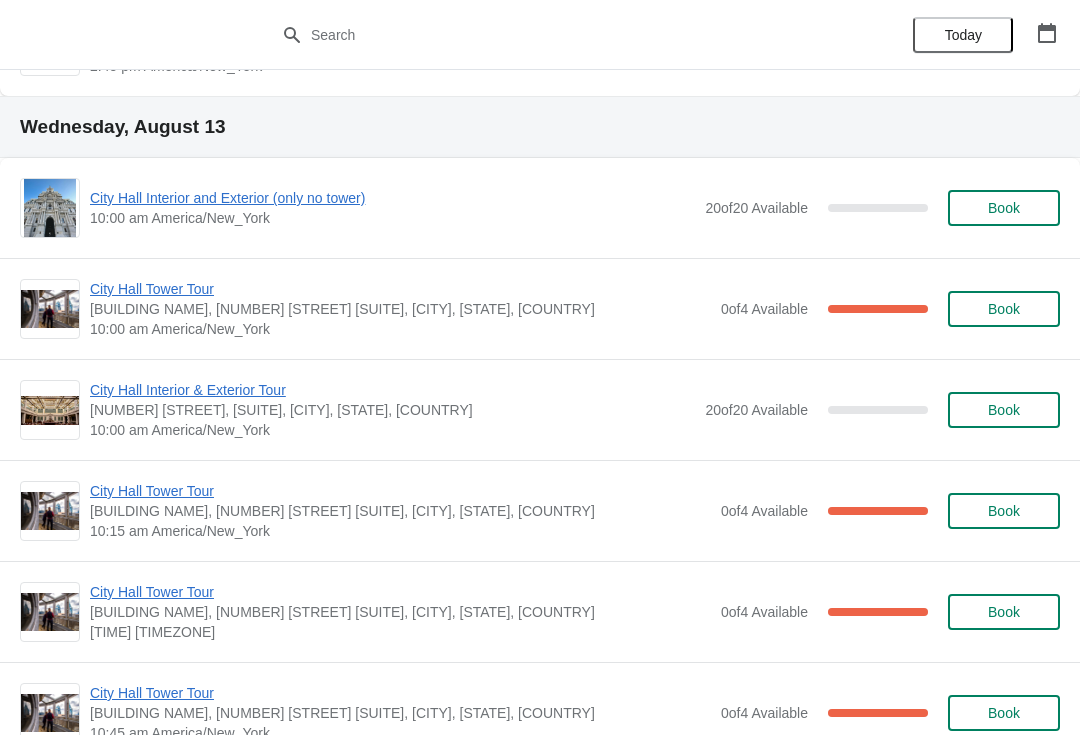 scroll, scrollTop: 10578, scrollLeft: 0, axis: vertical 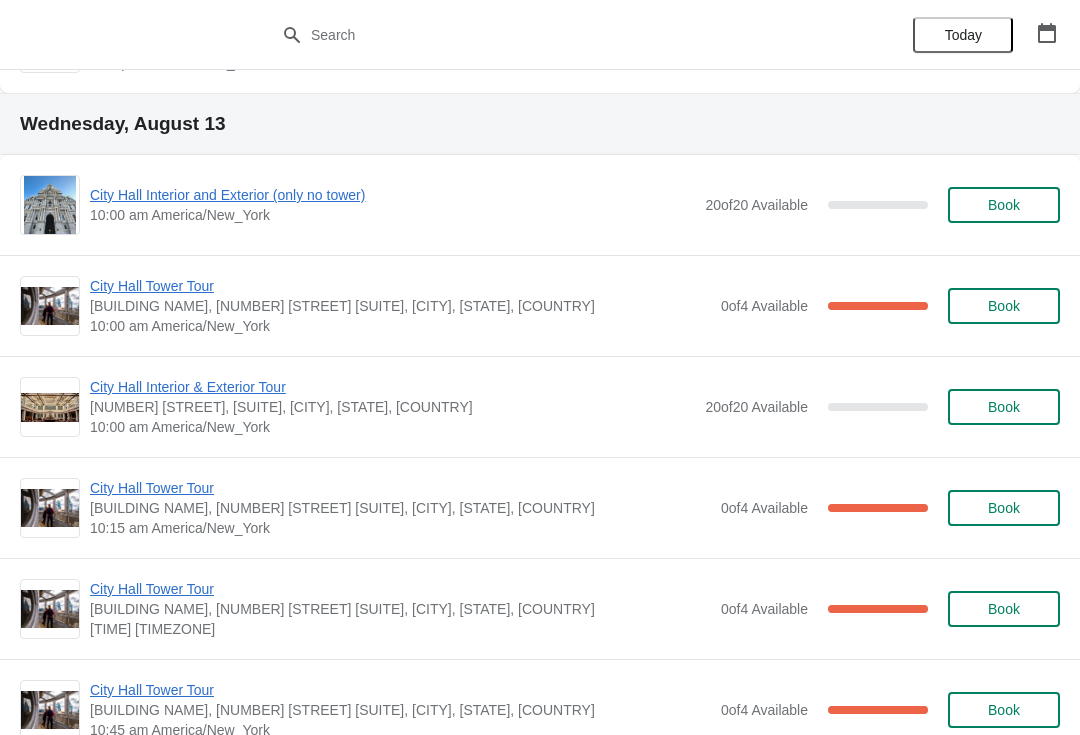 click on "City Hall Tower Tour" at bounding box center (400, 286) 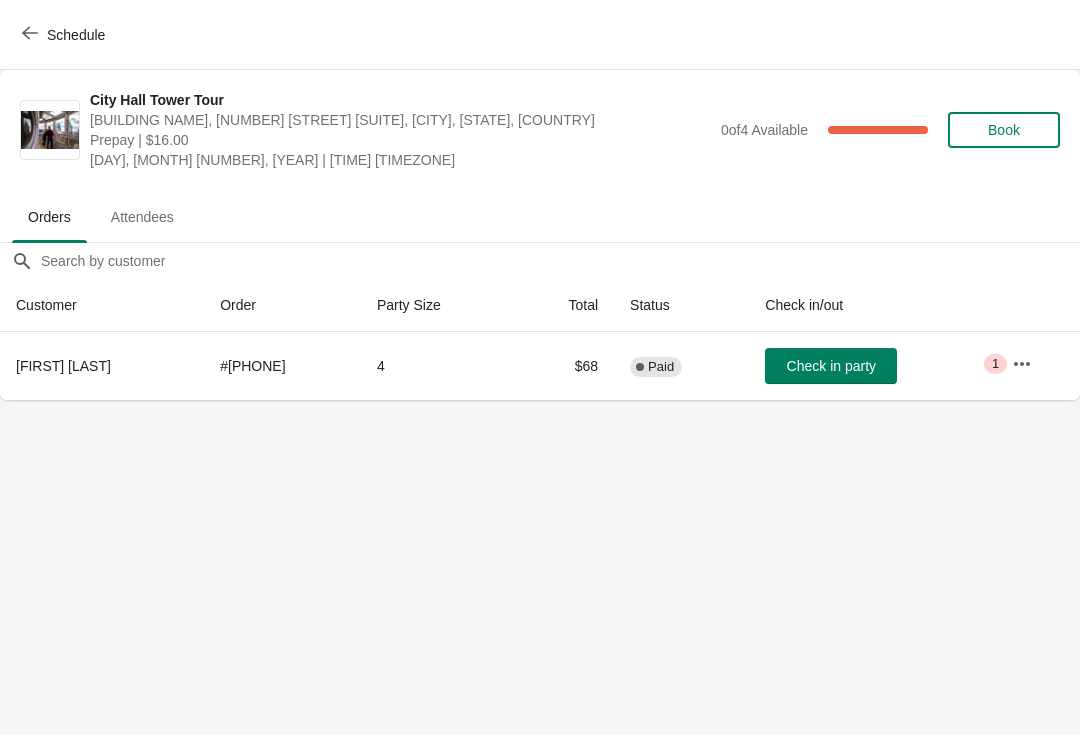 click on "Schedule" at bounding box center (65, 35) 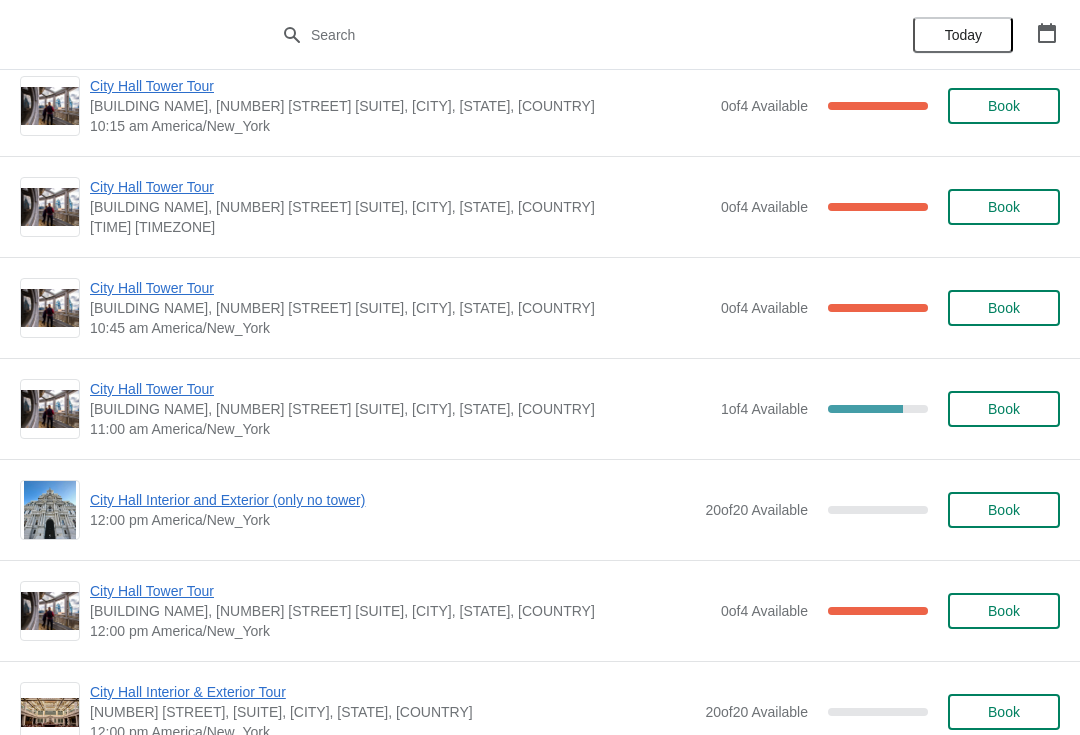 scroll, scrollTop: 10981, scrollLeft: 0, axis: vertical 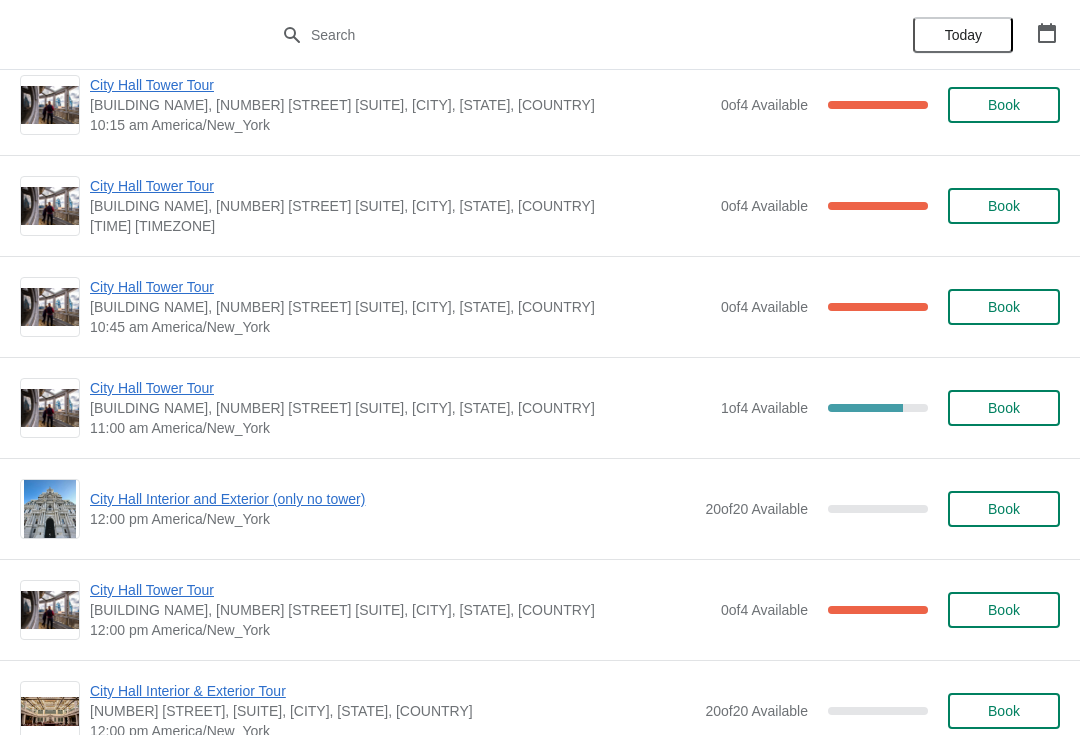 click on "City Hall Tower Tour" at bounding box center (400, 388) 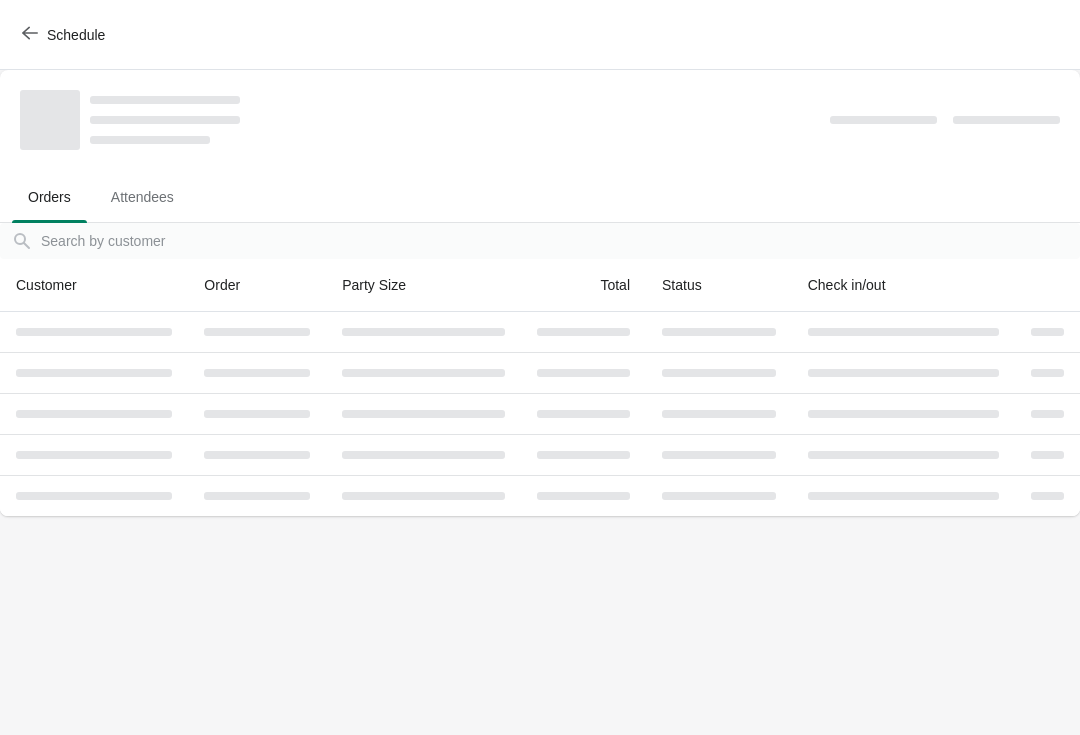 scroll, scrollTop: 0, scrollLeft: 0, axis: both 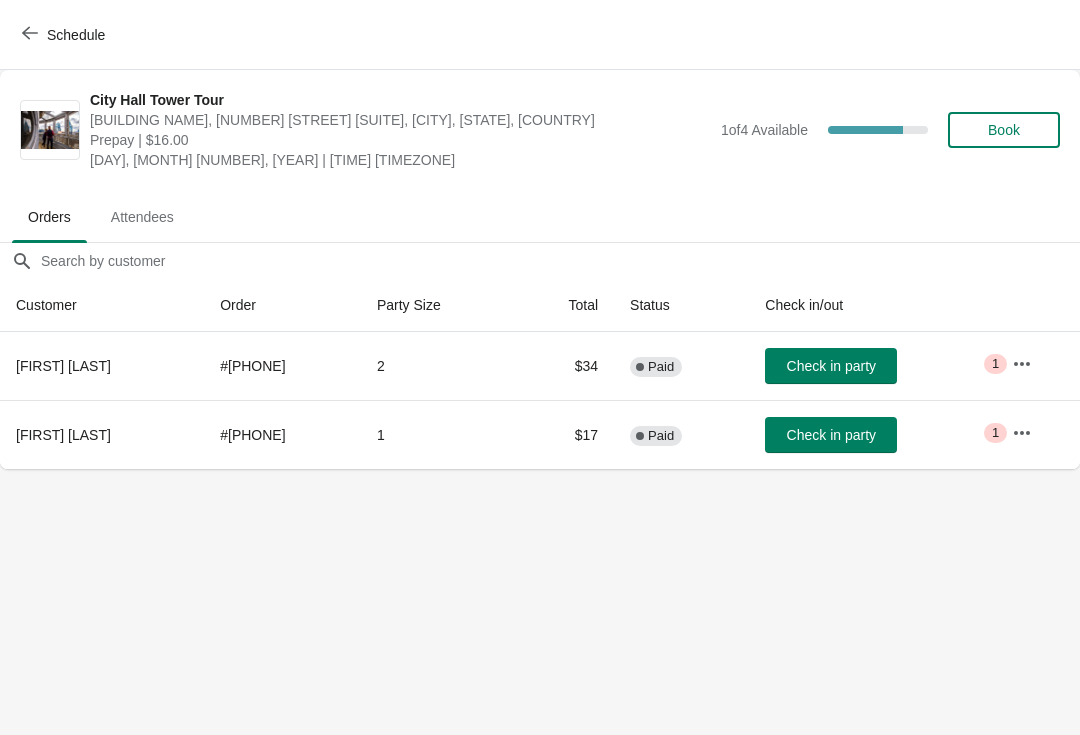 click on "Book" at bounding box center [1004, 130] 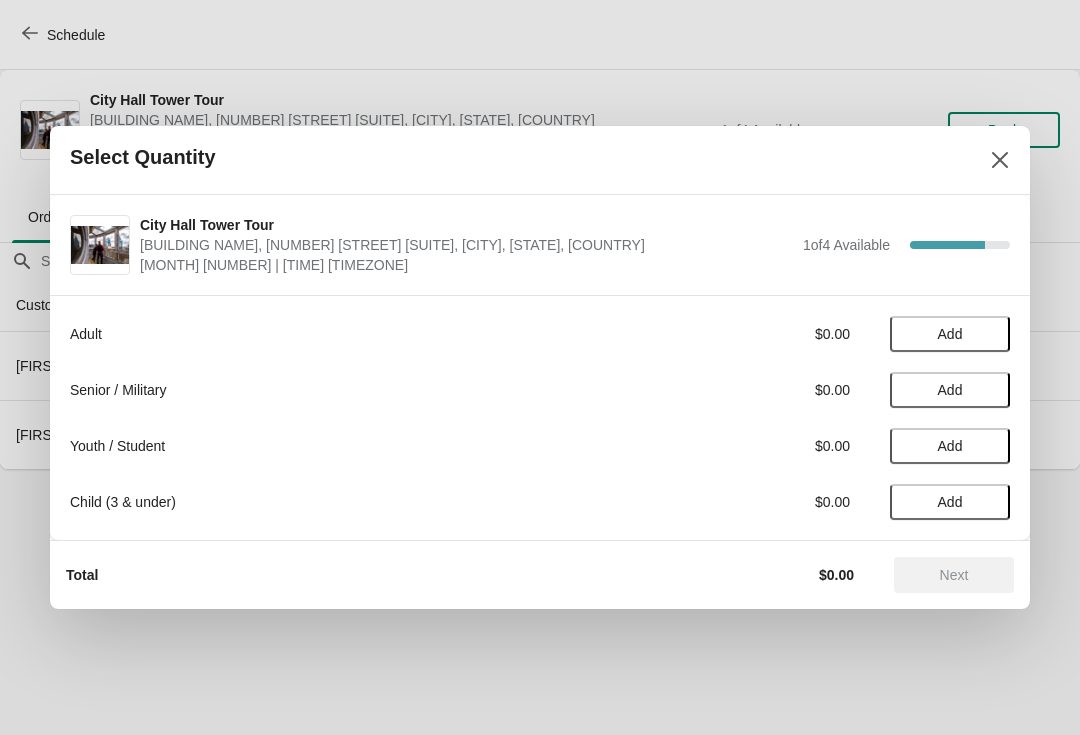 click on "Add" at bounding box center (950, 334) 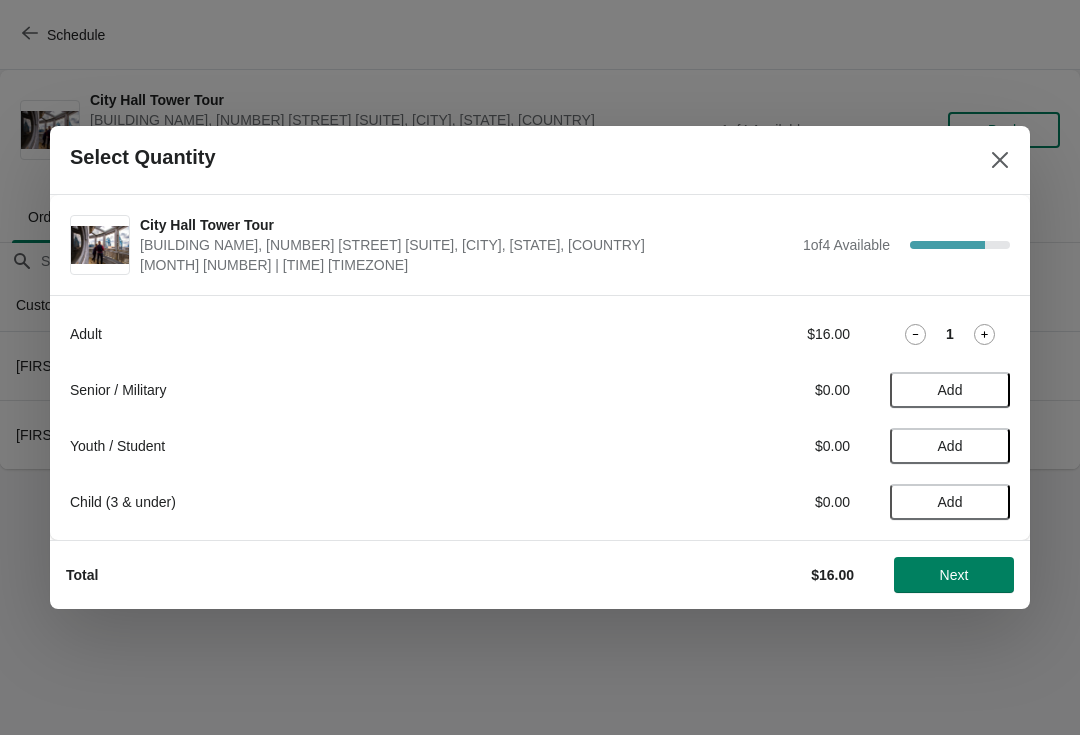 click on "Next" at bounding box center [954, 575] 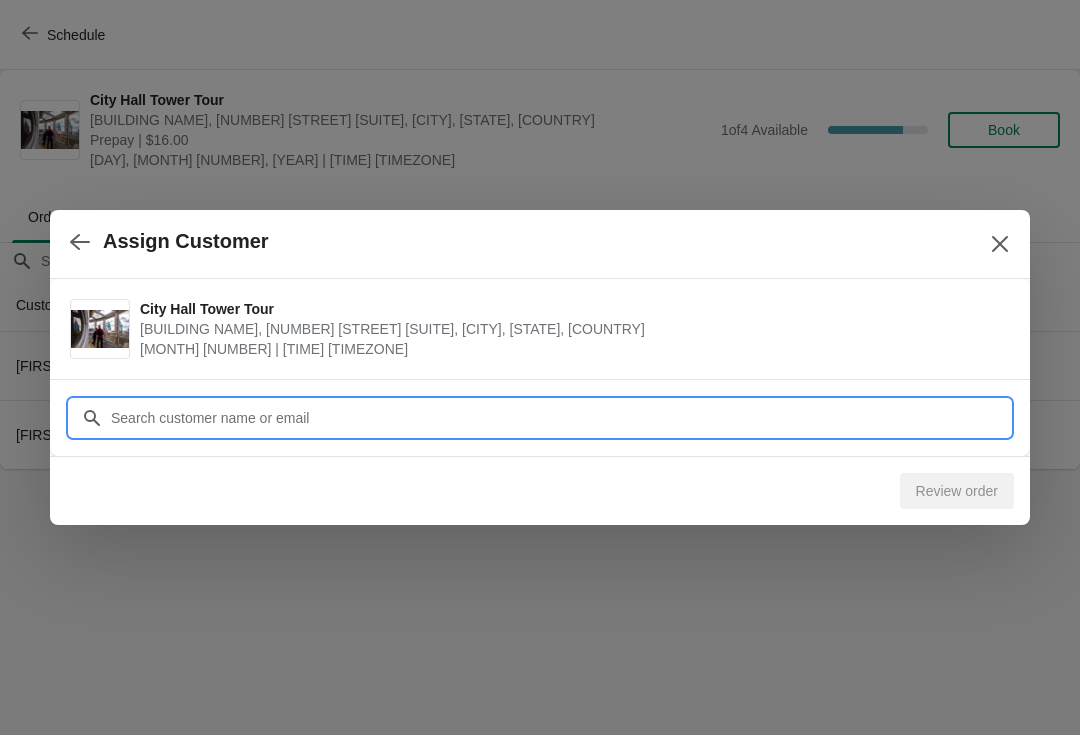 click on "Customer" at bounding box center [560, 418] 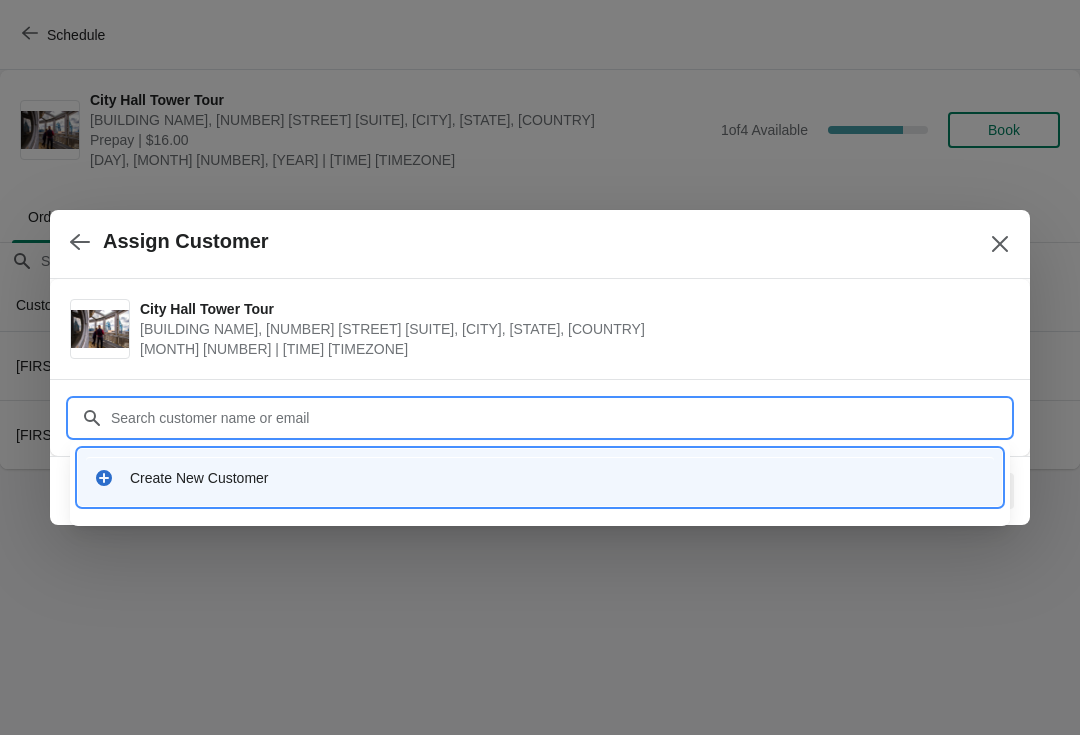 click on "Create New Customer" at bounding box center (558, 478) 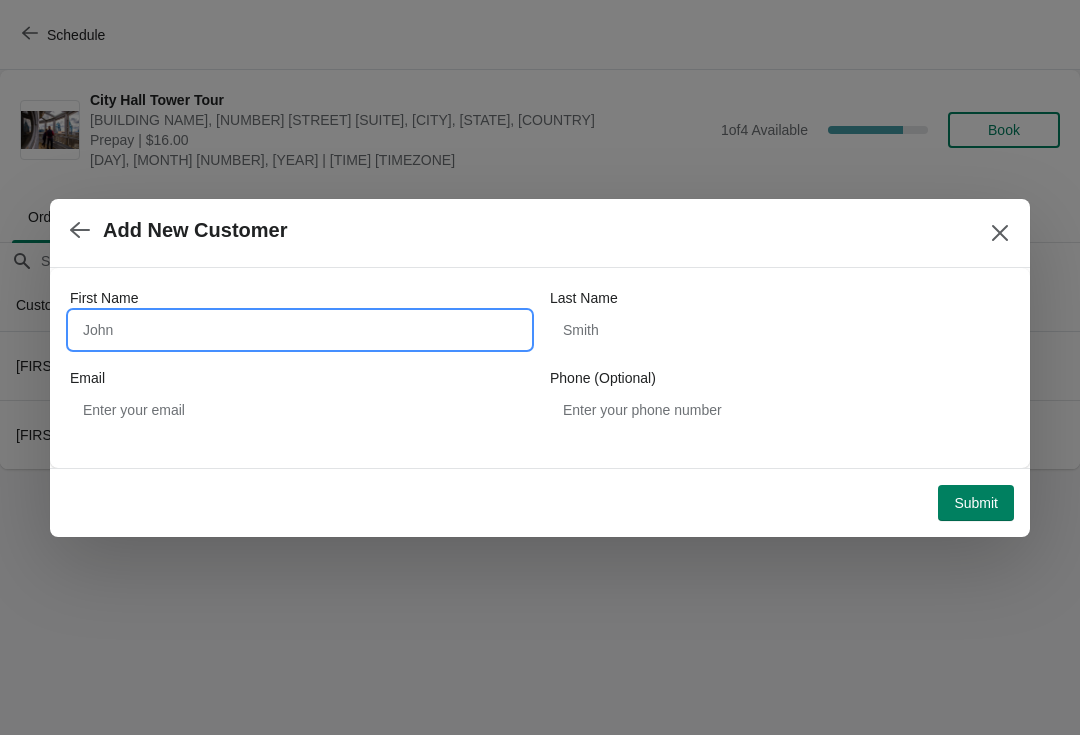 click on "First Name" at bounding box center [300, 330] 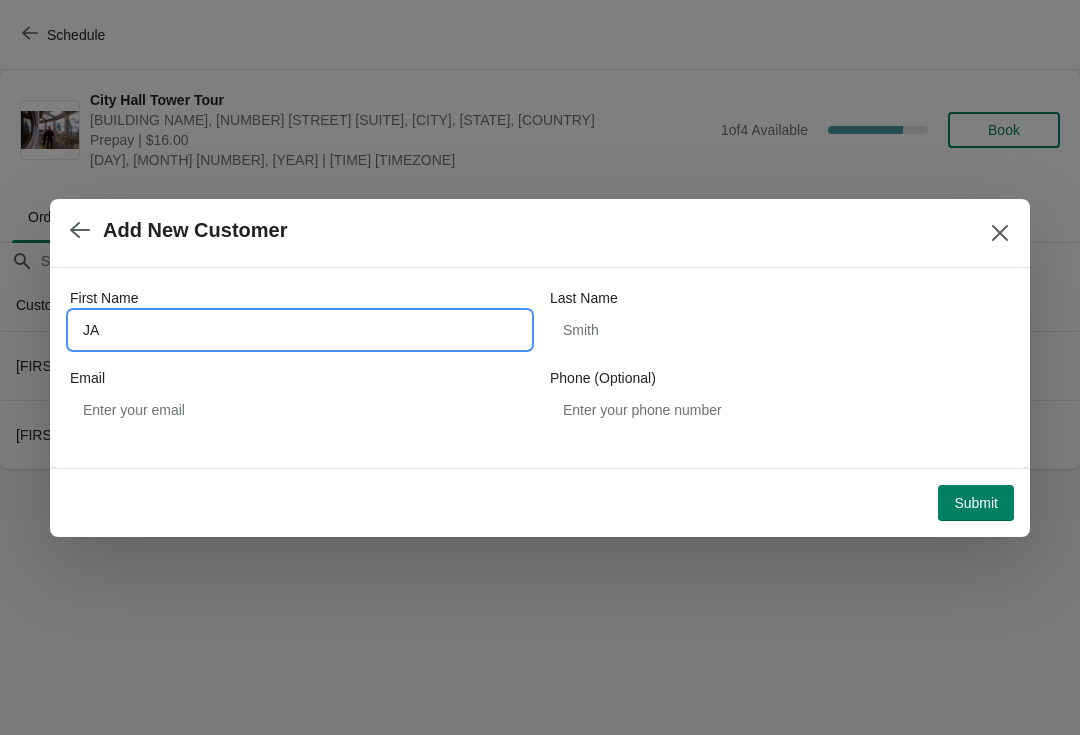 type on "J" 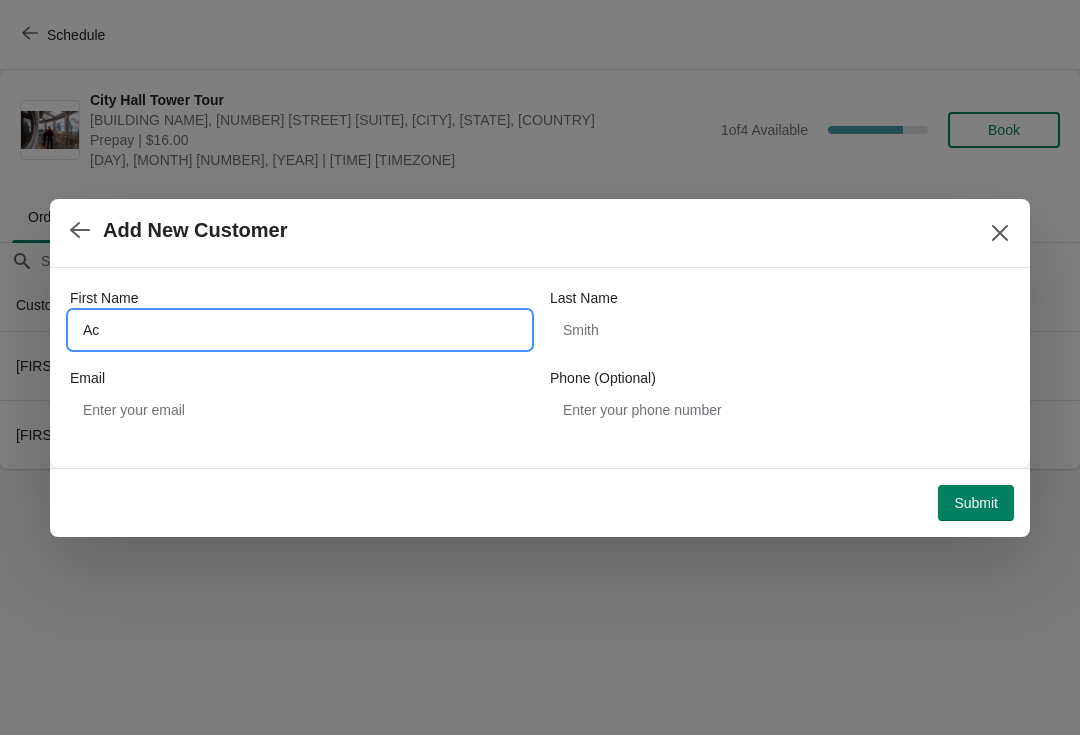type on "A" 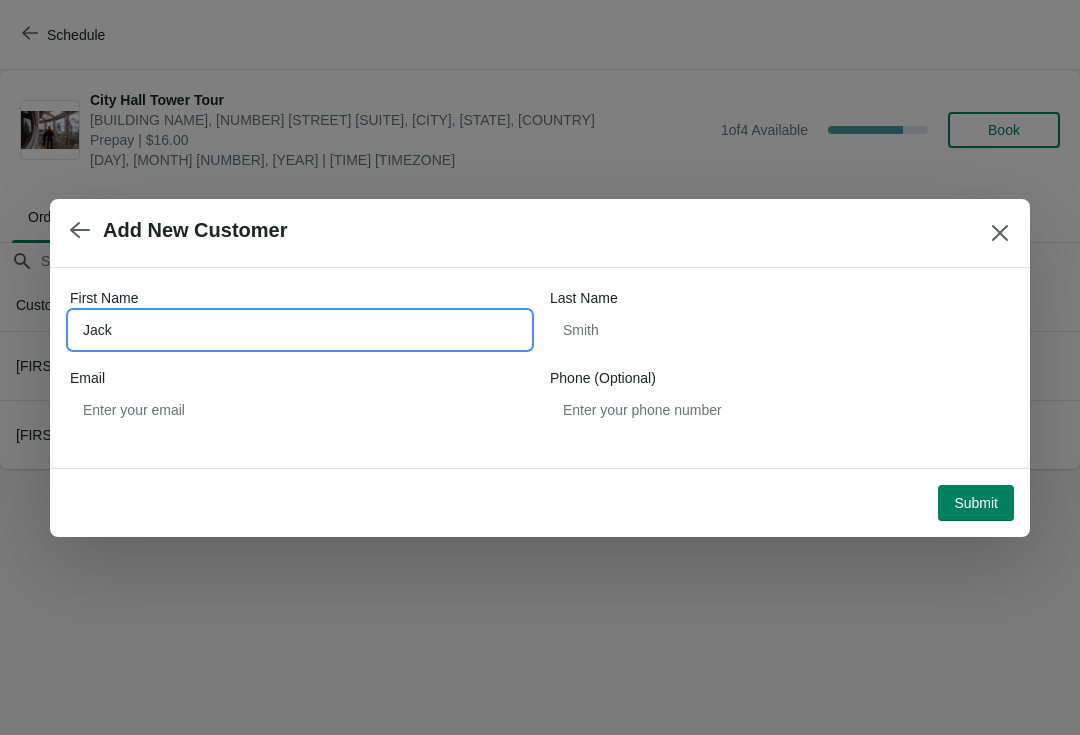type on "Jack" 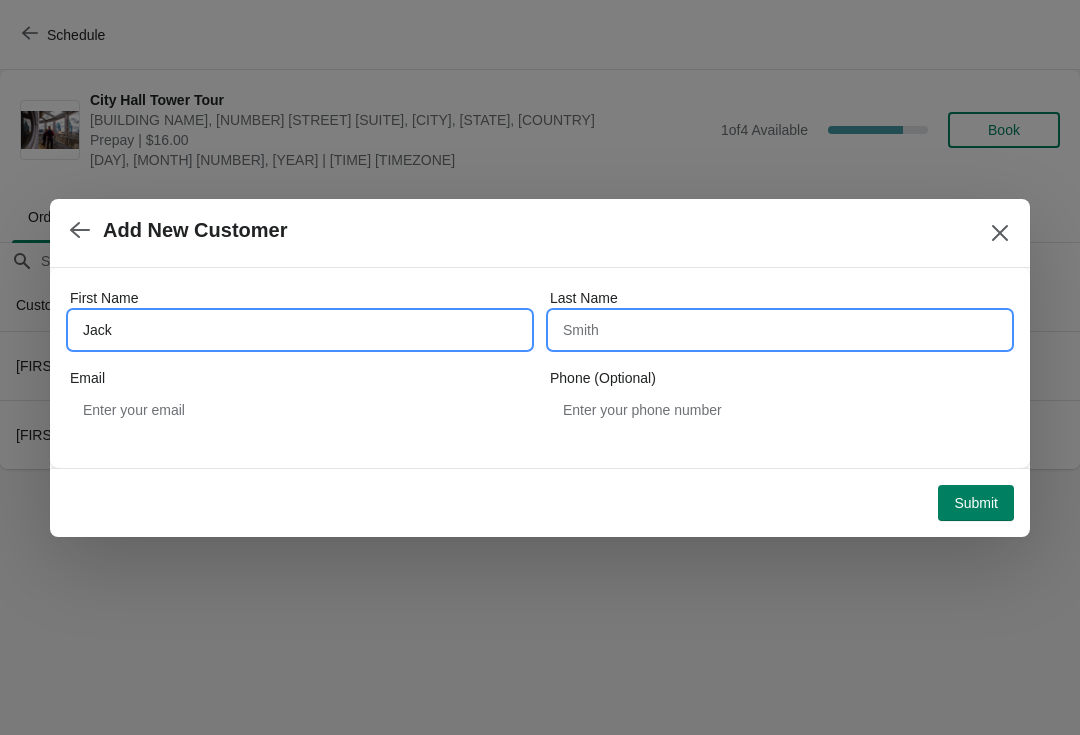 click on "Last Name" at bounding box center (780, 330) 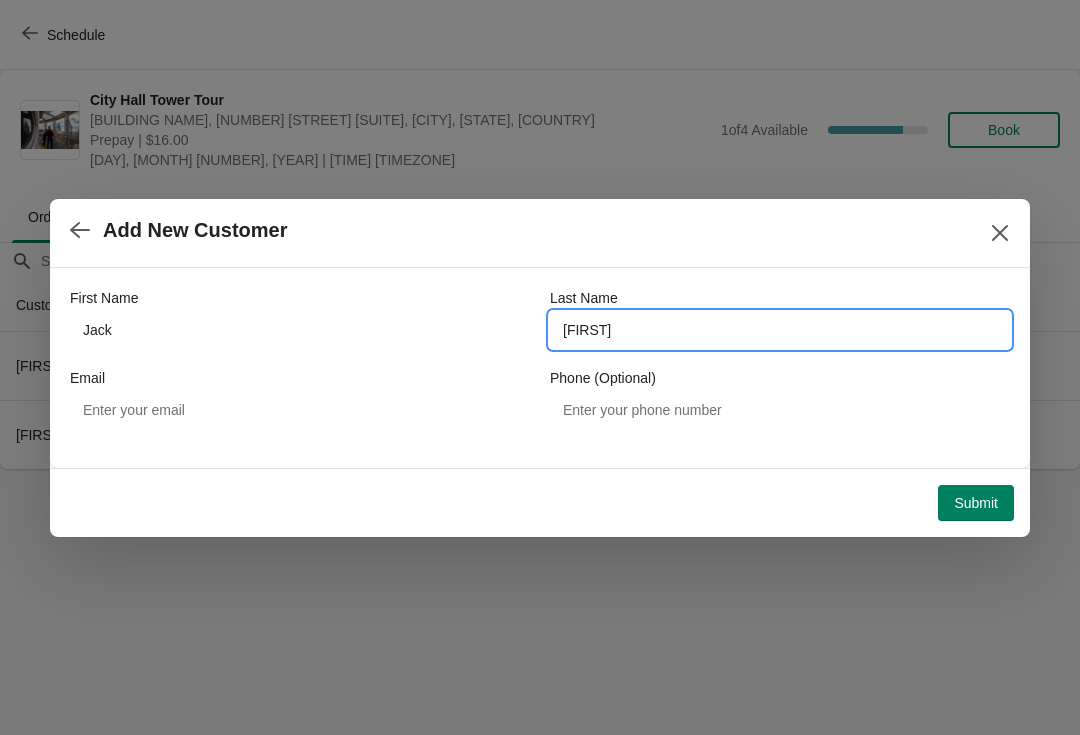 type on "Martin" 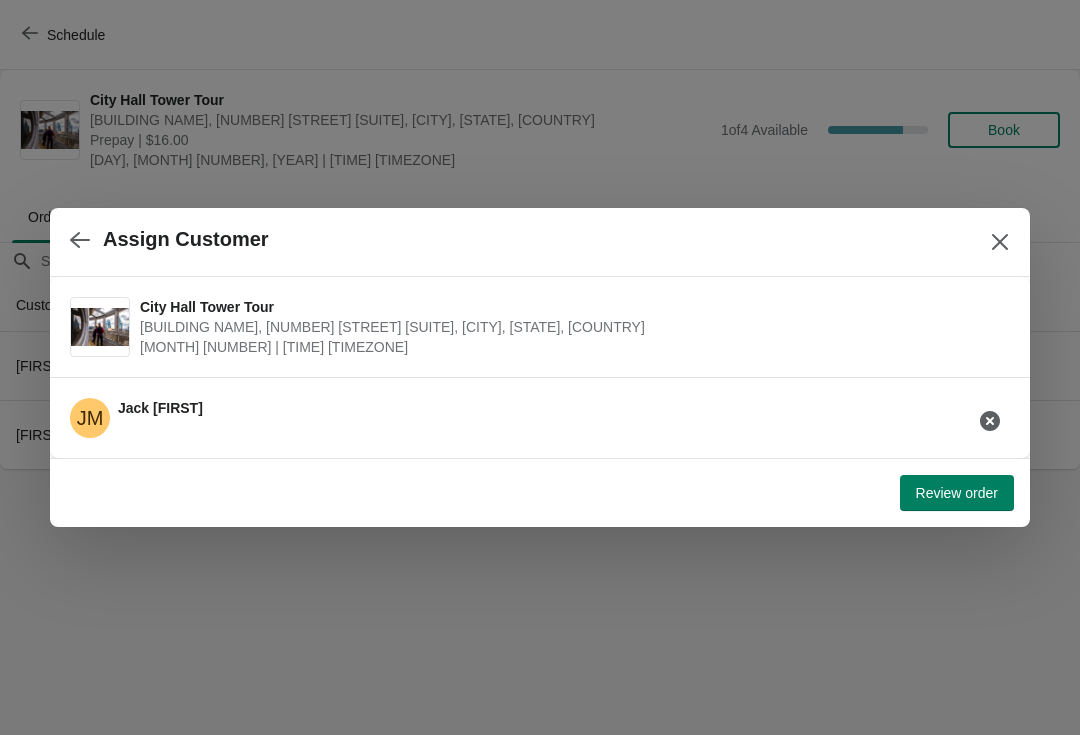 click on "Review order" at bounding box center [957, 493] 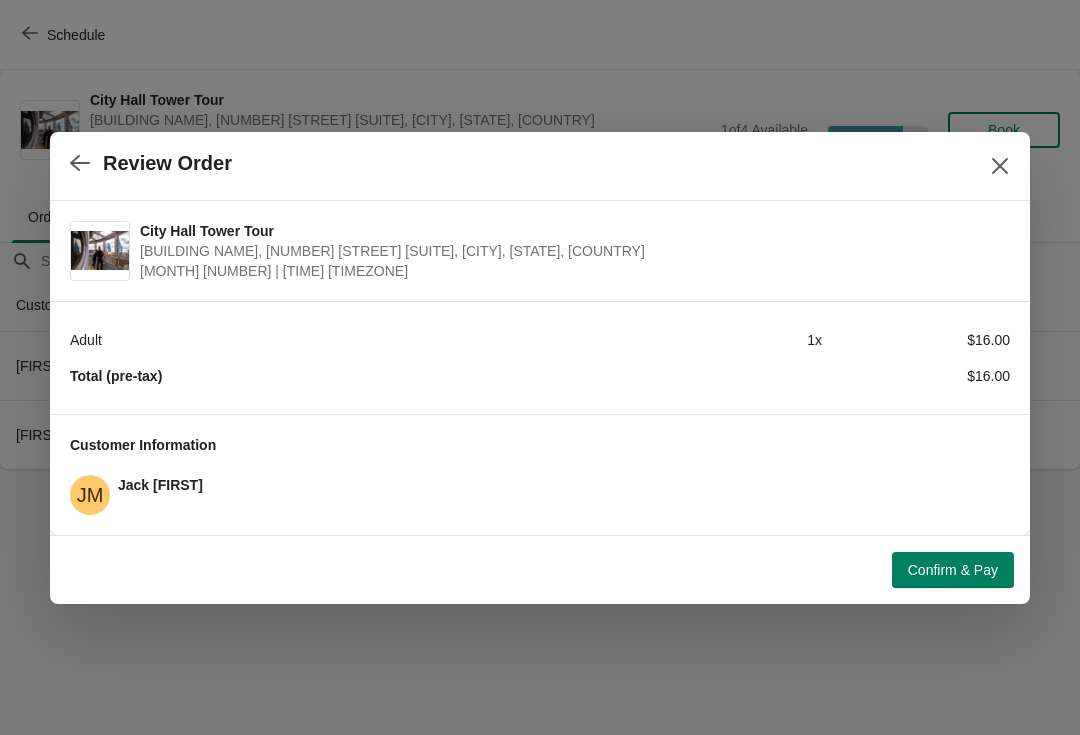 click on "Confirm & Pay" at bounding box center (953, 570) 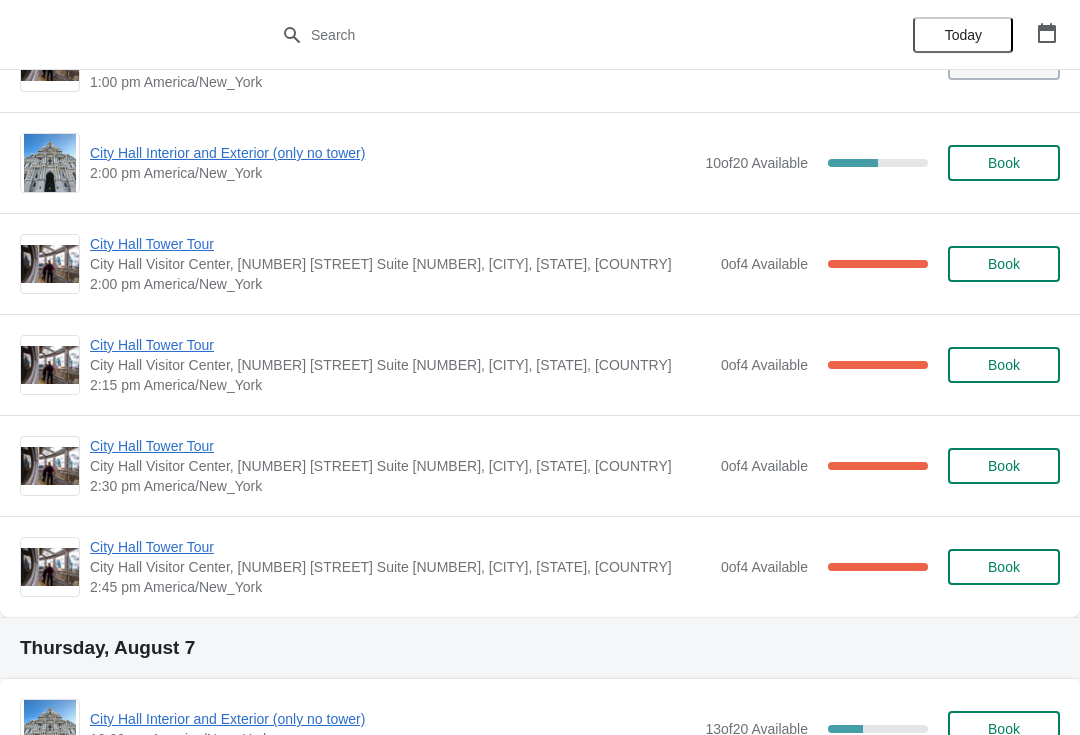 scroll, scrollTop: 1487, scrollLeft: 0, axis: vertical 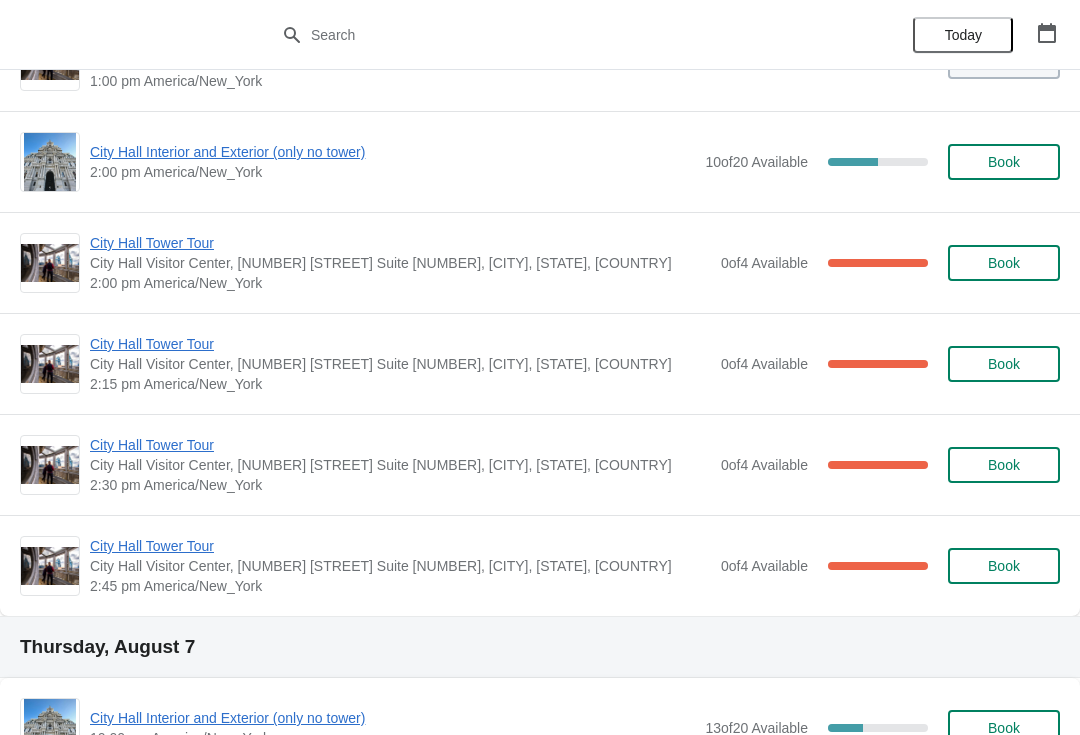click on "City Hall Tower Tour" at bounding box center [400, 344] 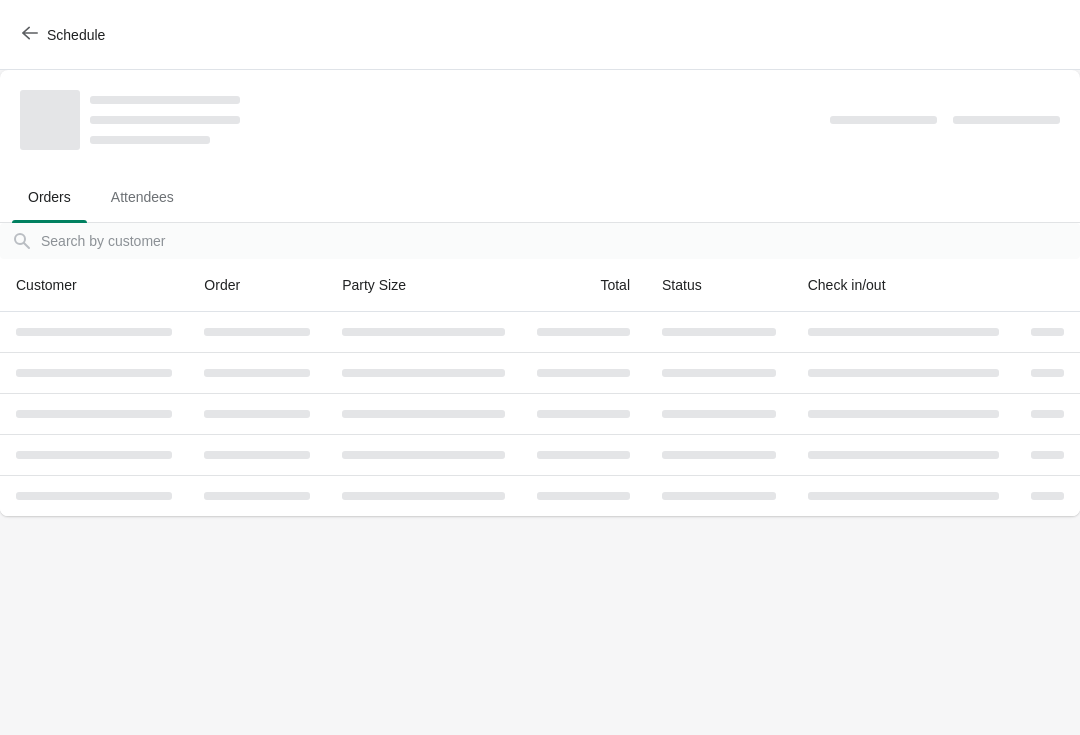 scroll, scrollTop: 0, scrollLeft: 0, axis: both 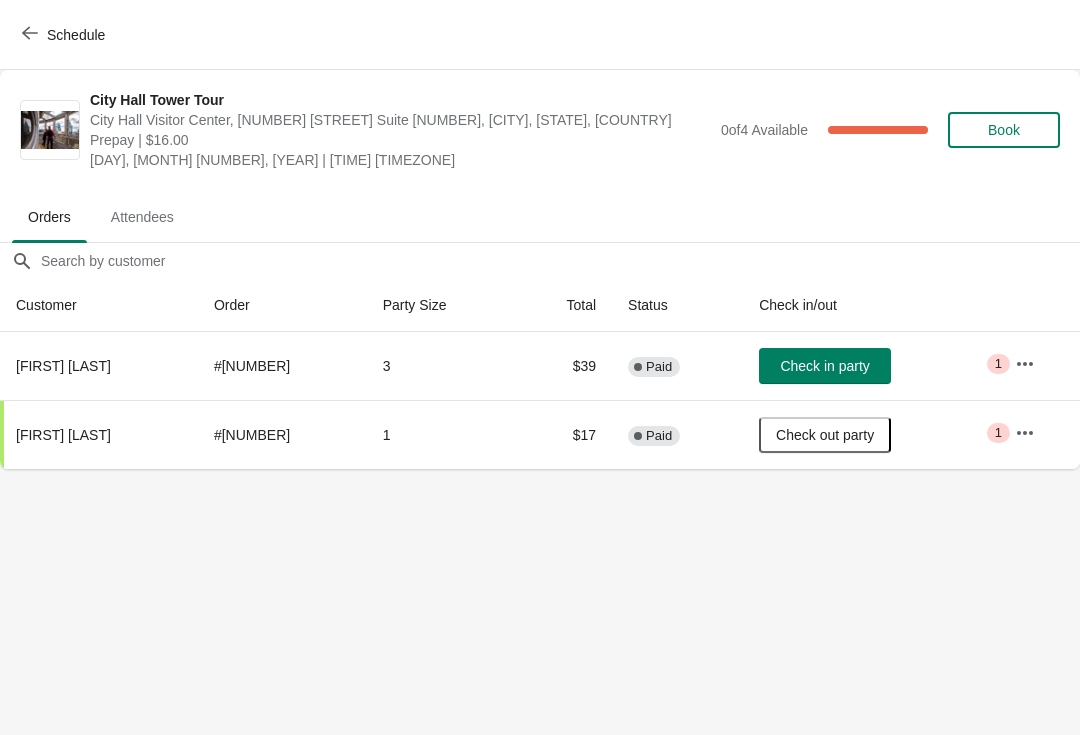 click on "Check in party" at bounding box center [824, 366] 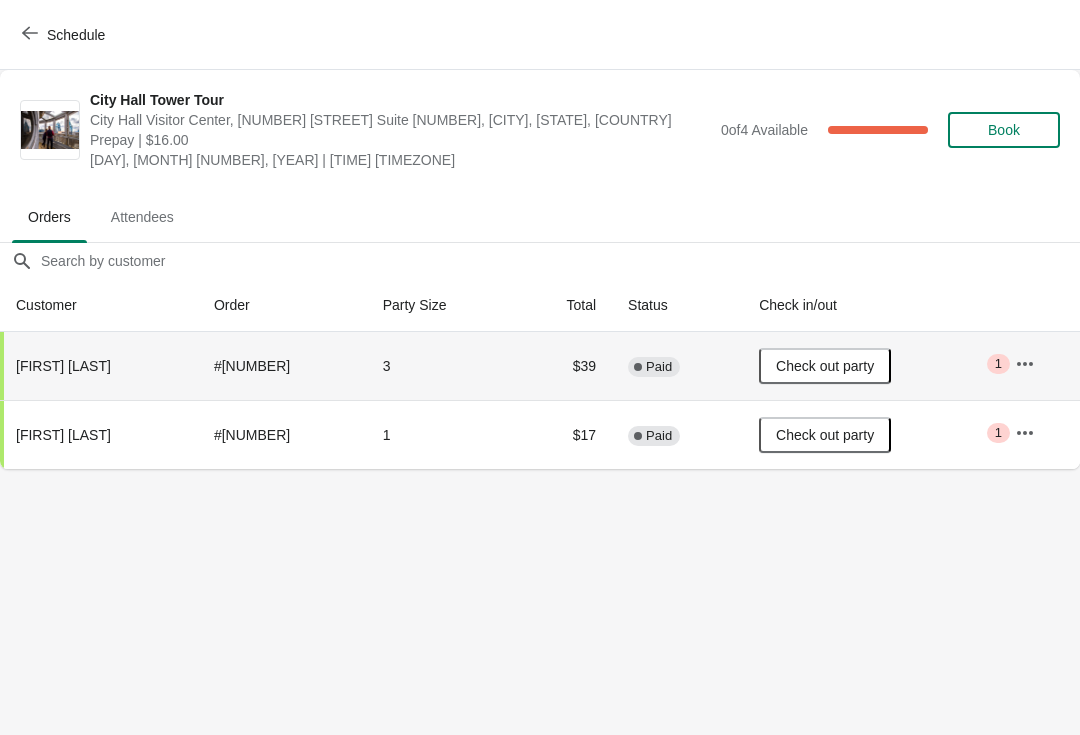 click 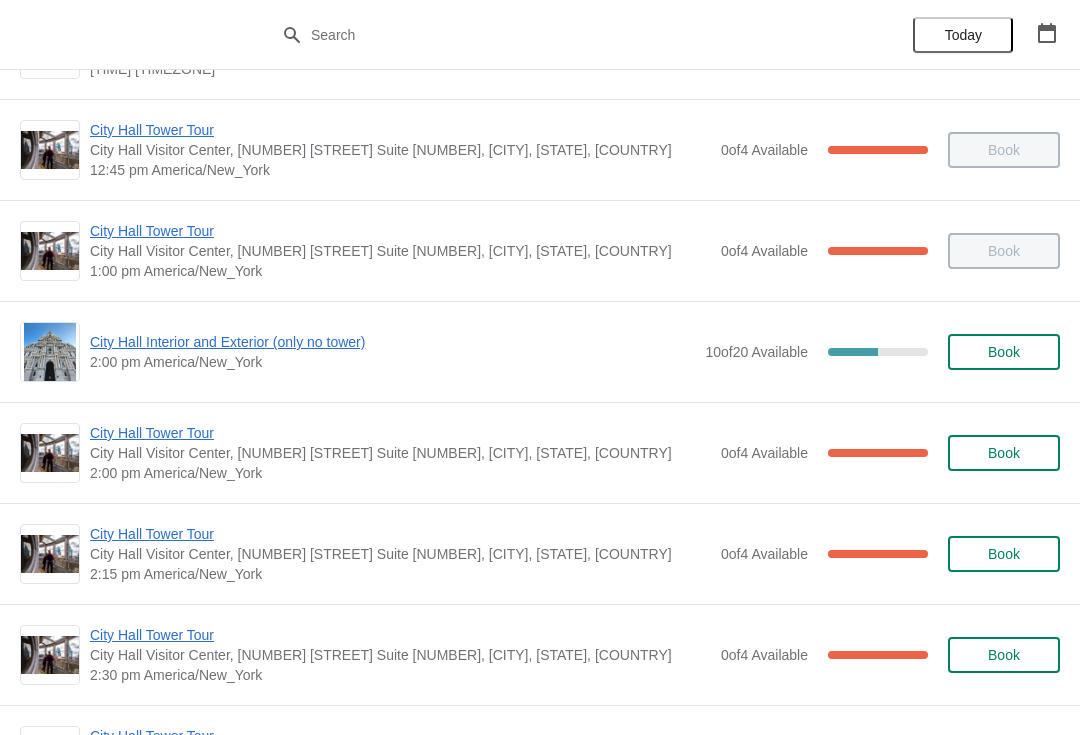 scroll, scrollTop: 1334, scrollLeft: 0, axis: vertical 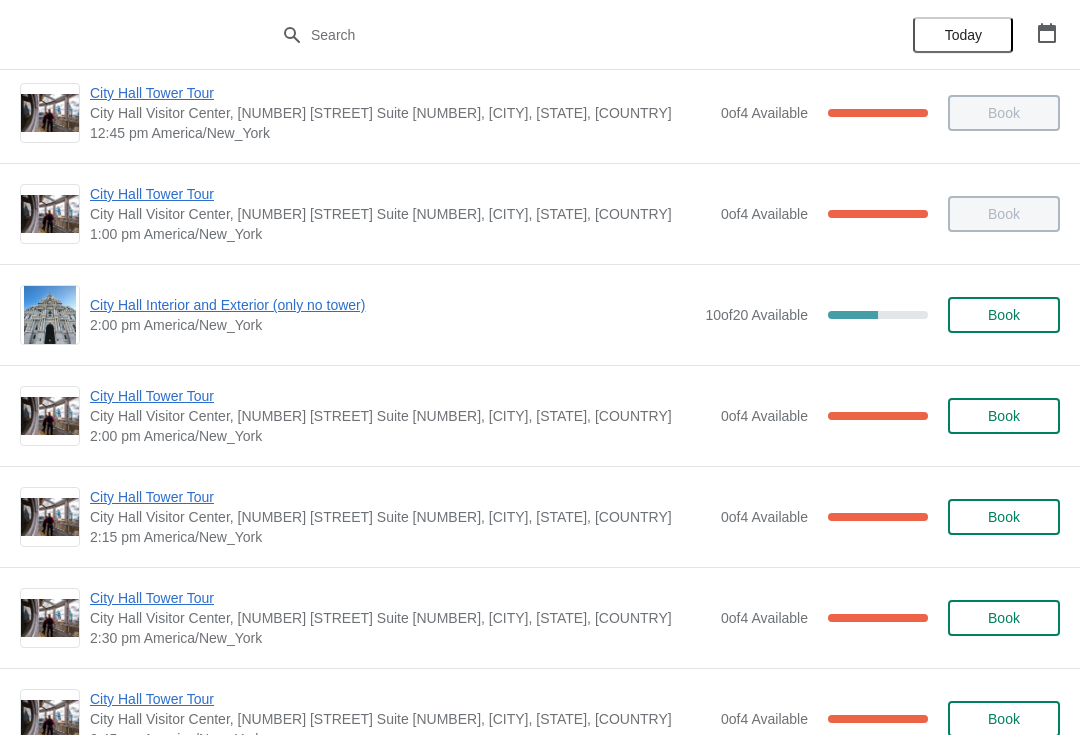 click on "City Hall Interior and Exterior (only no tower)" at bounding box center [392, 305] 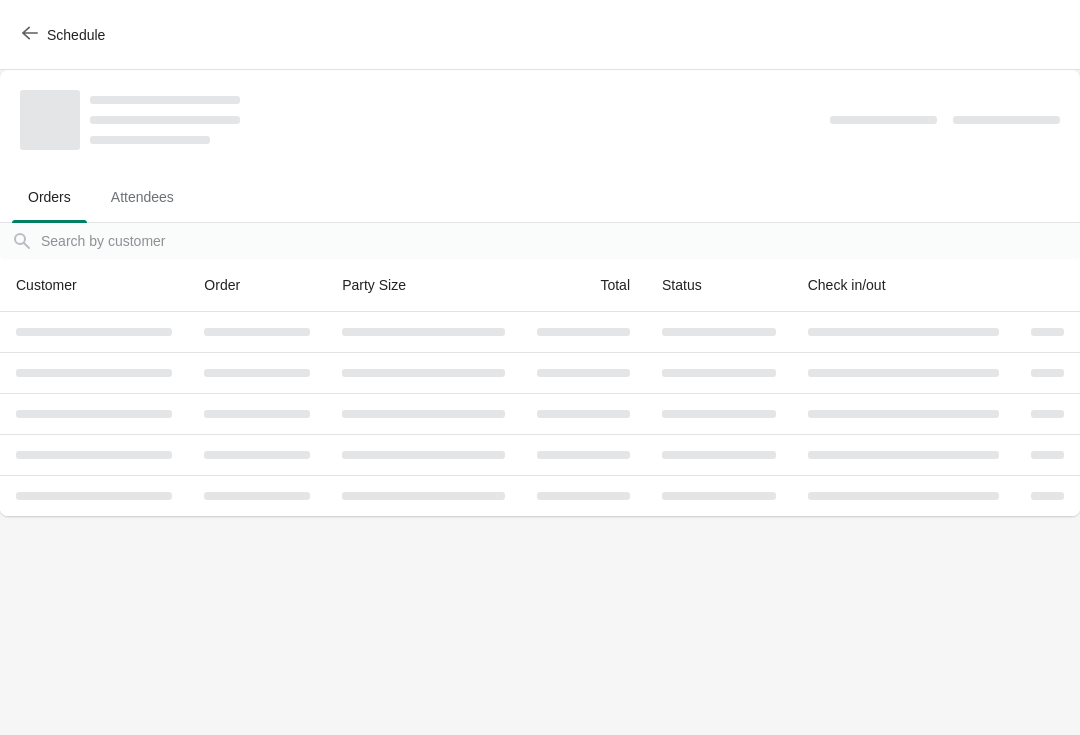 scroll, scrollTop: 0, scrollLeft: 0, axis: both 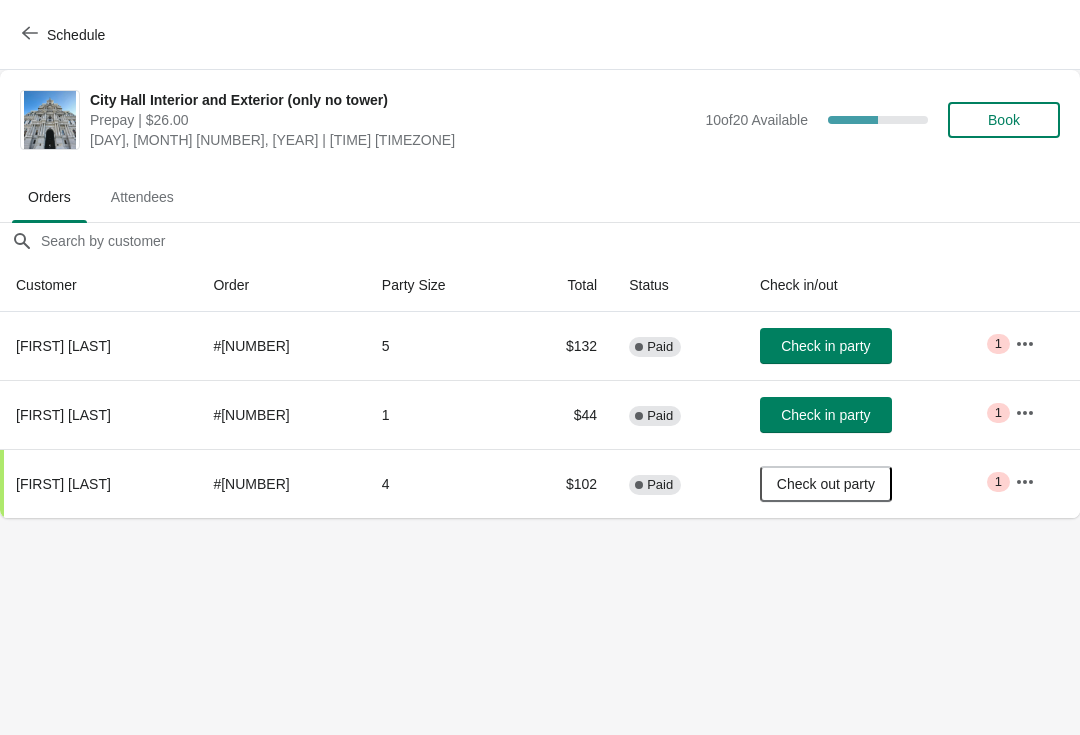 click on "Book" at bounding box center [1004, 120] 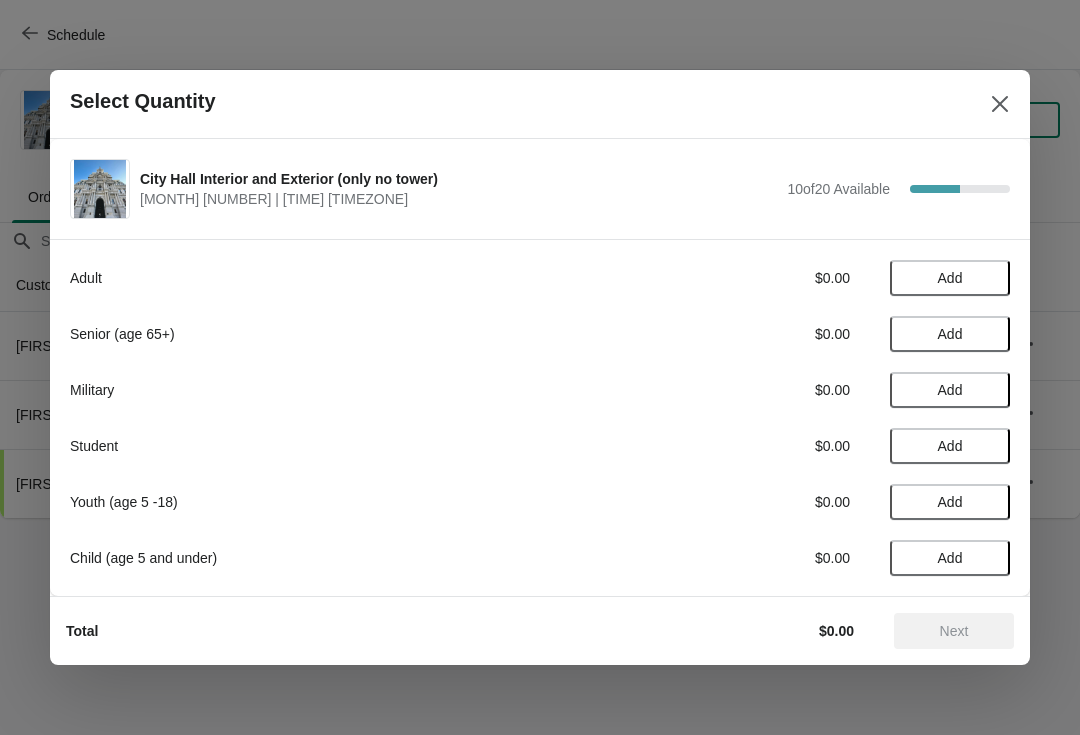 click on "Add" at bounding box center [950, 446] 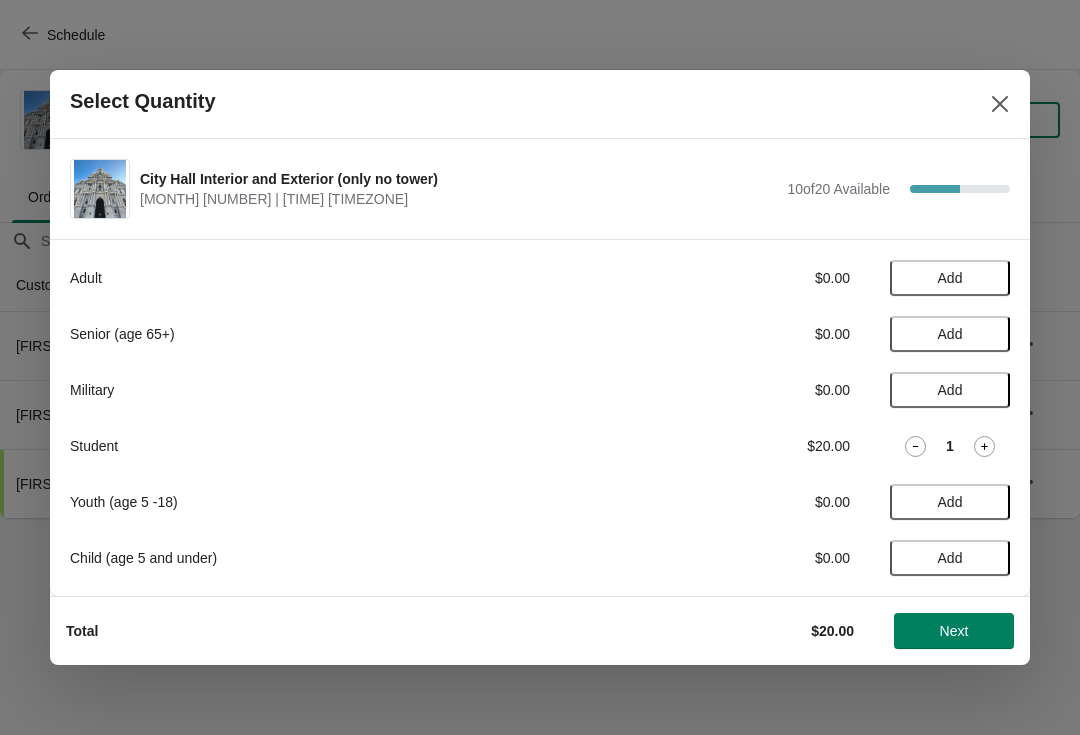 click on "Add" at bounding box center [950, 278] 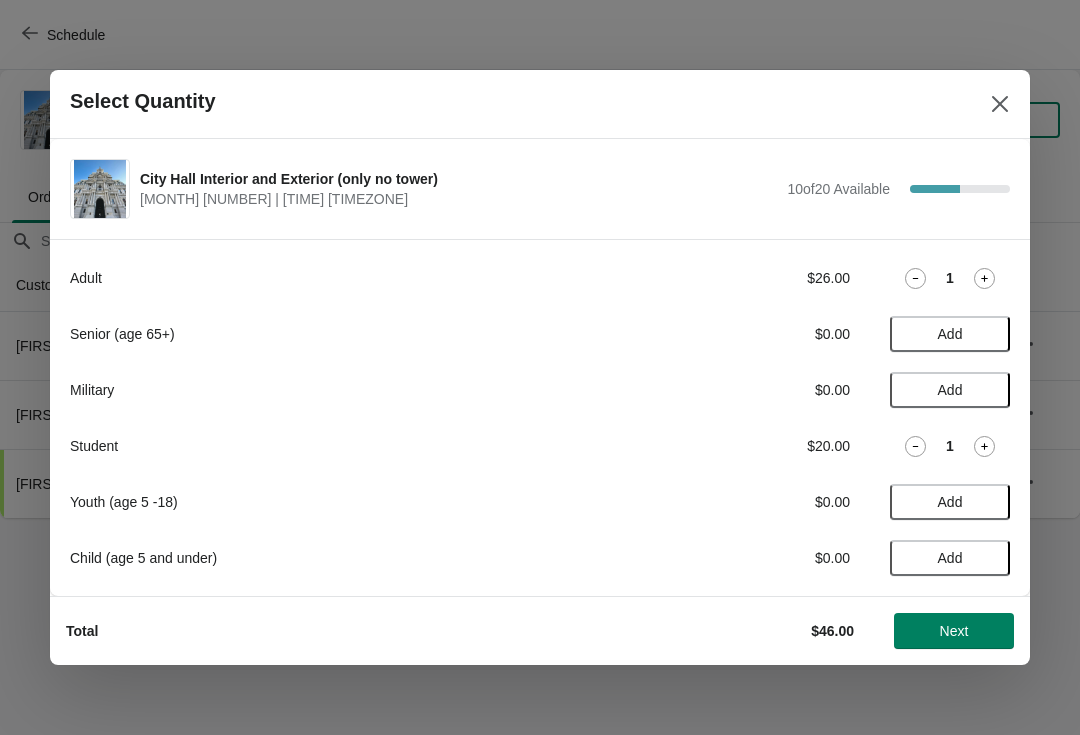 click on "Next" at bounding box center (954, 631) 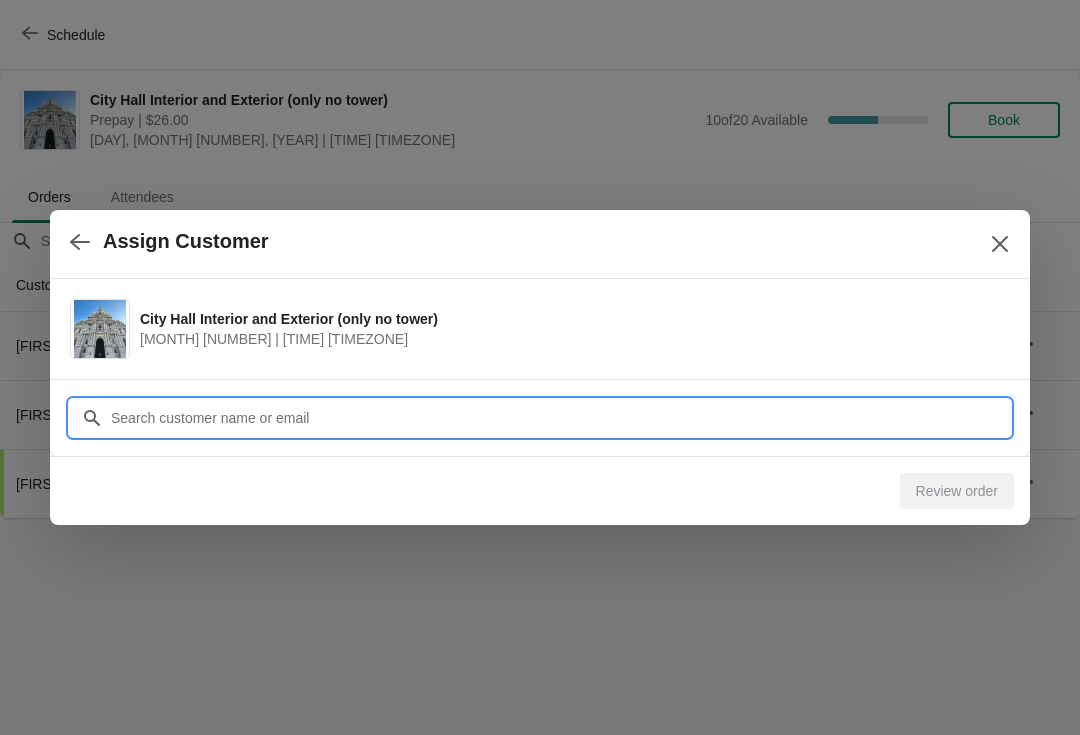 click on "Customer" at bounding box center (560, 418) 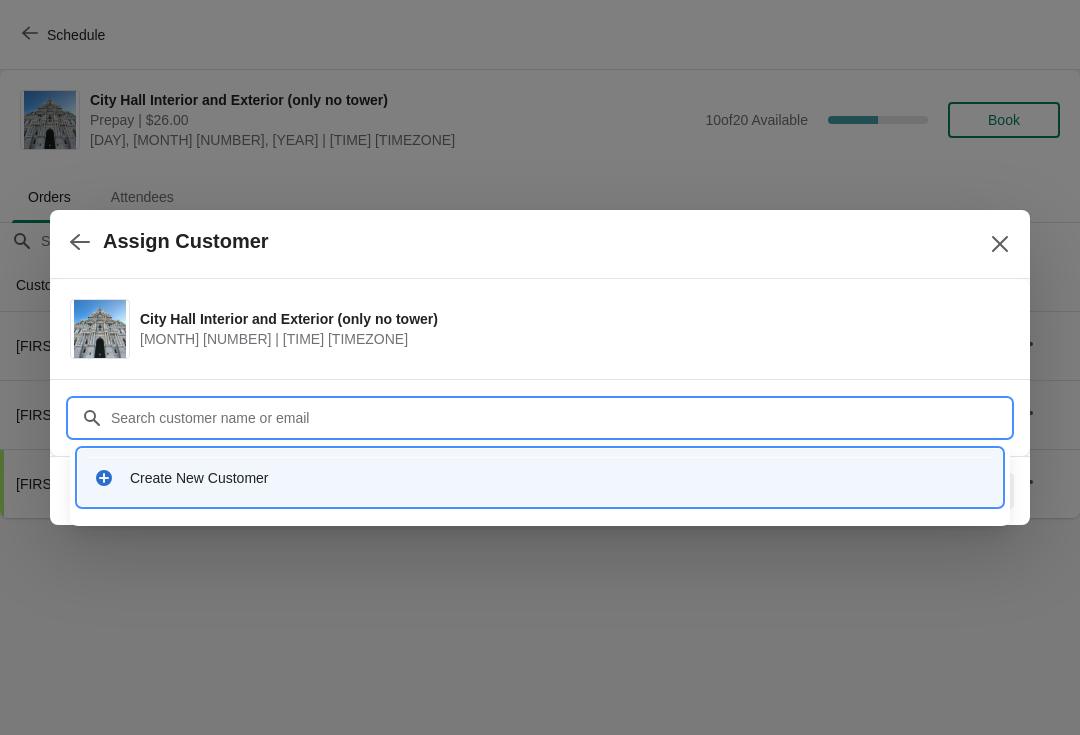 click on "Create New Customer" at bounding box center [558, 478] 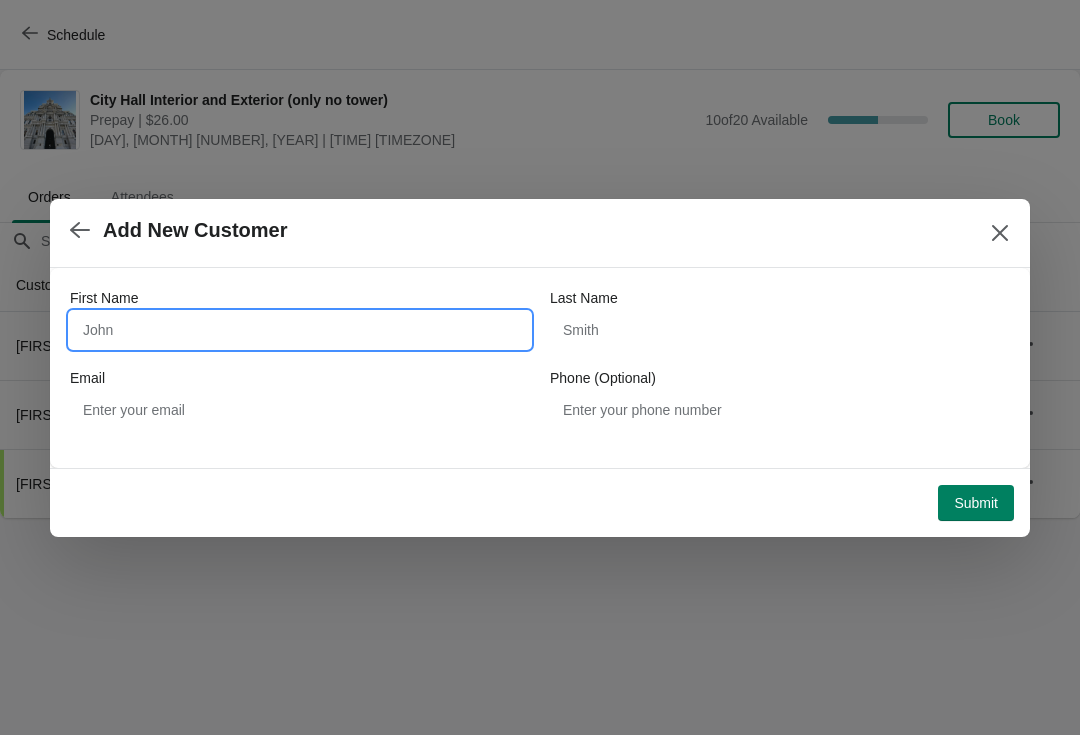 click on "First Name" at bounding box center (300, 330) 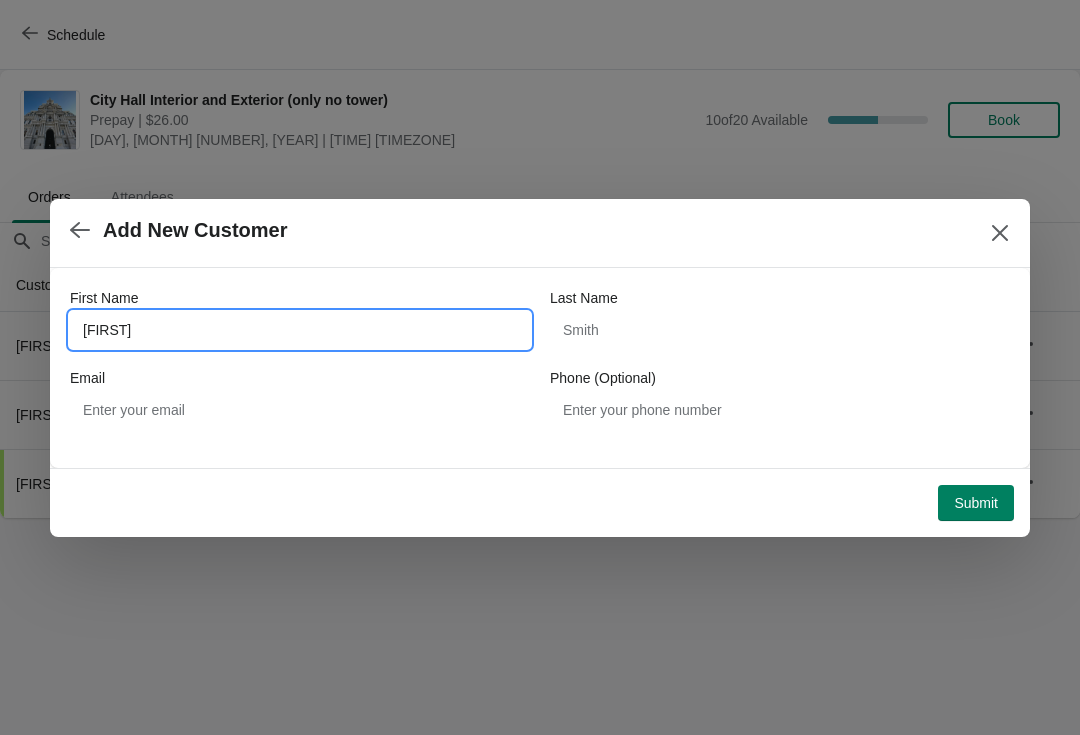 type on "Amy" 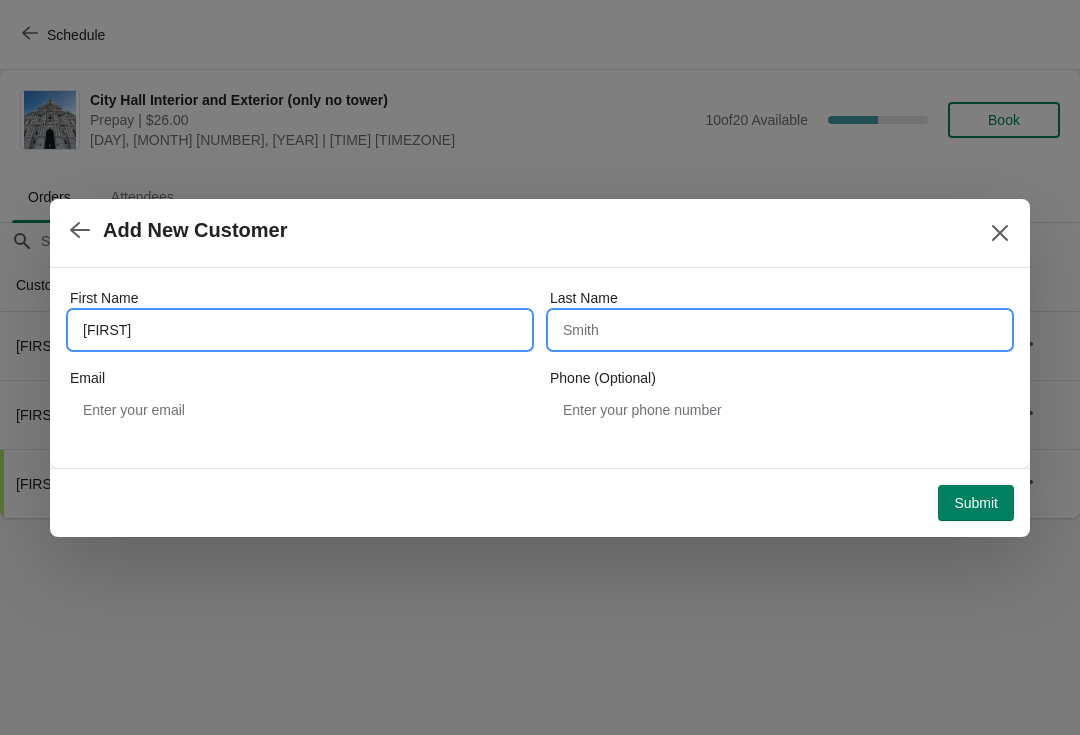 click on "Last Name" at bounding box center [780, 330] 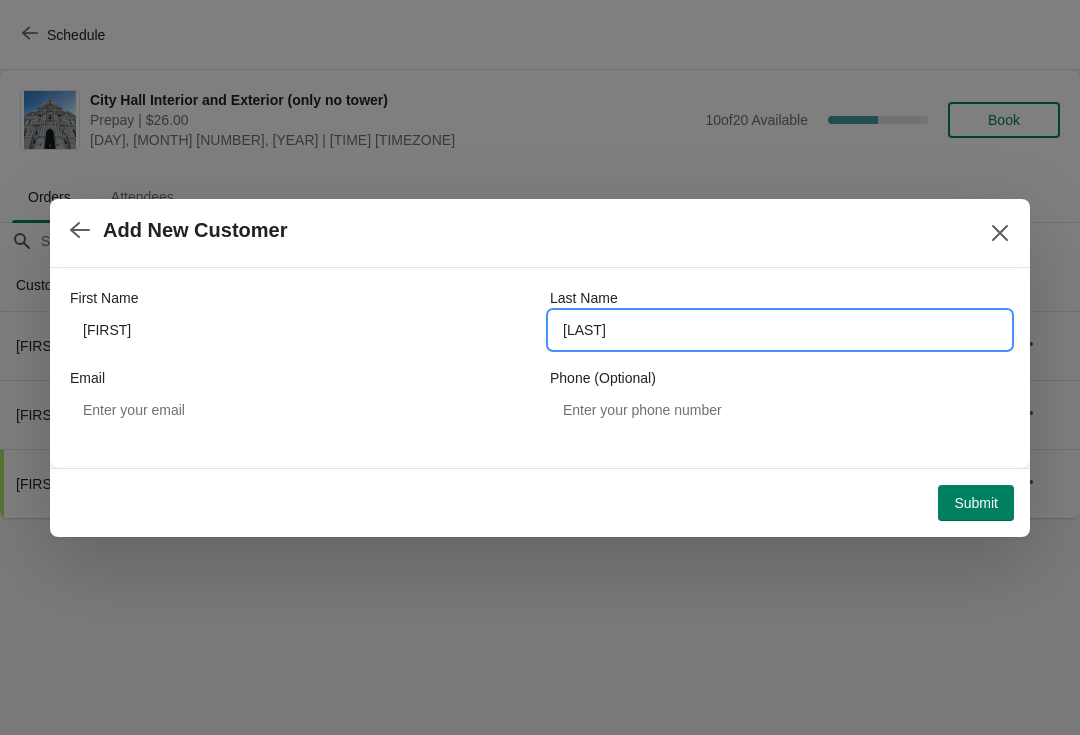 type on "Lutz" 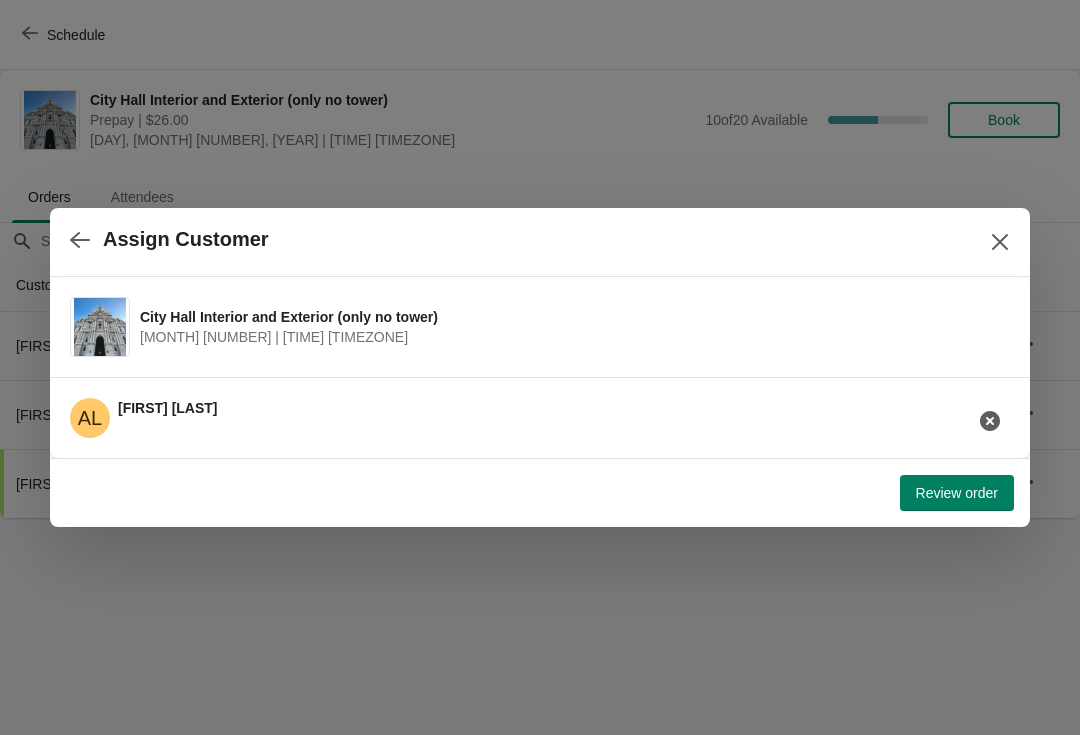 click on "Review order" at bounding box center [957, 493] 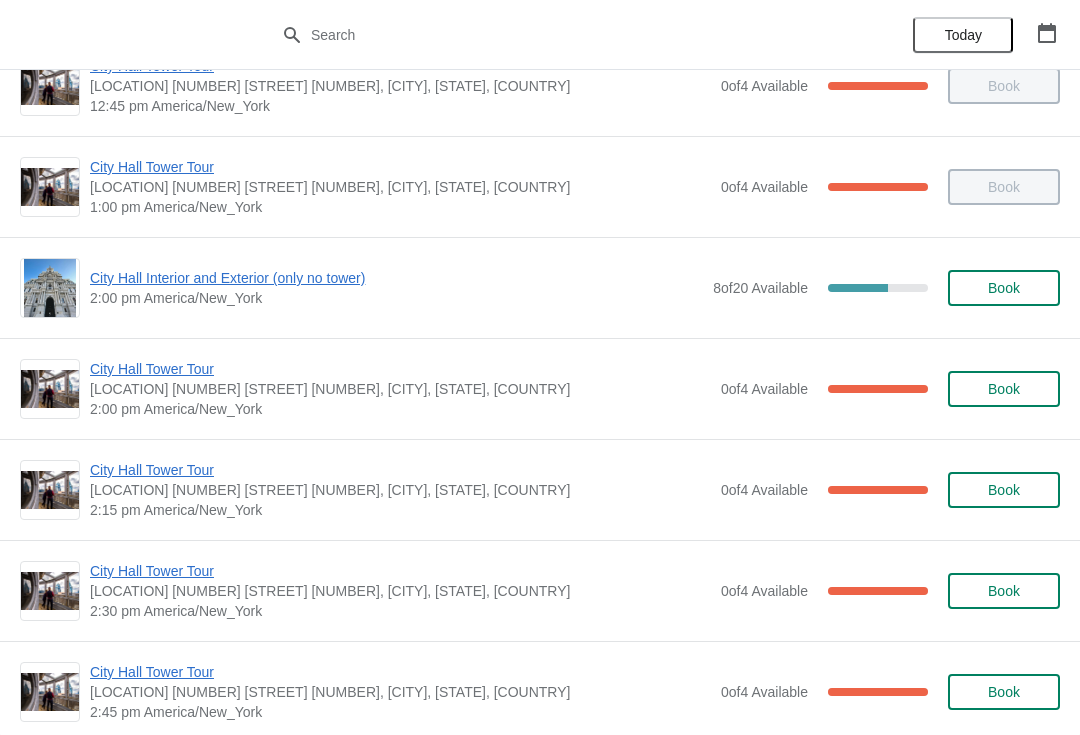 scroll, scrollTop: 1362, scrollLeft: 0, axis: vertical 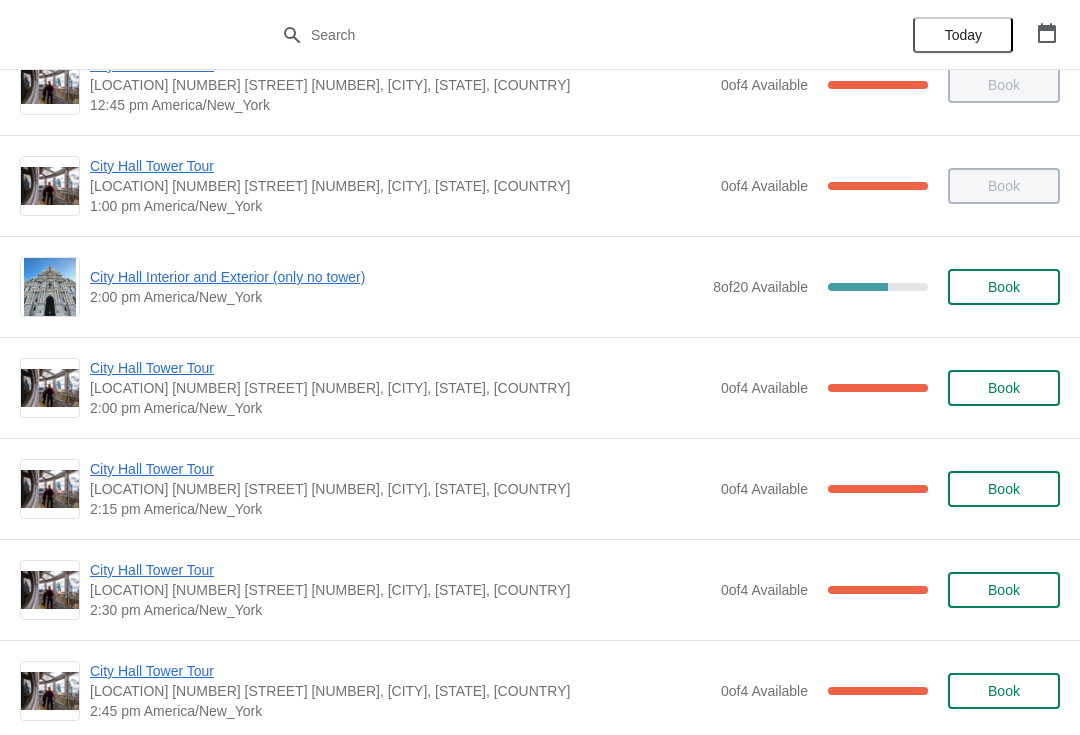 click on "City Hall Tower Tour" at bounding box center (400, 368) 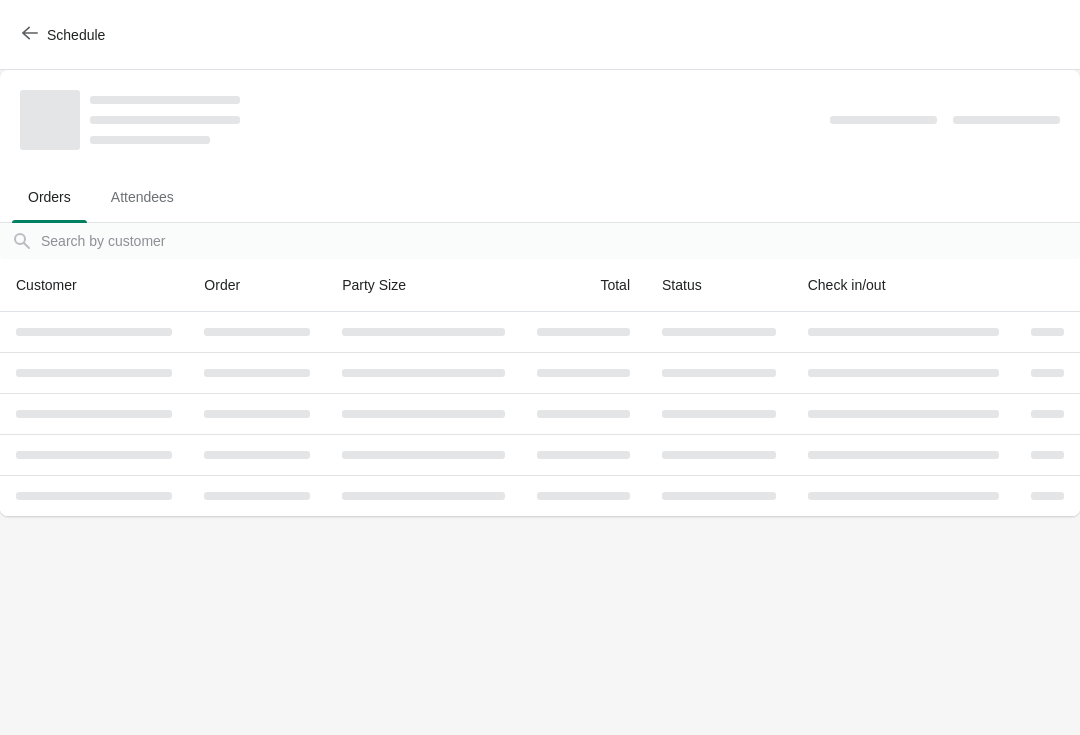 scroll, scrollTop: 0, scrollLeft: 0, axis: both 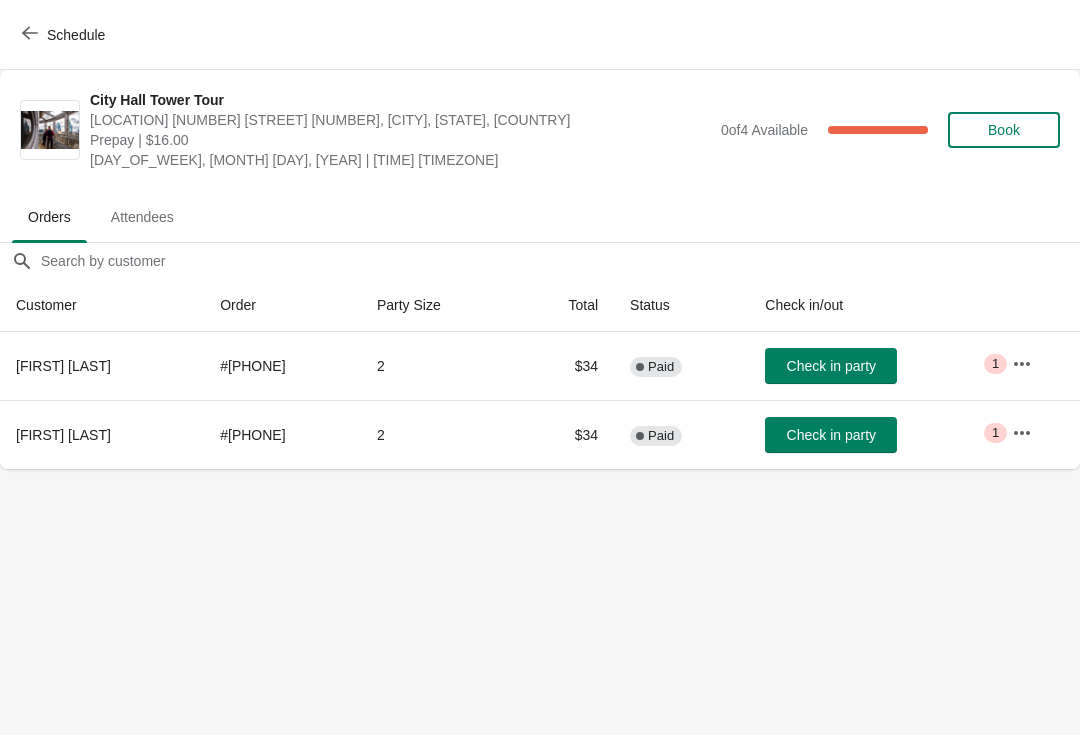 click 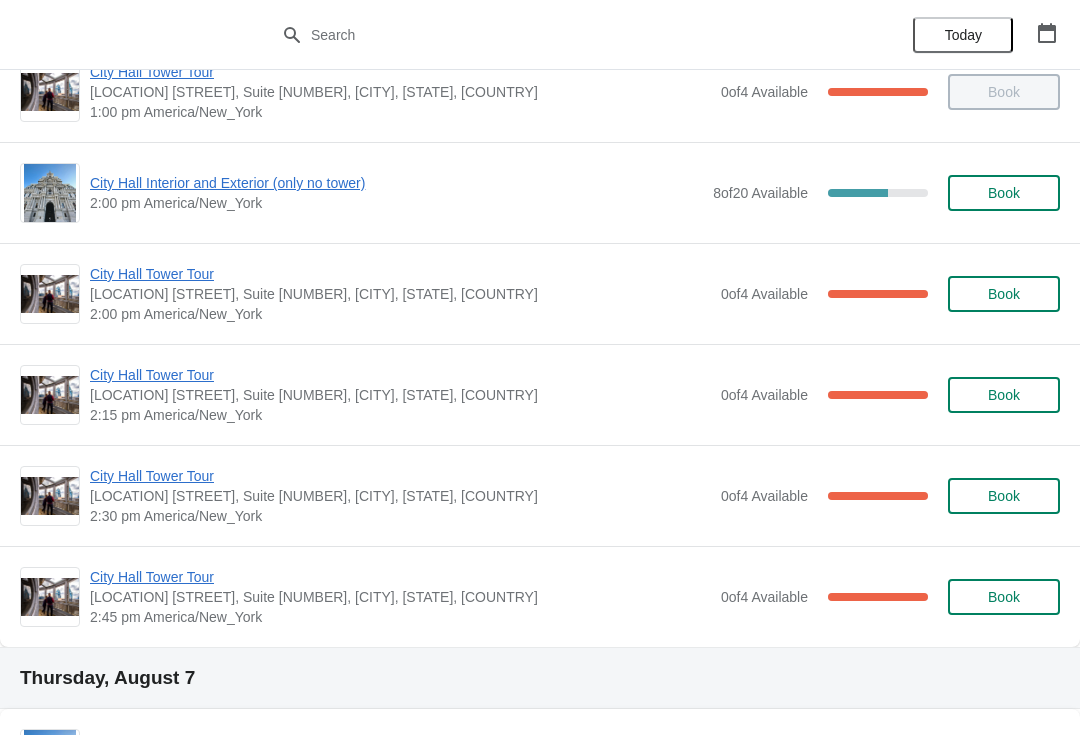 scroll, scrollTop: 1457, scrollLeft: 0, axis: vertical 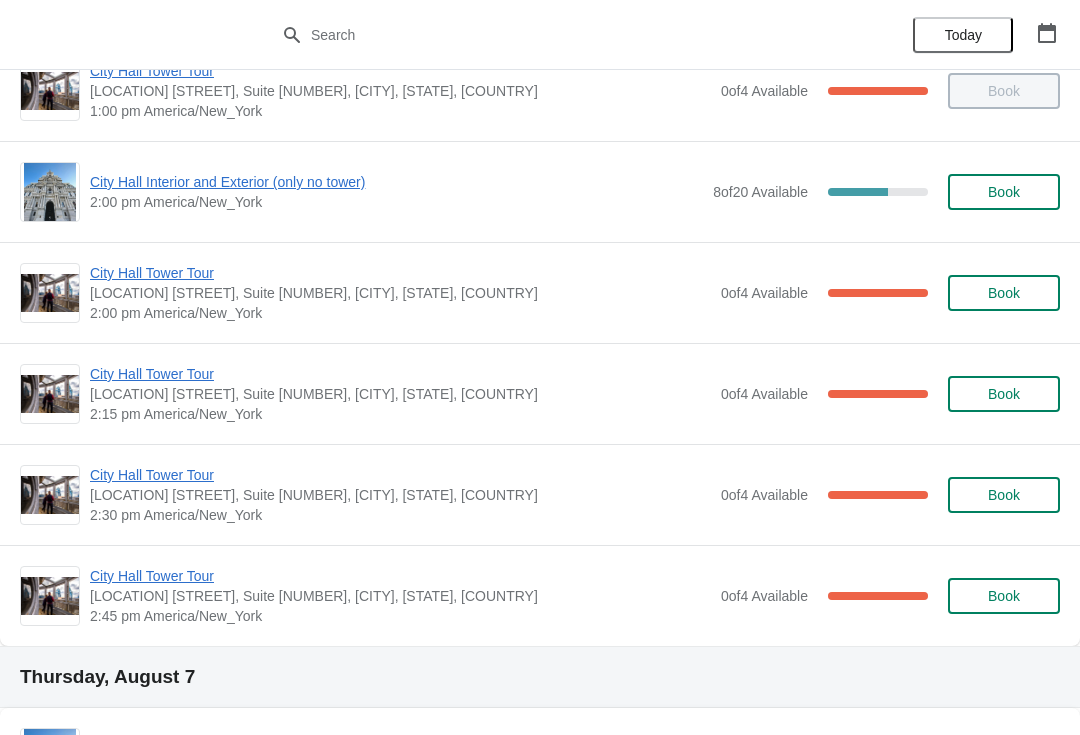 click on "Book" at bounding box center (1004, 293) 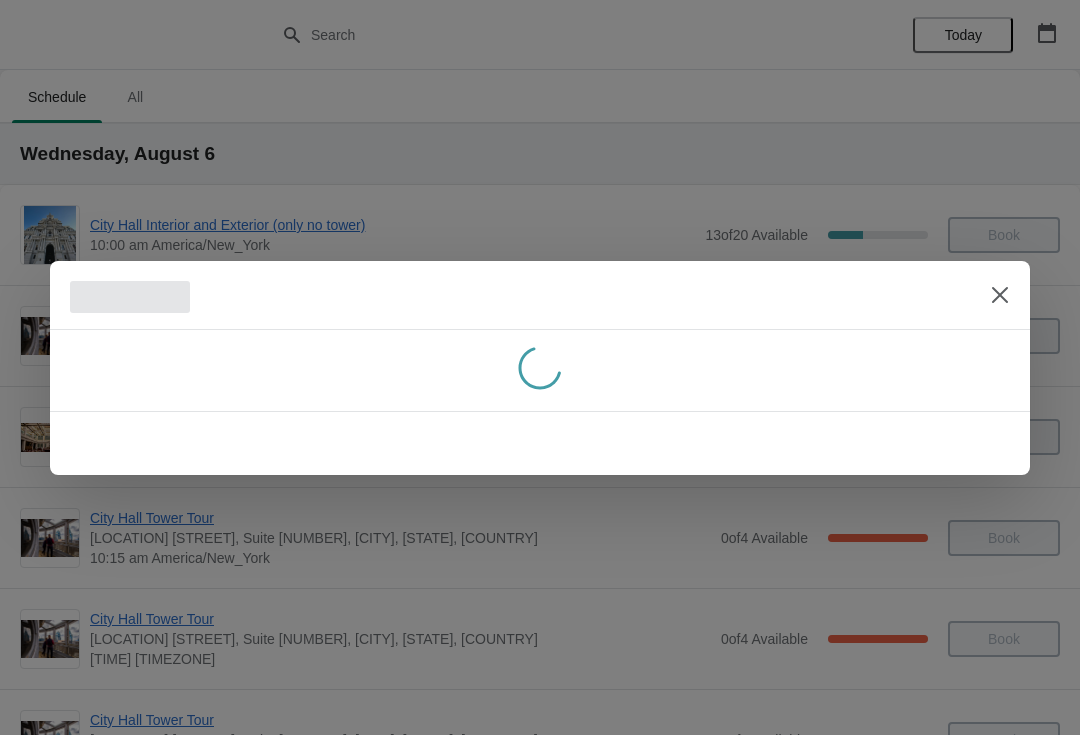 scroll, scrollTop: 0, scrollLeft: 0, axis: both 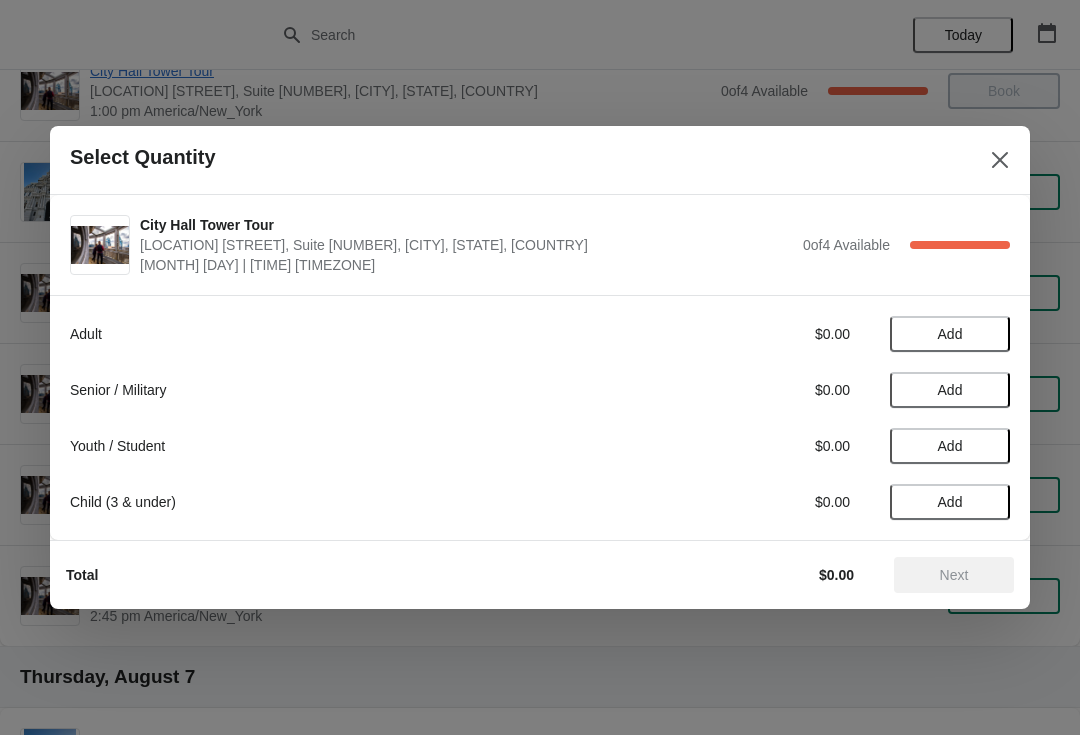click on "Add" at bounding box center (950, 334) 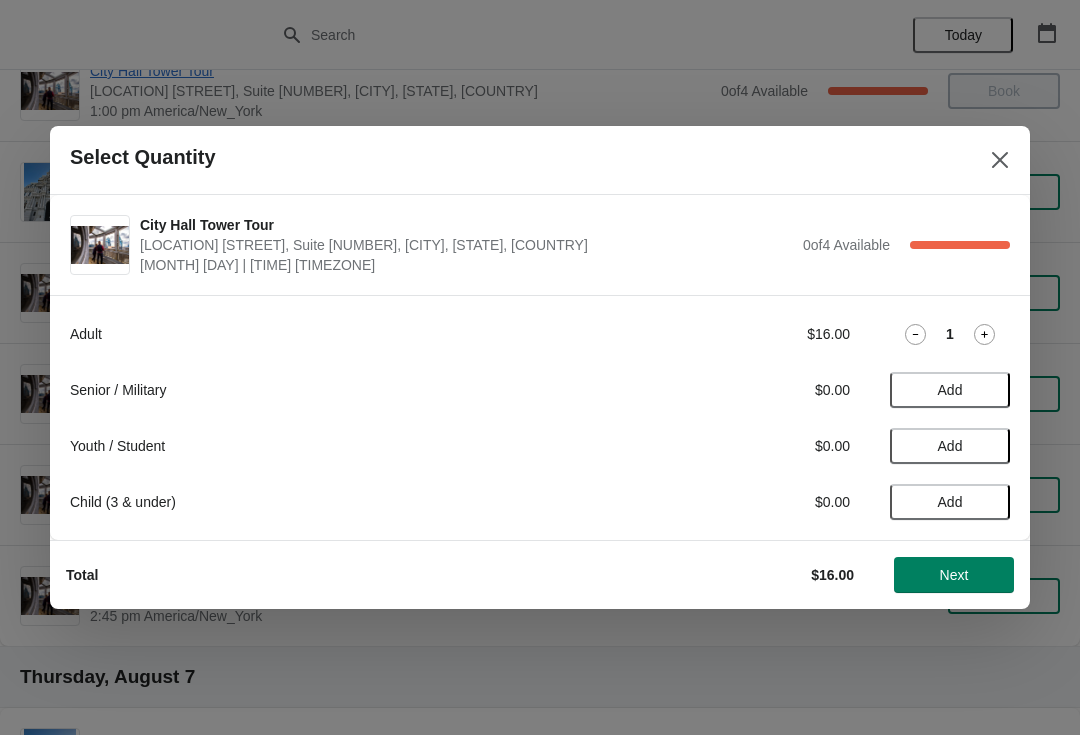 click on "Next" at bounding box center [954, 575] 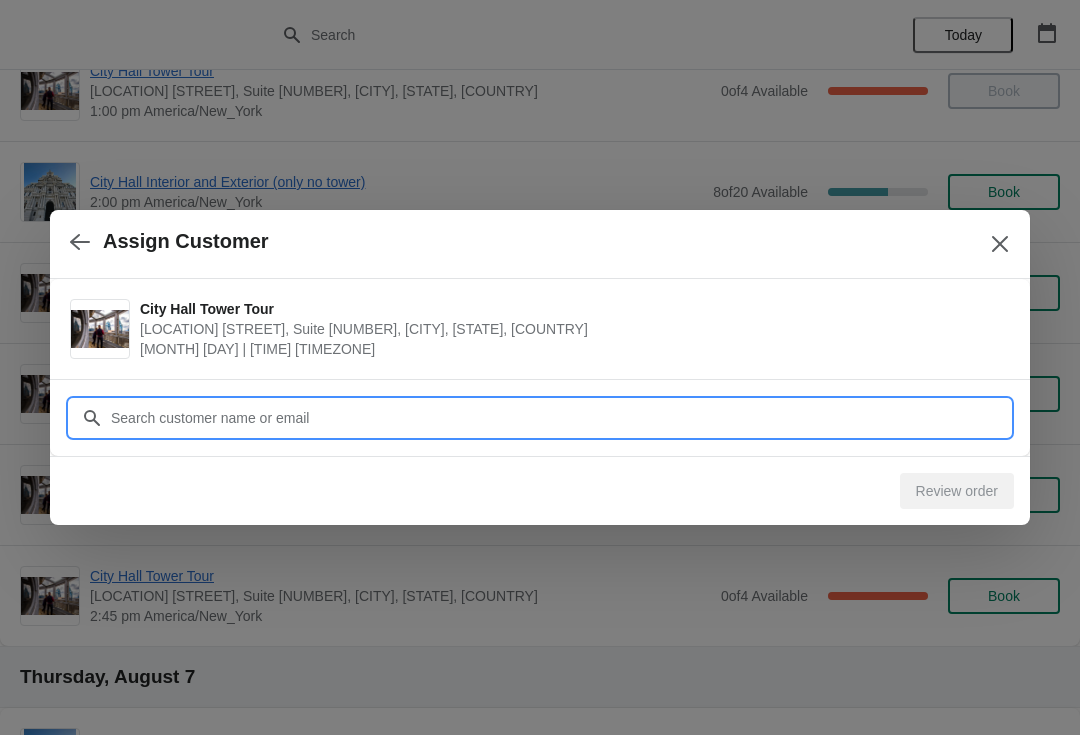 click on "Customer" at bounding box center [560, 418] 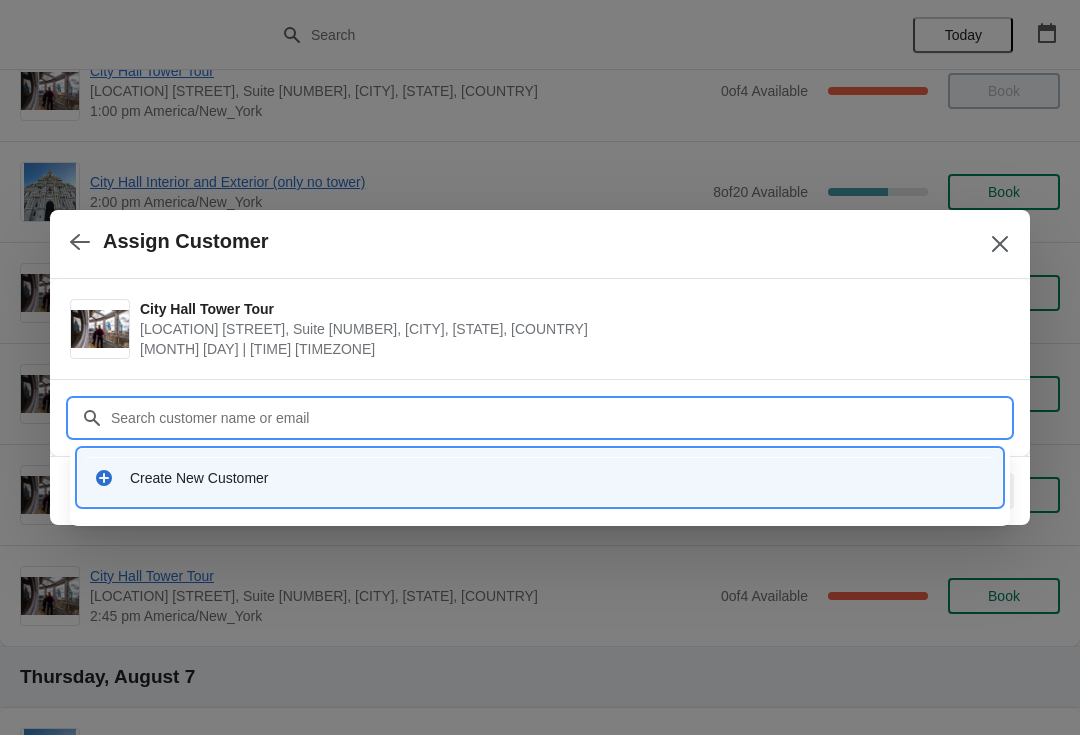 click on "Create New Customer" at bounding box center [540, 477] 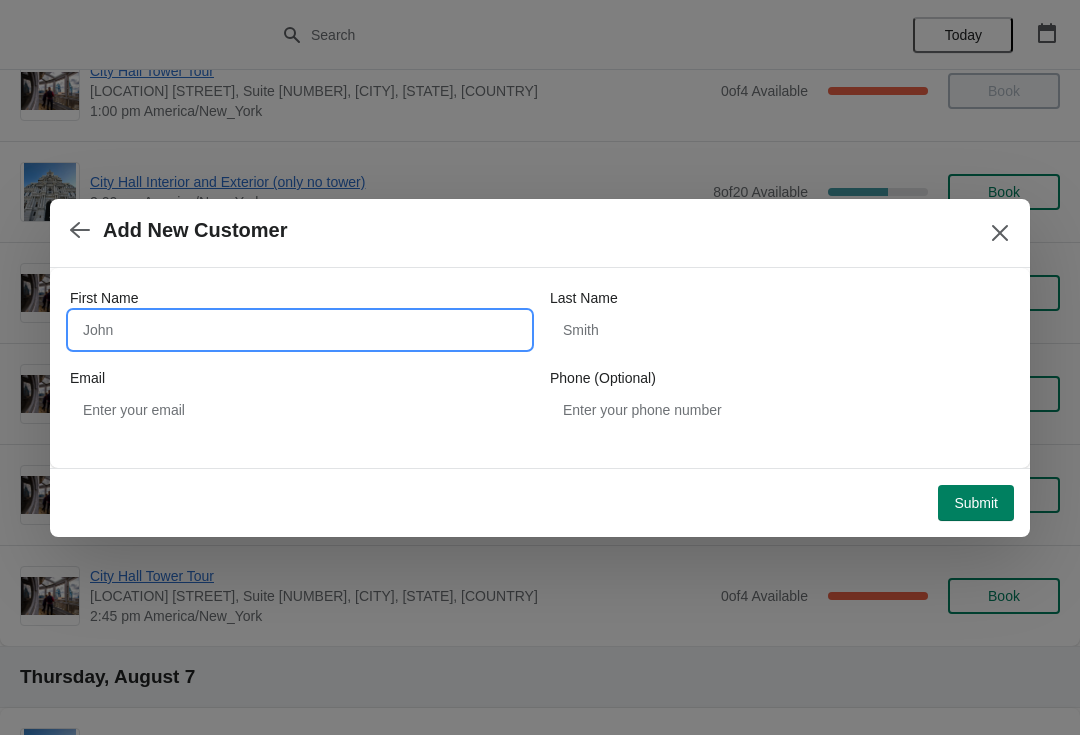 click on "First Name" at bounding box center (300, 330) 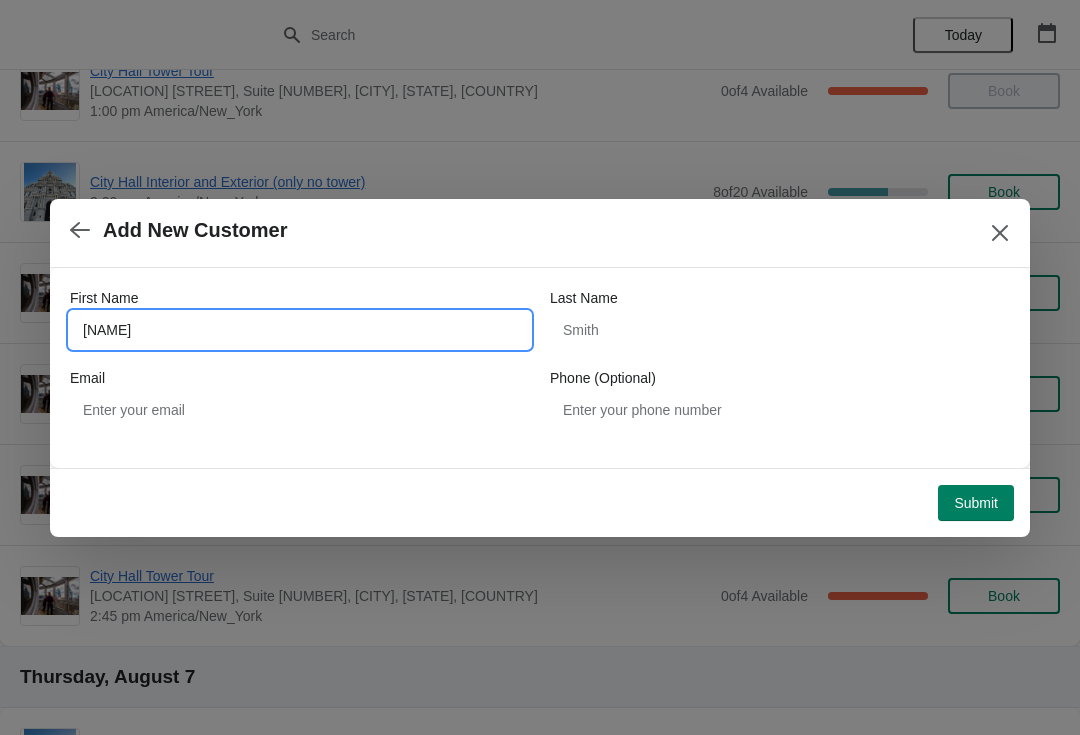 type on "[NAME]" 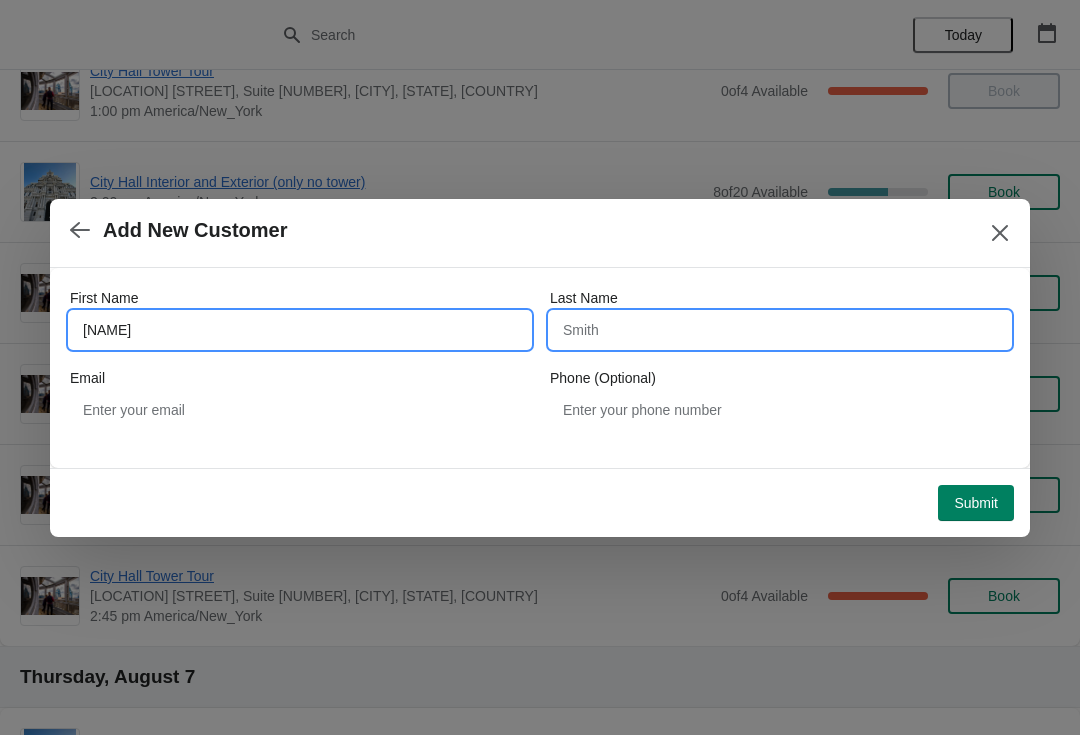 click on "Last Name" at bounding box center [780, 330] 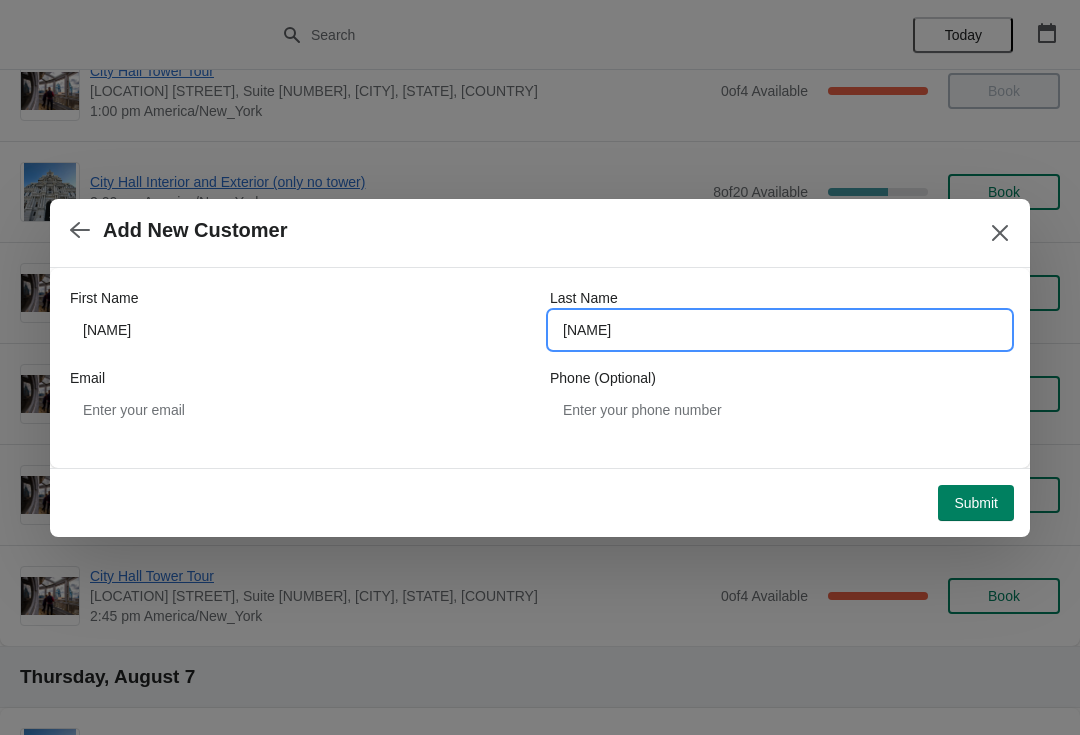 type on "[NAME]" 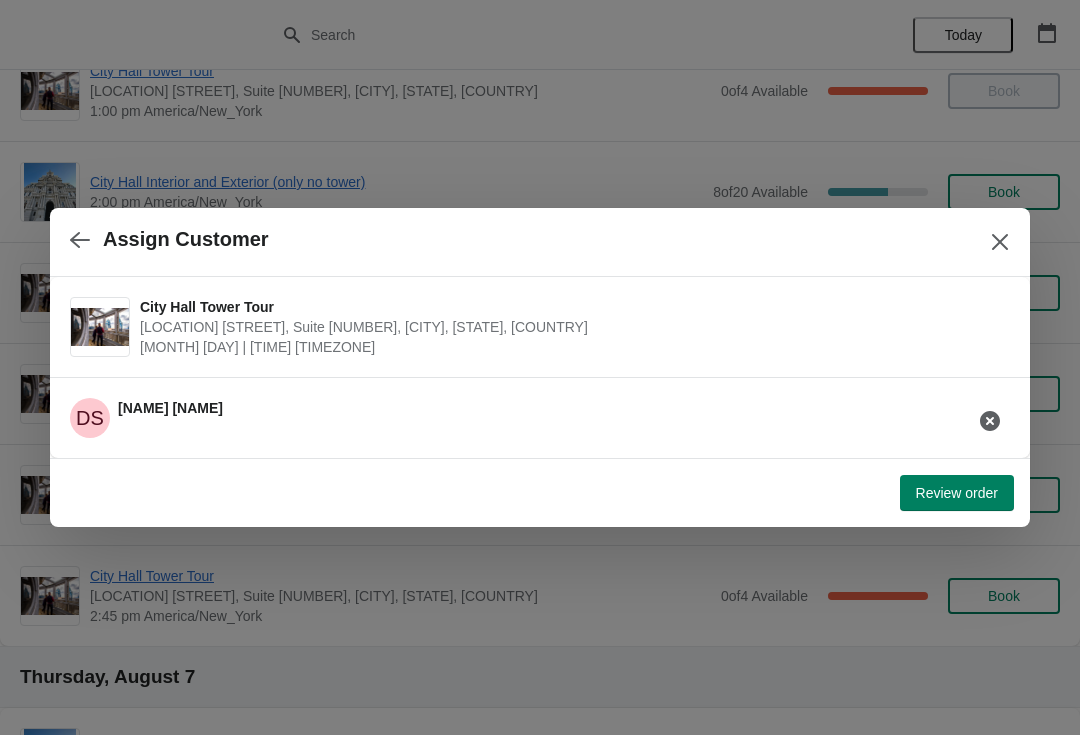click on "Review order" at bounding box center (957, 493) 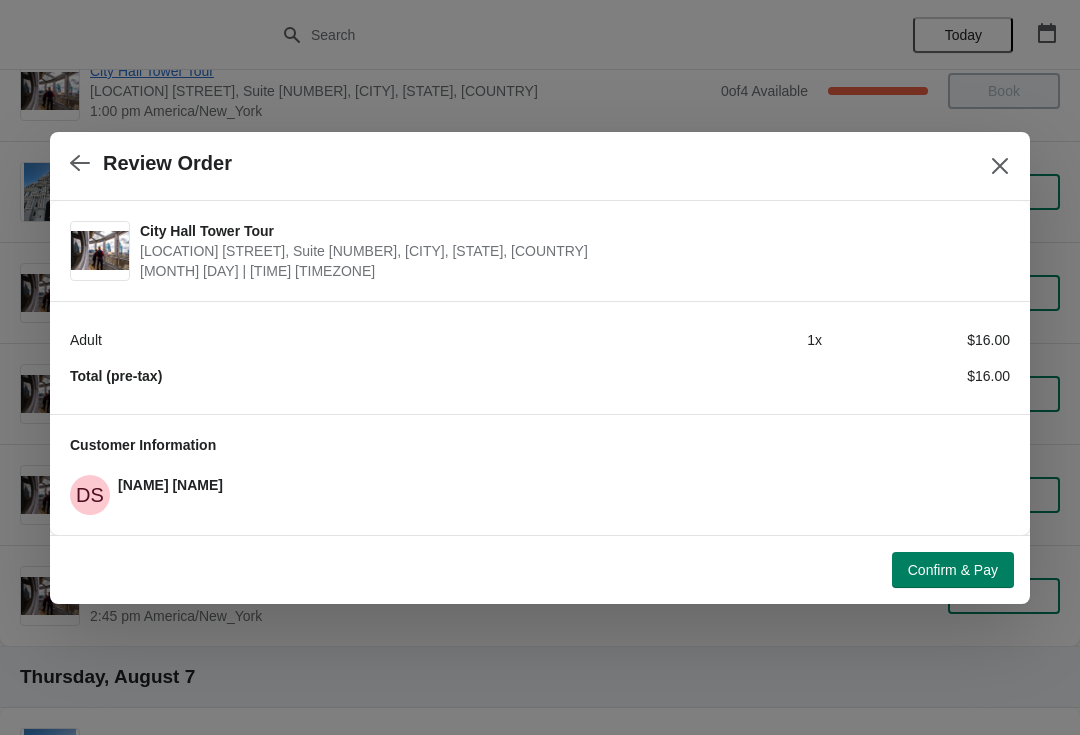 click on "Confirm & Pay" at bounding box center (953, 570) 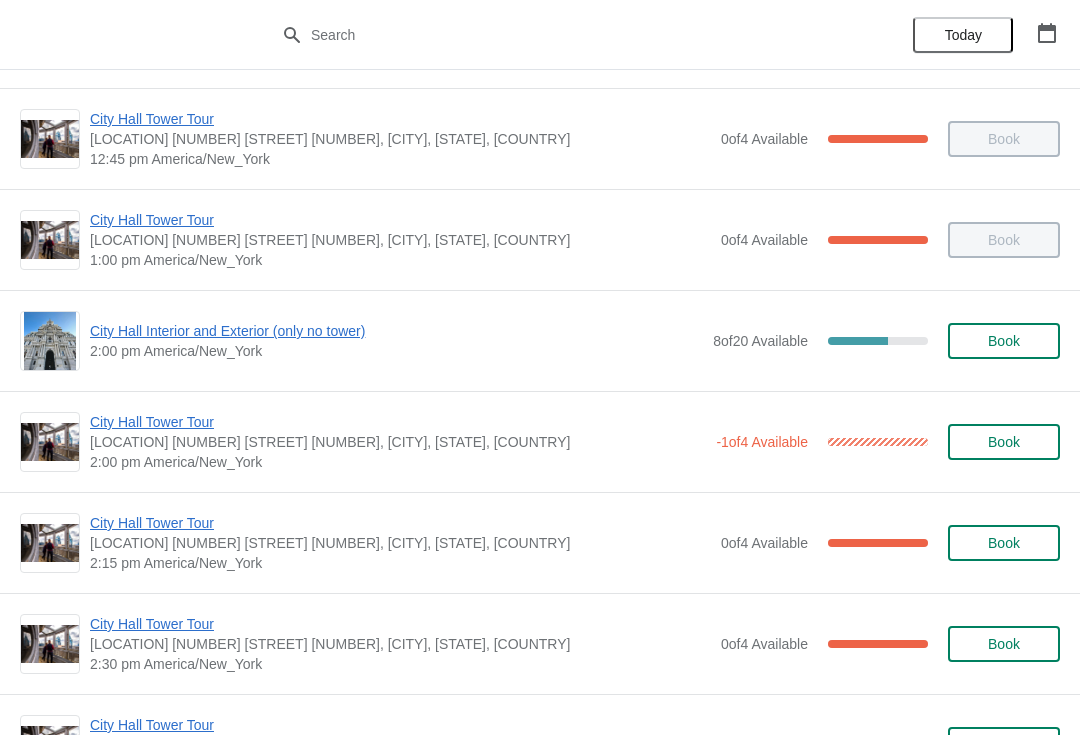 scroll, scrollTop: 1315, scrollLeft: 0, axis: vertical 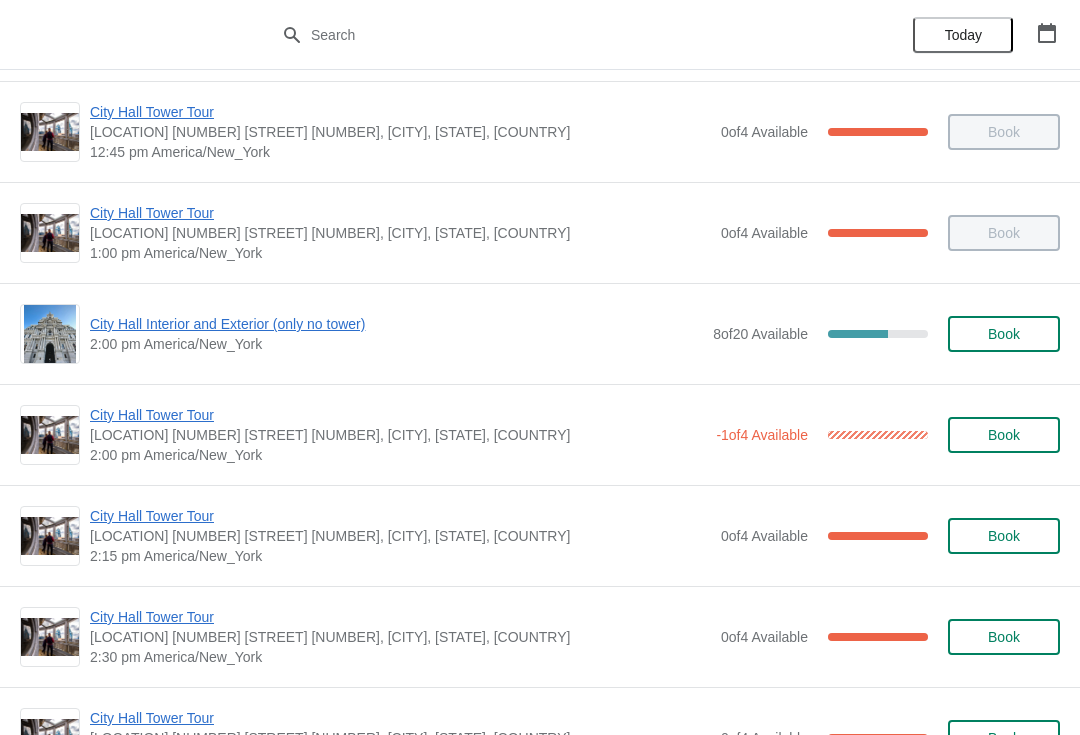 click on "City Hall Tower Tour" at bounding box center [398, 415] 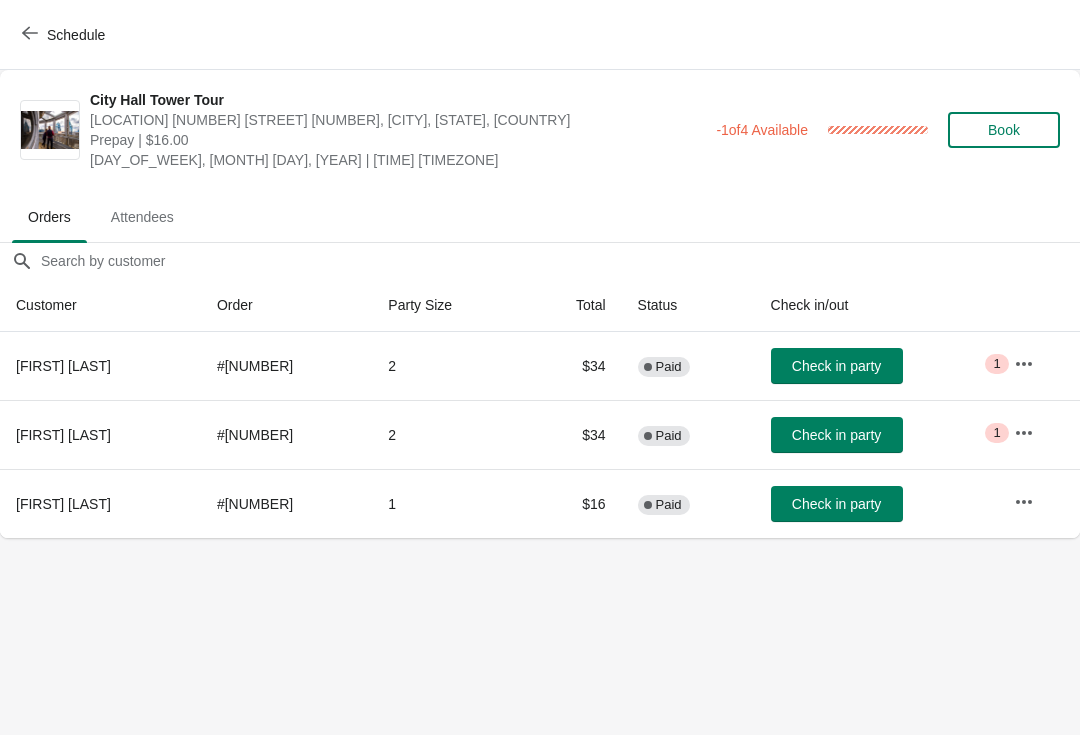 click on "Check in party" at bounding box center [836, 366] 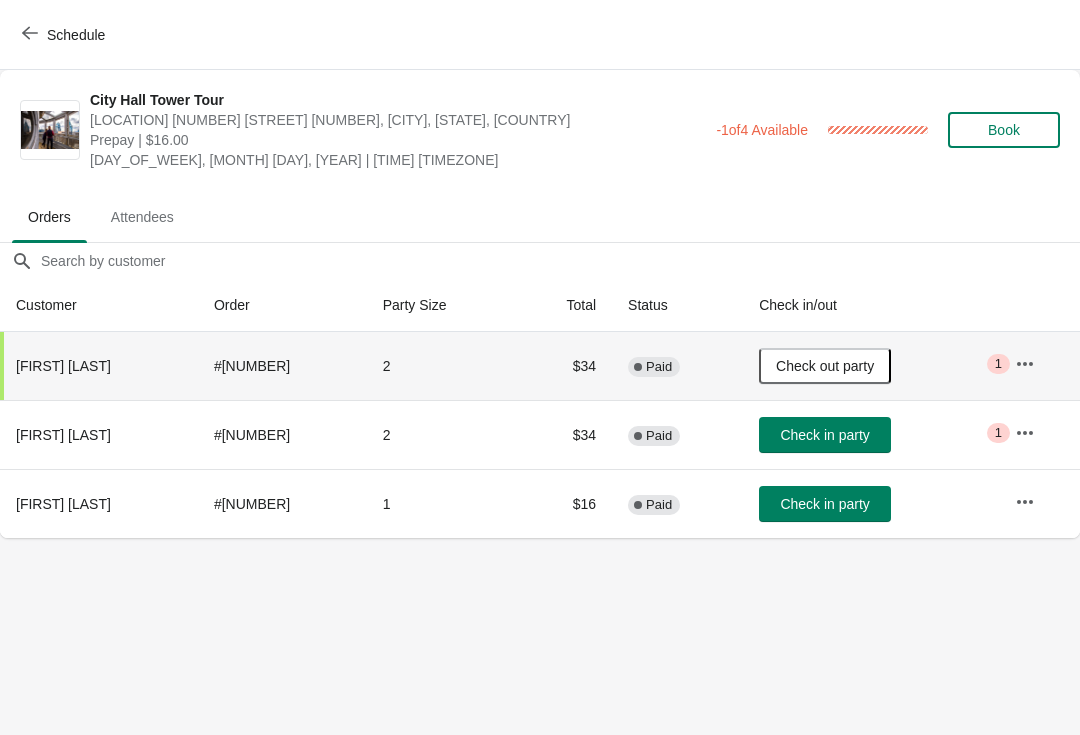 click on "Check in party" at bounding box center [824, 504] 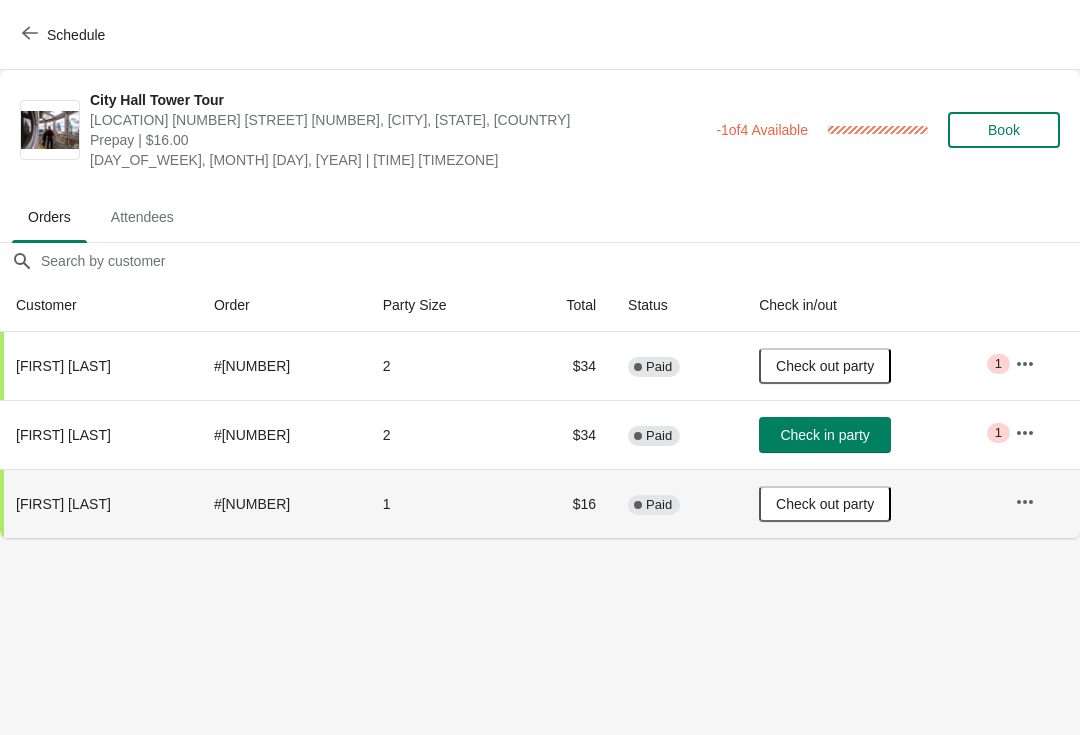 click on "Schedule" at bounding box center [65, 35] 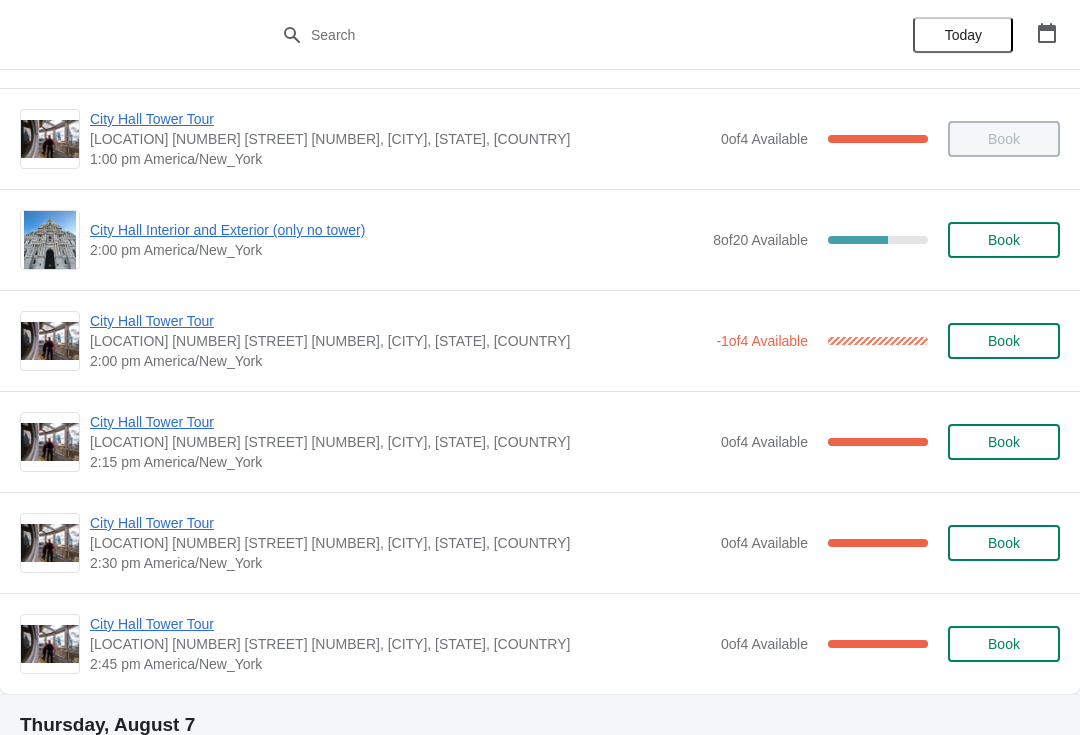 scroll, scrollTop: 1418, scrollLeft: 0, axis: vertical 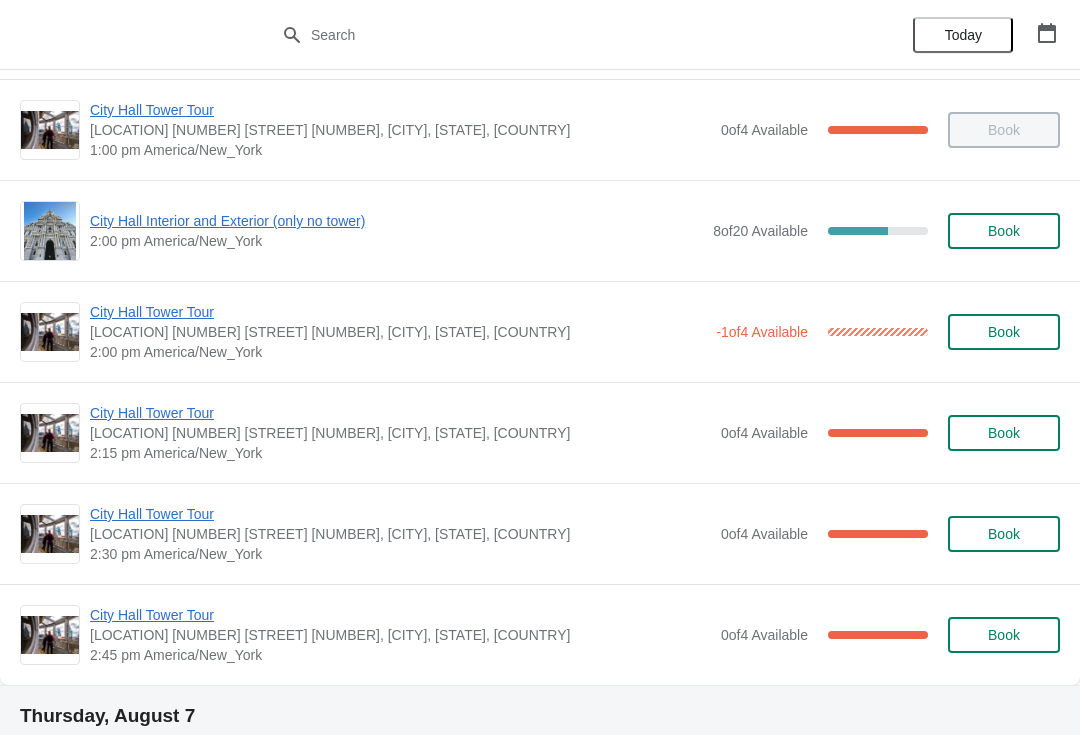 click on "City Hall Interior and Exterior (only no tower)" at bounding box center [396, 221] 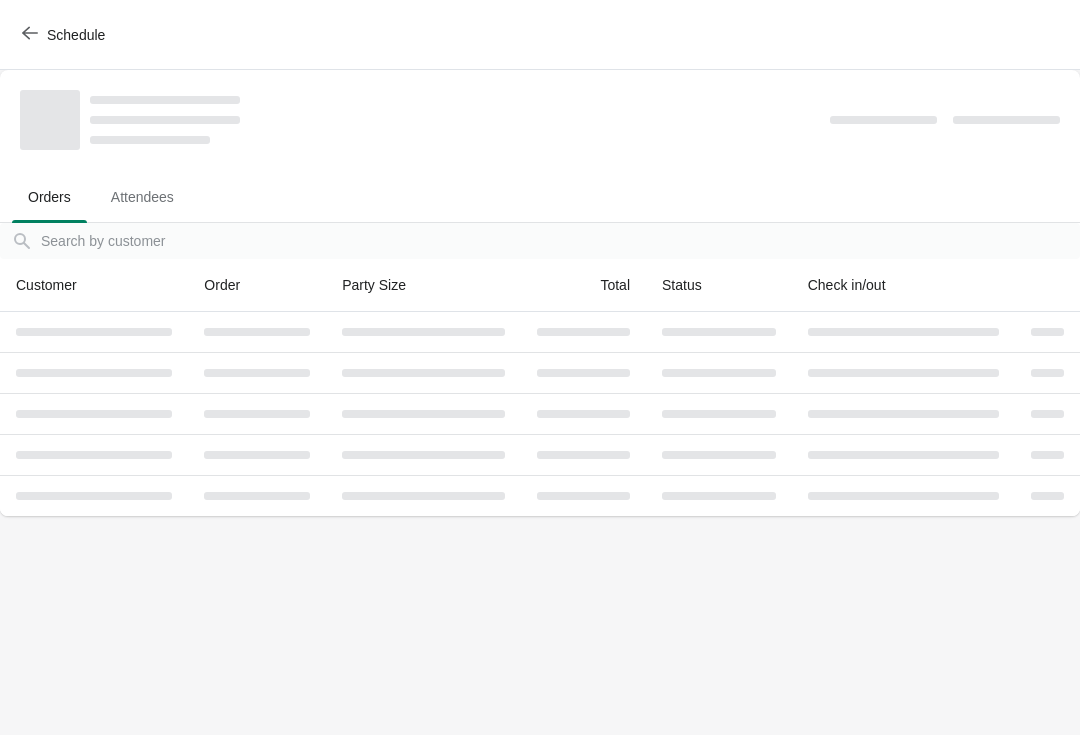 scroll, scrollTop: 0, scrollLeft: 0, axis: both 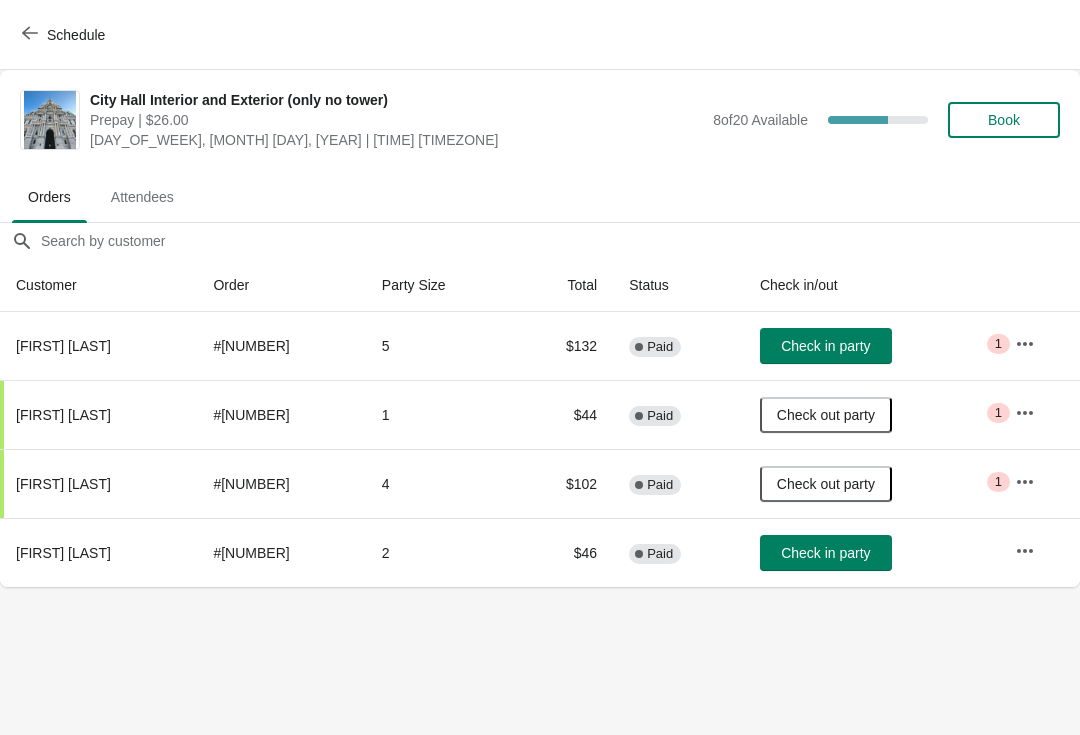 click on "Check in party" at bounding box center [825, 346] 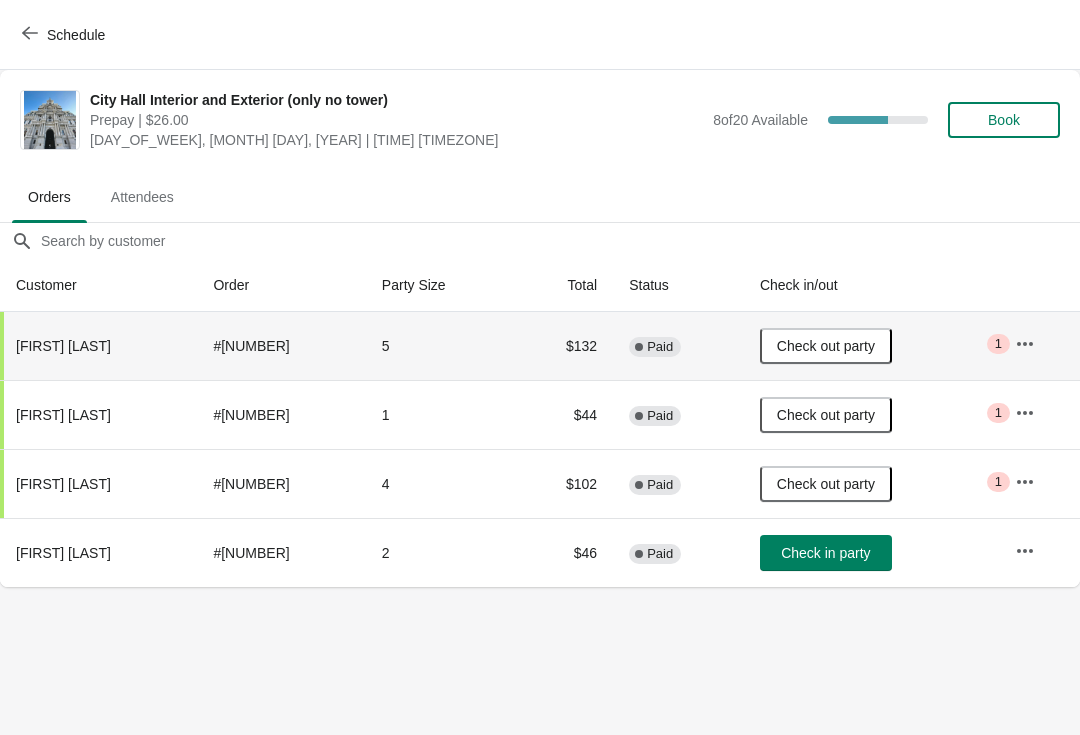 click on "Check in party" at bounding box center (825, 553) 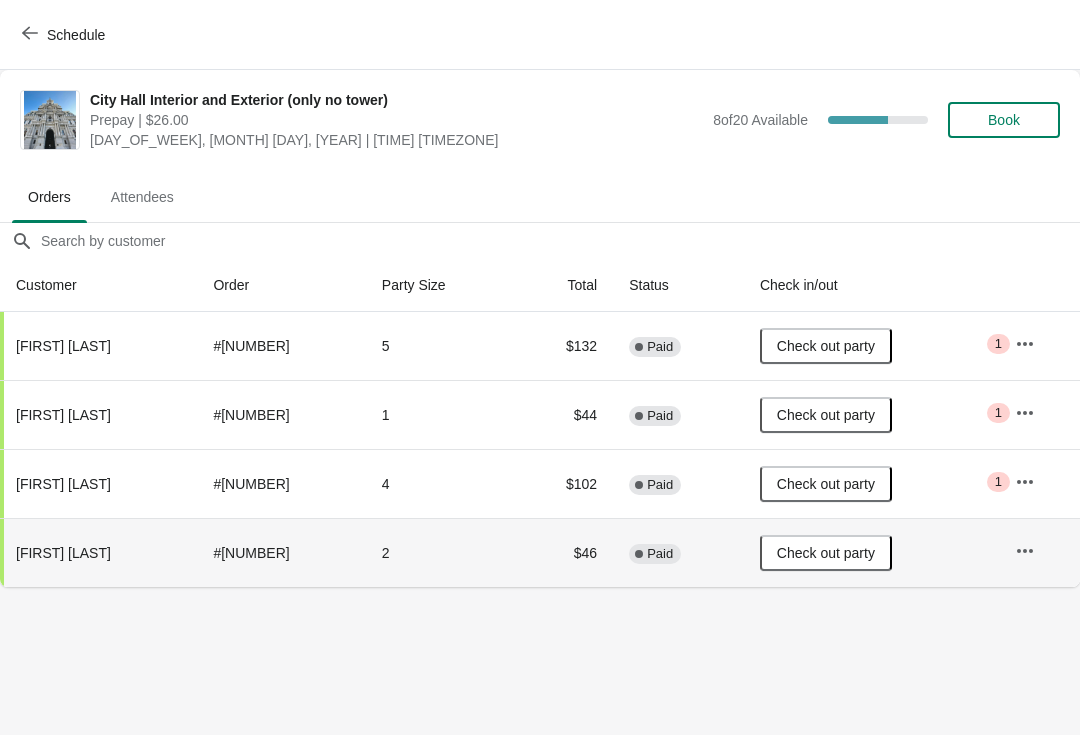 click 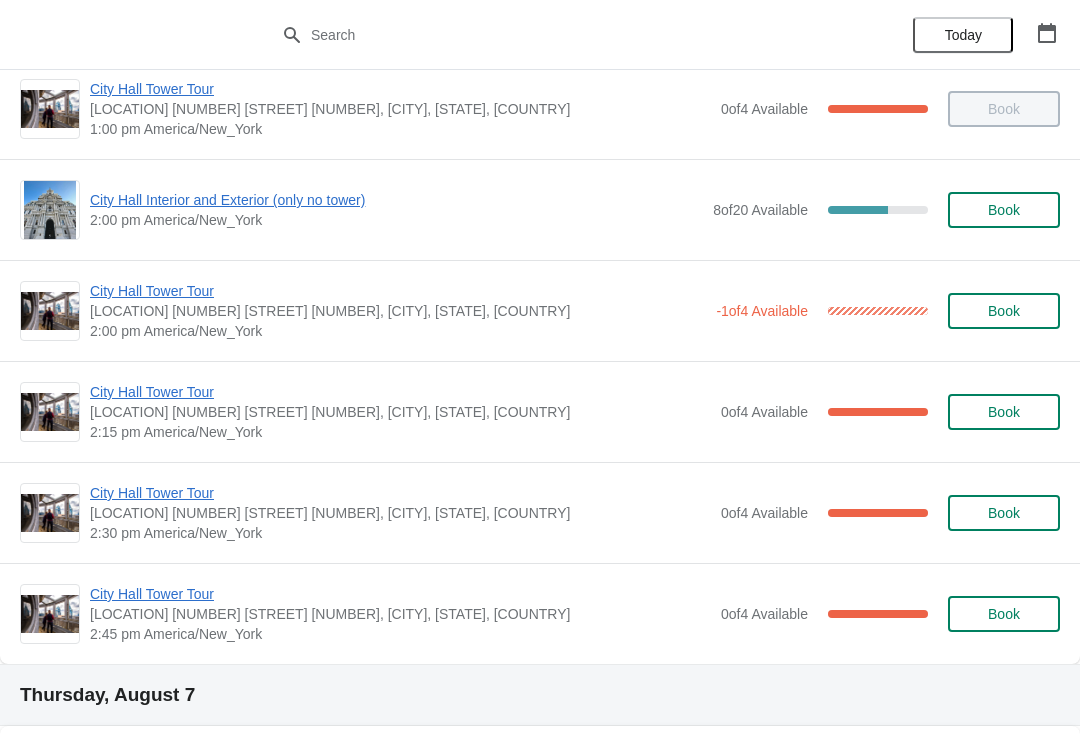 scroll, scrollTop: 1438, scrollLeft: 0, axis: vertical 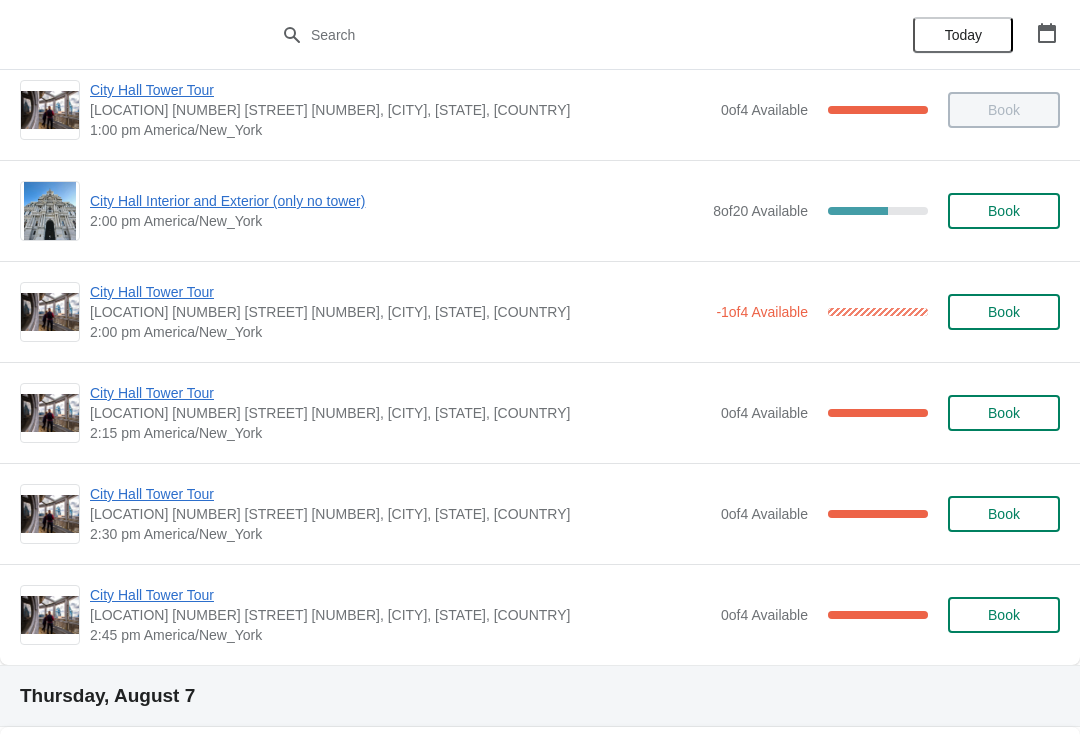 click on "City Hall Tower Tour" at bounding box center (398, 292) 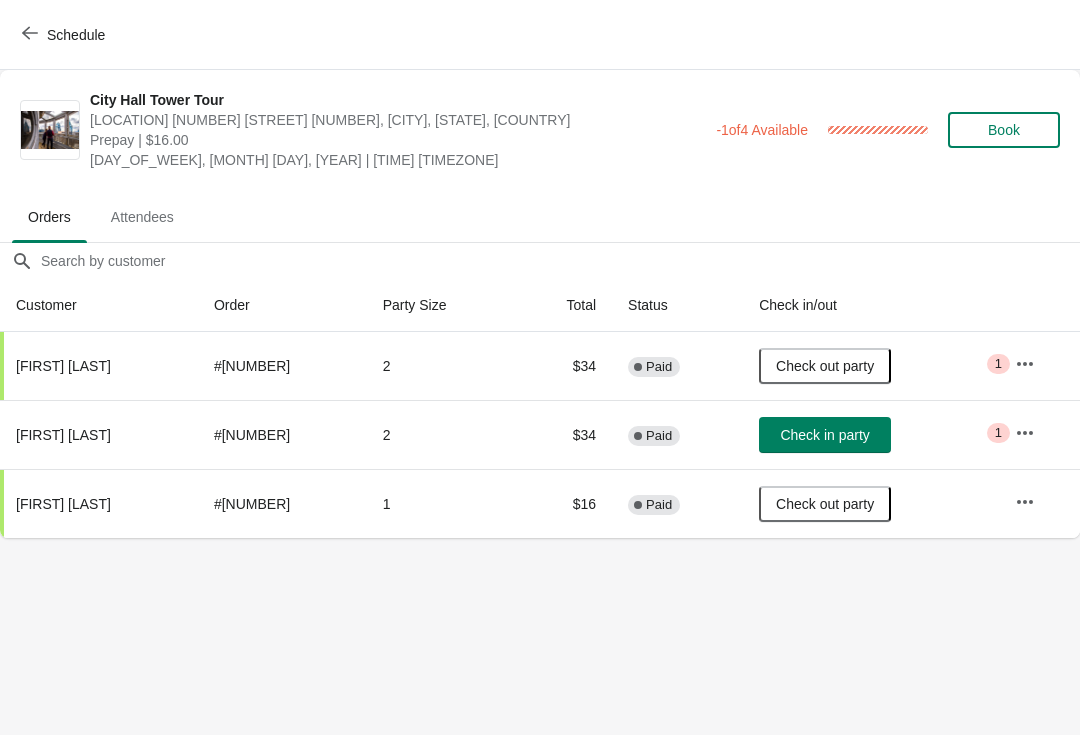 scroll, scrollTop: 0, scrollLeft: 0, axis: both 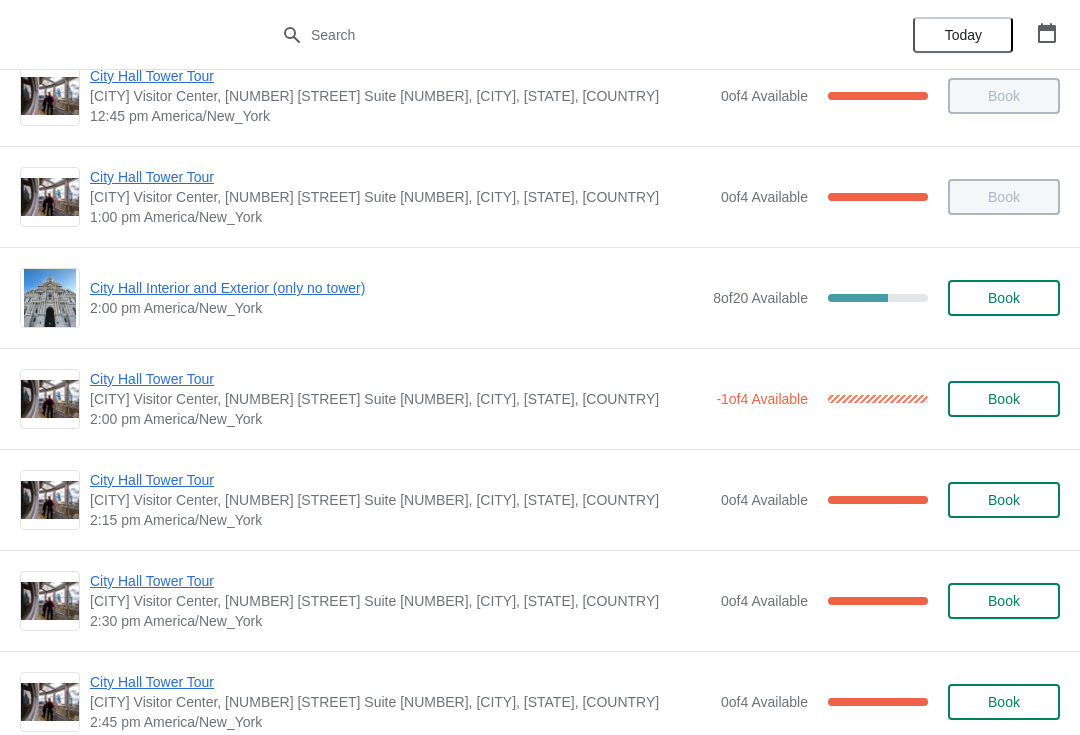 click on "City Hall Tower Tour" at bounding box center (398, 379) 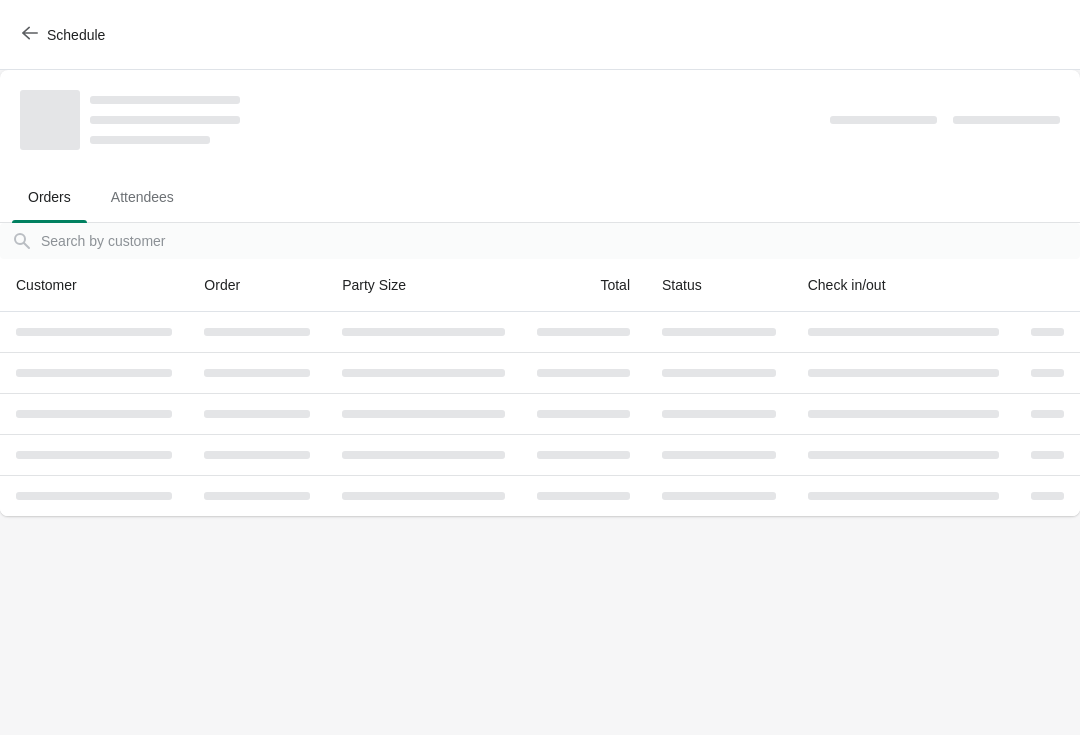 scroll, scrollTop: 0, scrollLeft: 0, axis: both 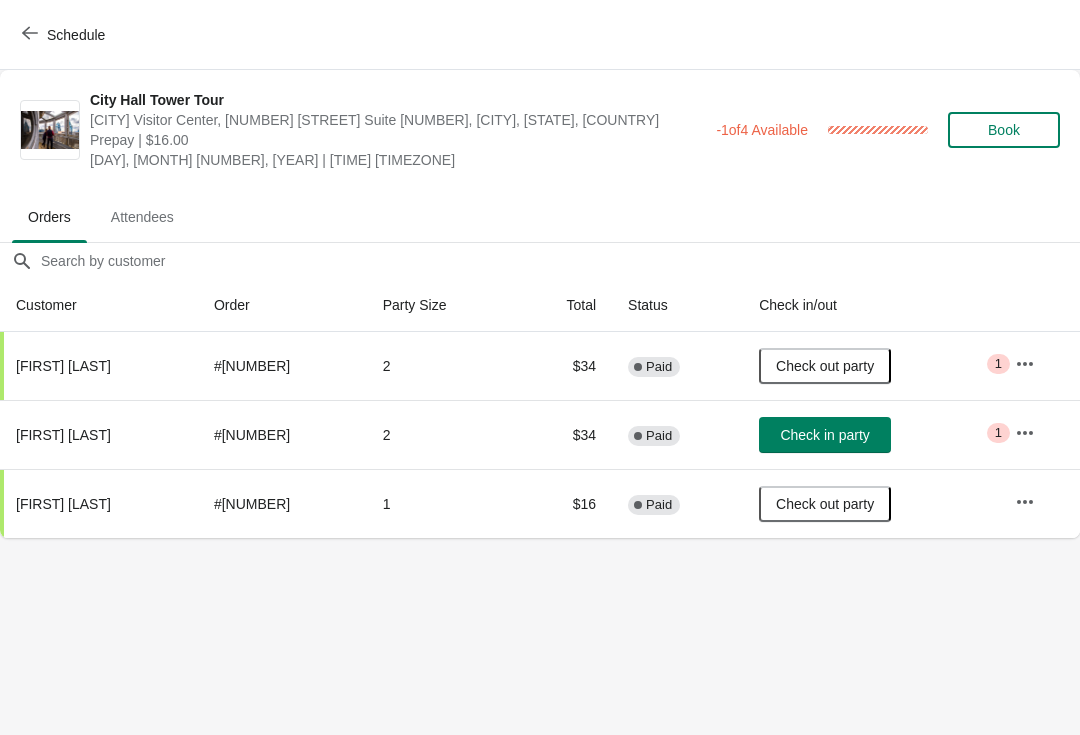 click on "Schedule" at bounding box center [65, 34] 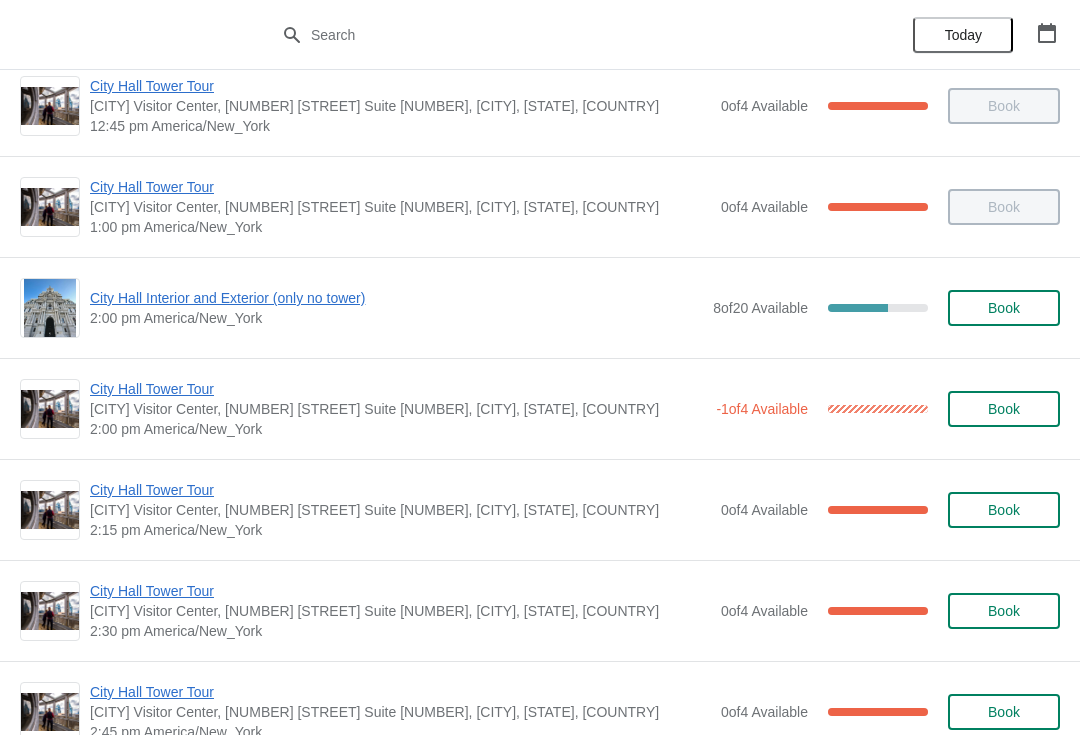 scroll, scrollTop: 1368, scrollLeft: 0, axis: vertical 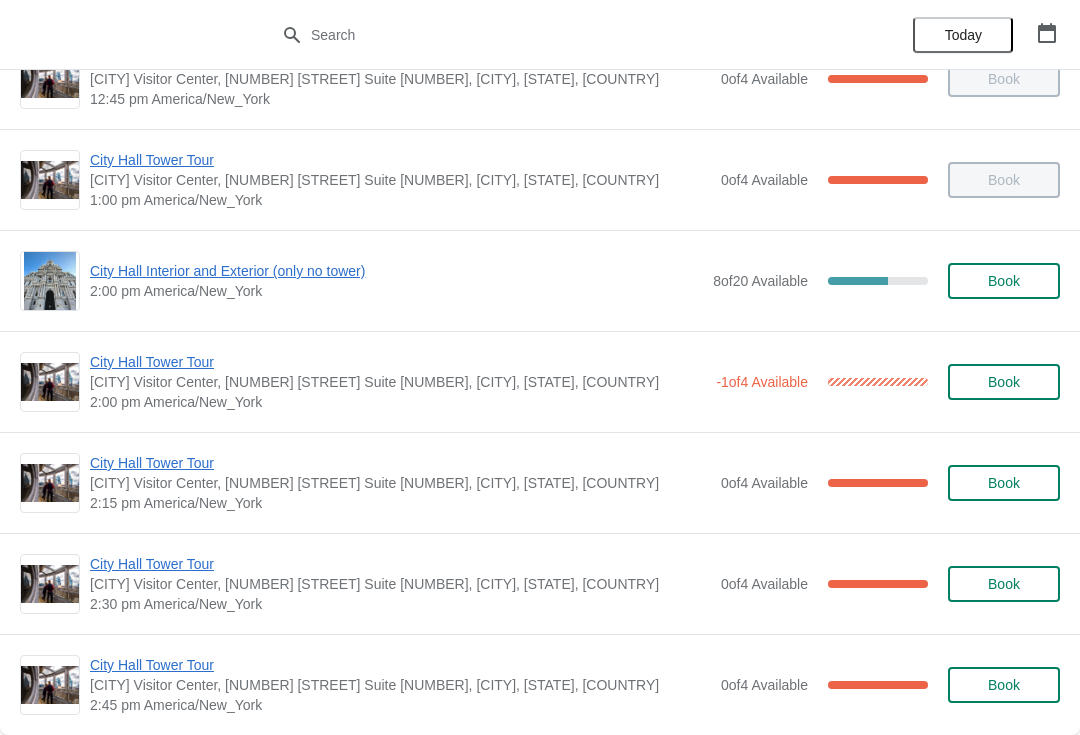 click on "City Hall Tower Tour" at bounding box center [400, 463] 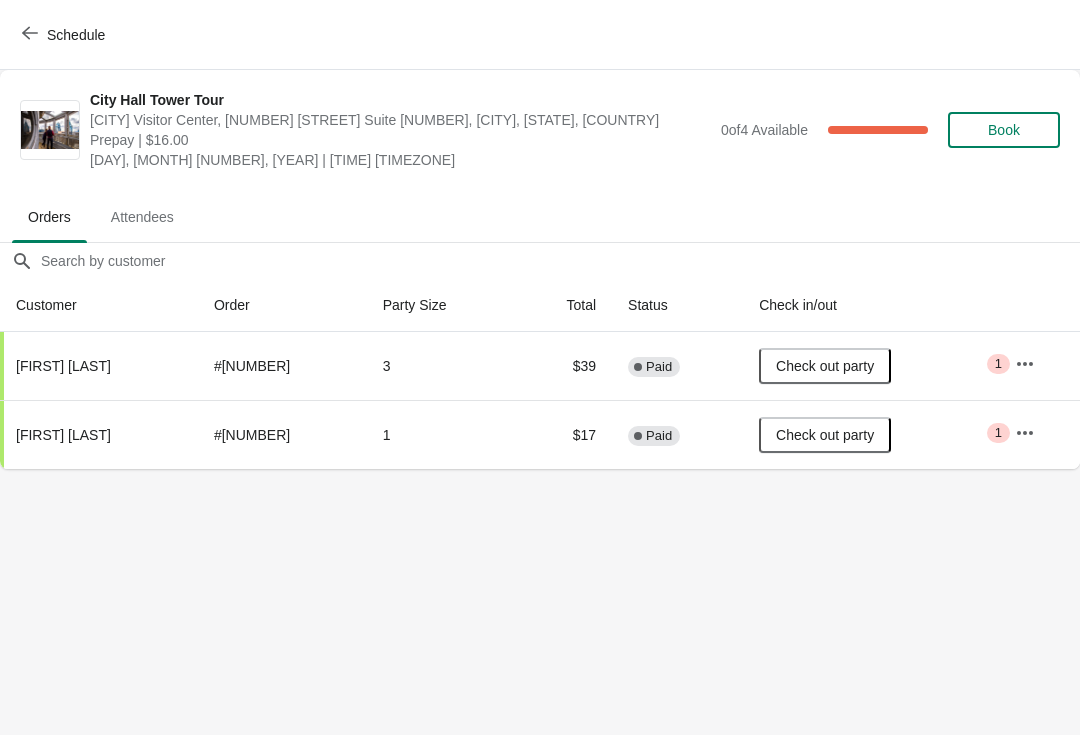 click on "Schedule" at bounding box center [65, 34] 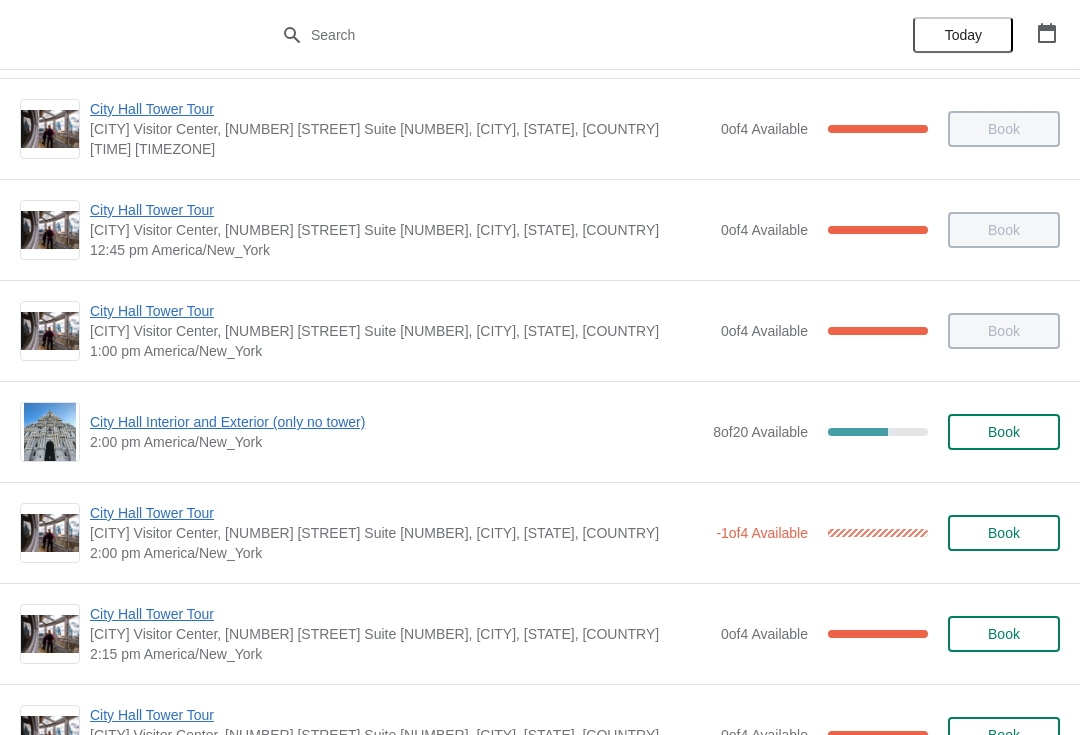 scroll, scrollTop: 1218, scrollLeft: 0, axis: vertical 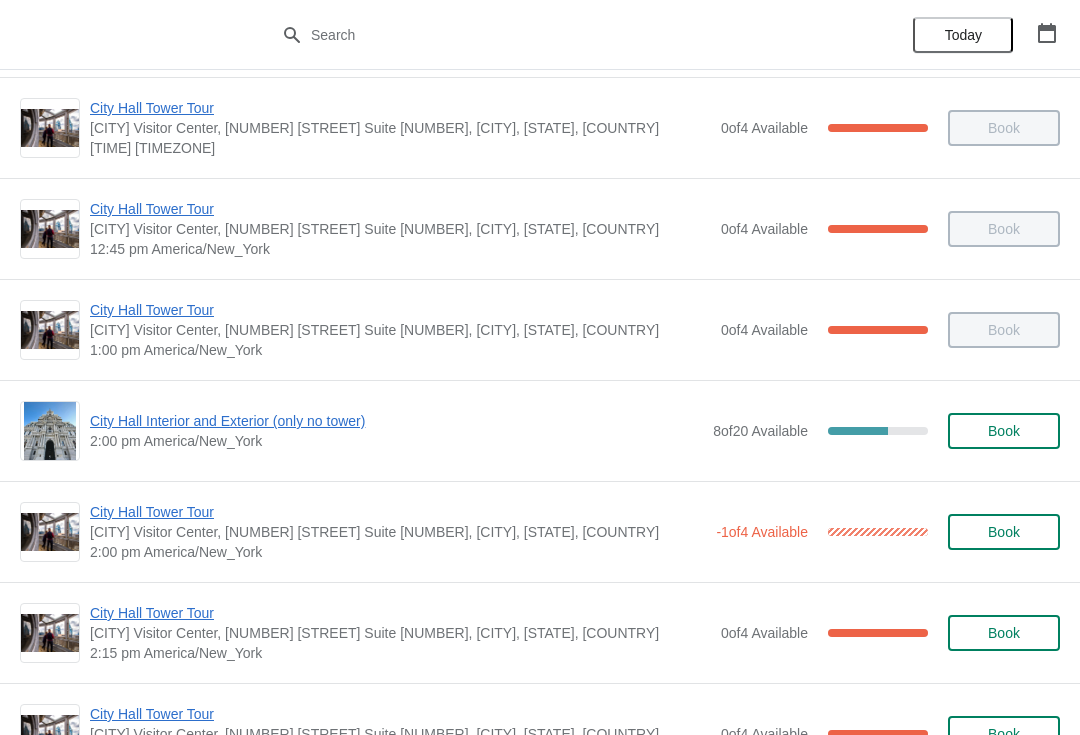 click on "City Hall Tower Tour" at bounding box center (400, 613) 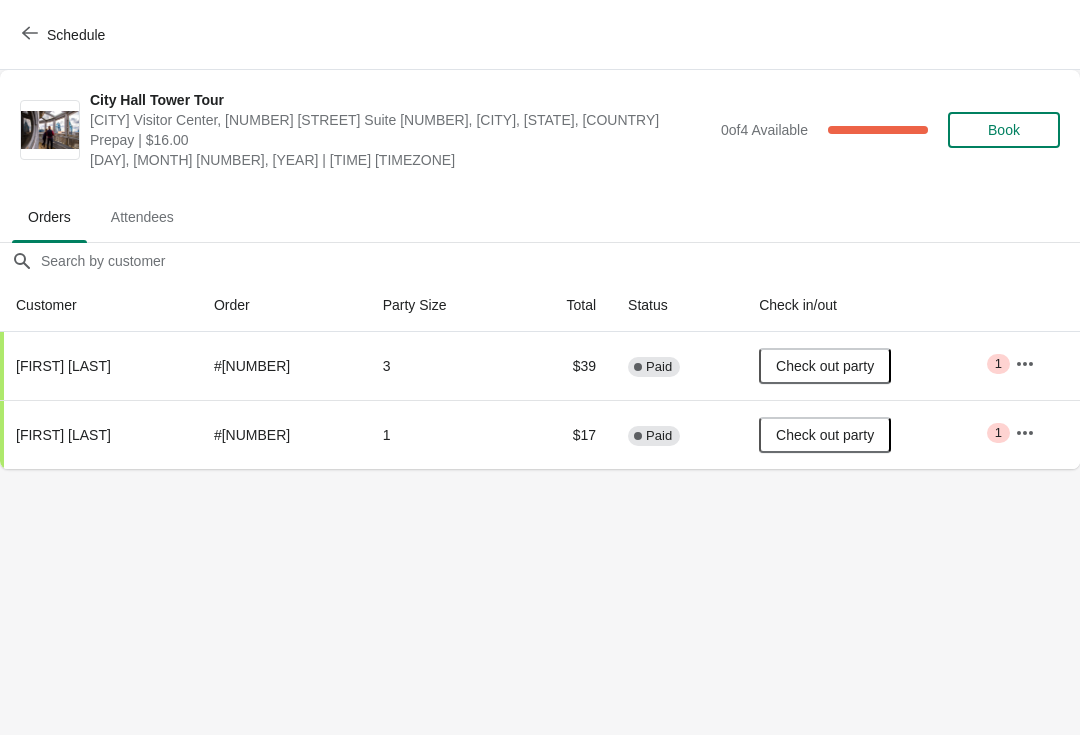 scroll, scrollTop: 0, scrollLeft: 0, axis: both 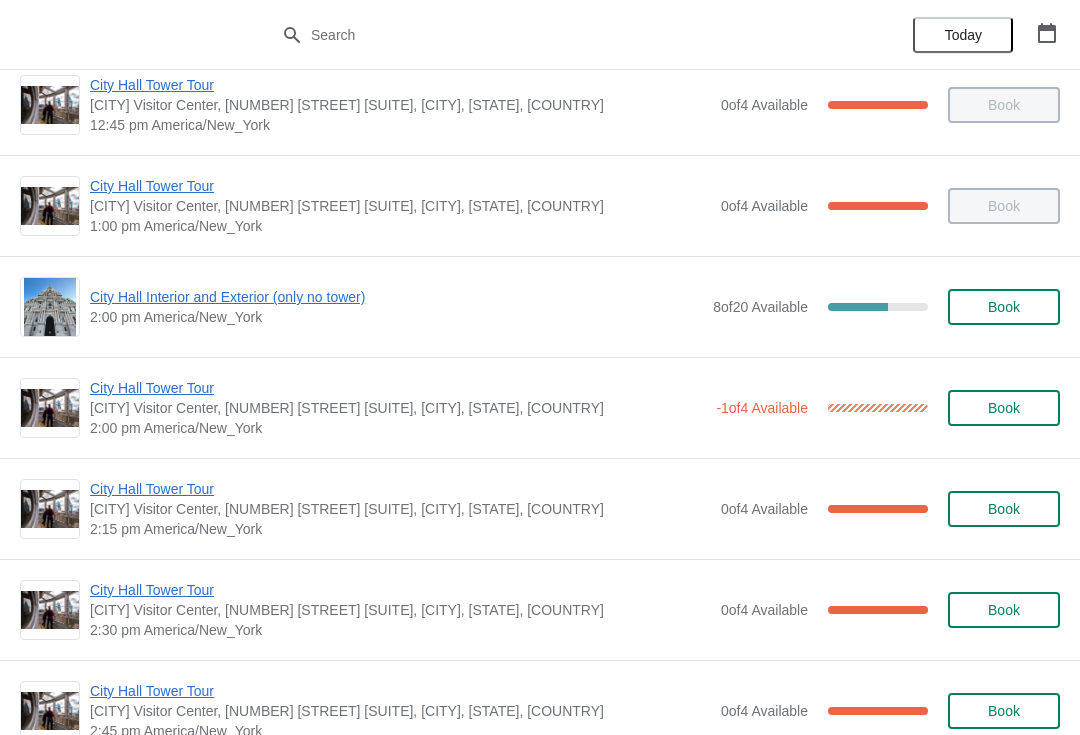 click on "City Hall Tower Tour" at bounding box center [400, 590] 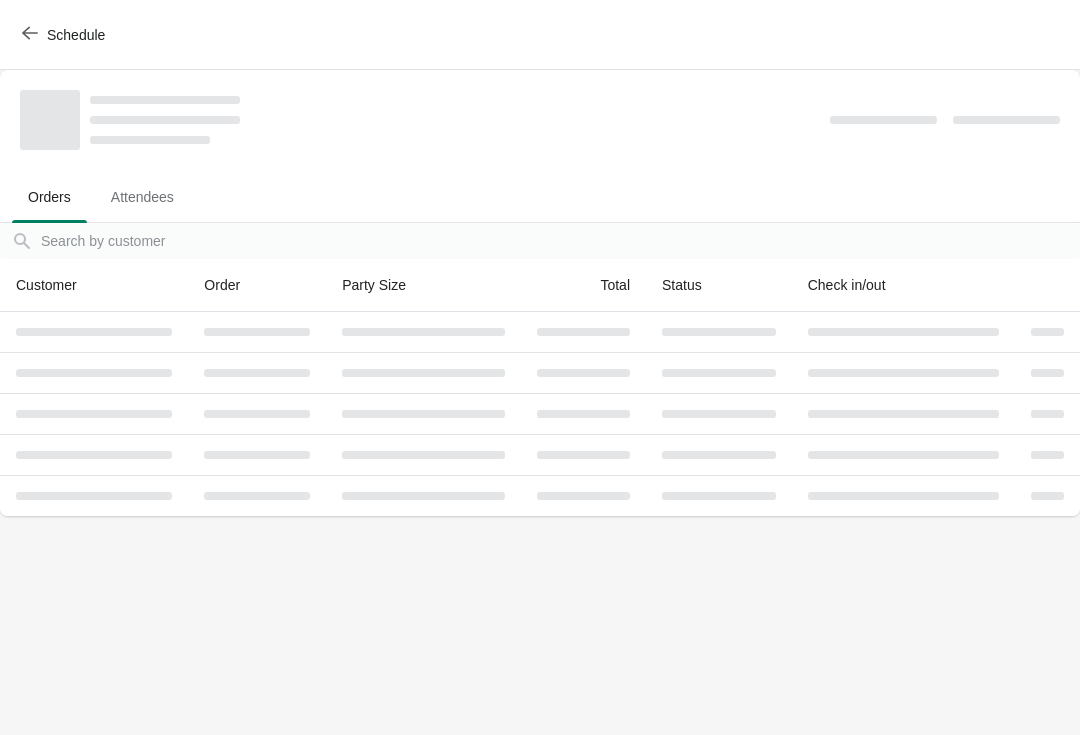 scroll, scrollTop: 0, scrollLeft: 0, axis: both 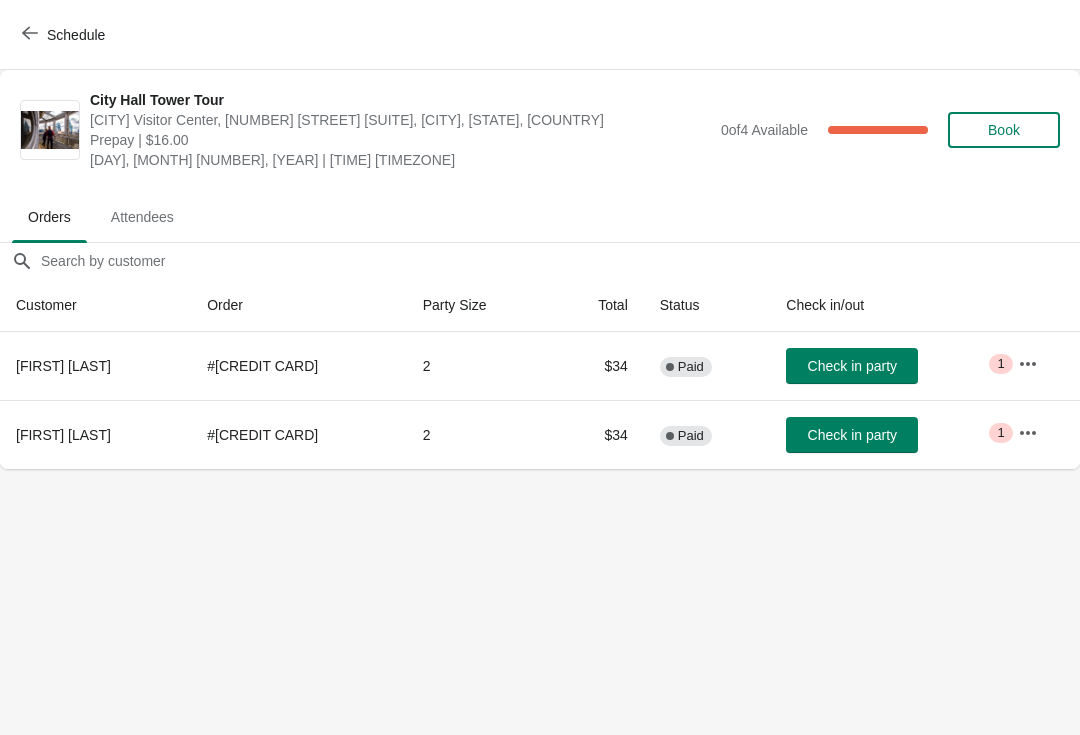 click on "Check in party" at bounding box center (852, 366) 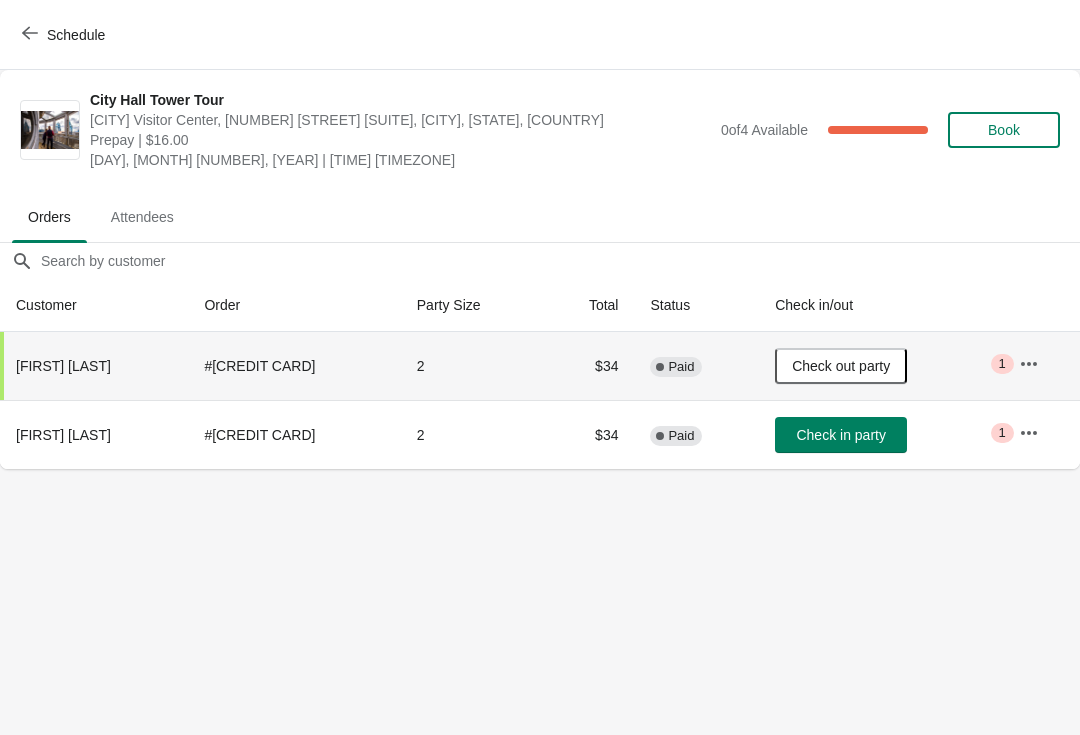 click on "Check in party" at bounding box center (840, 435) 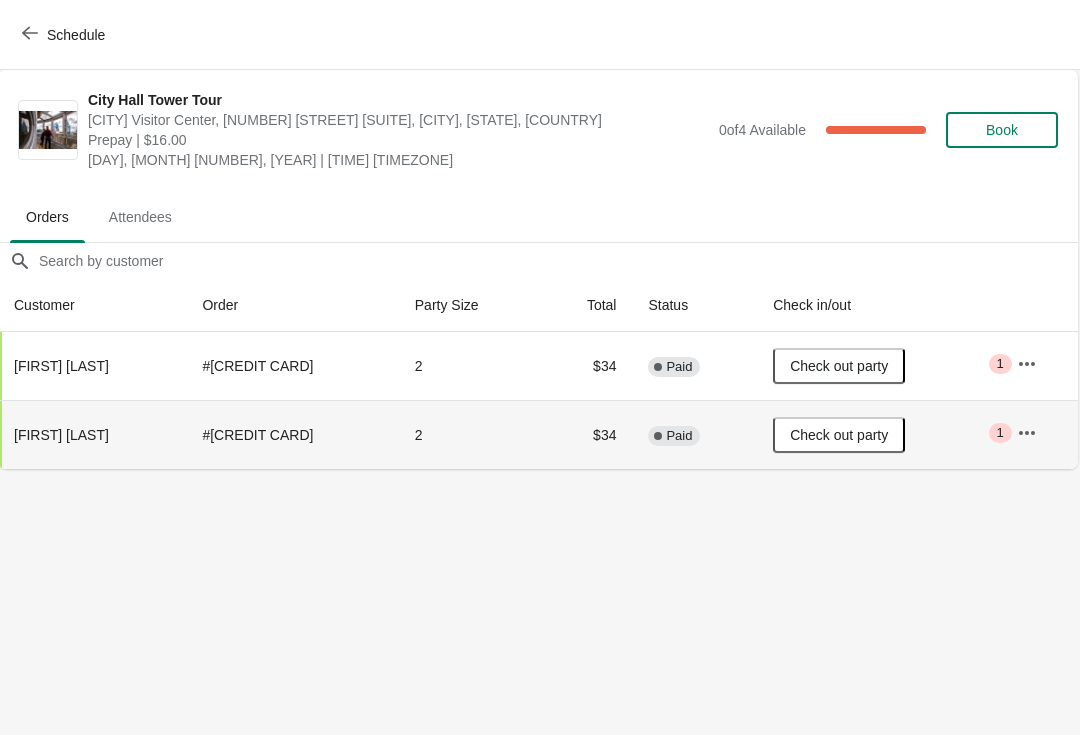 scroll, scrollTop: 0, scrollLeft: 1, axis: horizontal 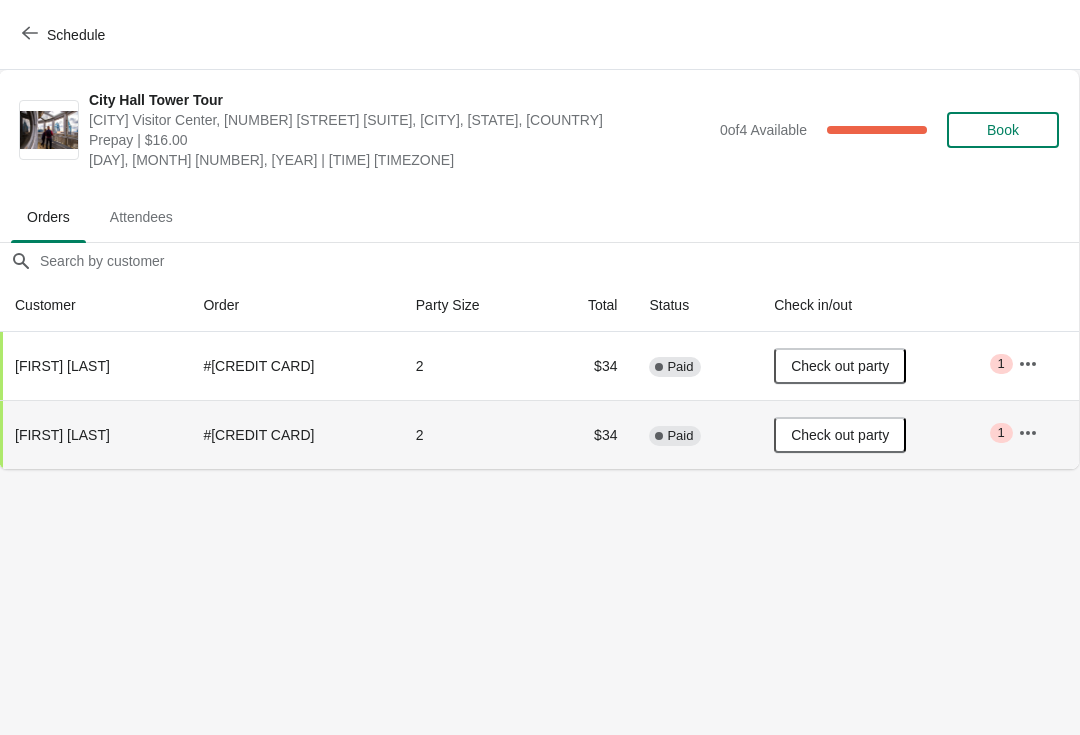 click 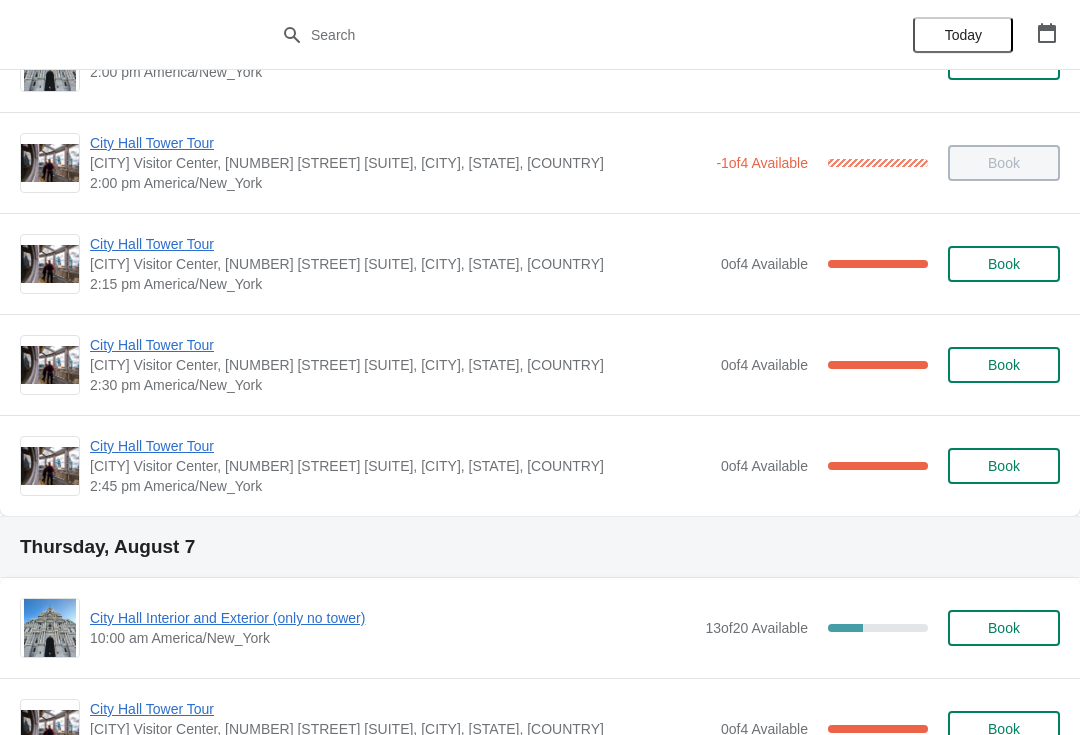scroll, scrollTop: 1585, scrollLeft: 0, axis: vertical 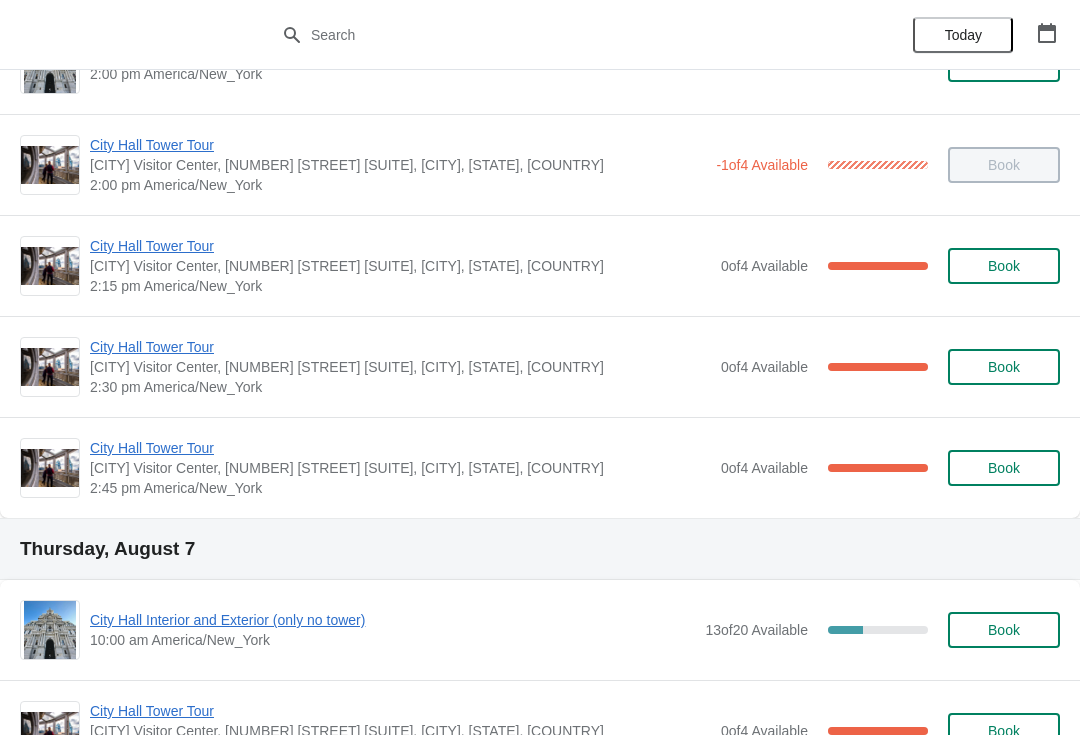 click on "City Hall Tower Tour" at bounding box center [400, 448] 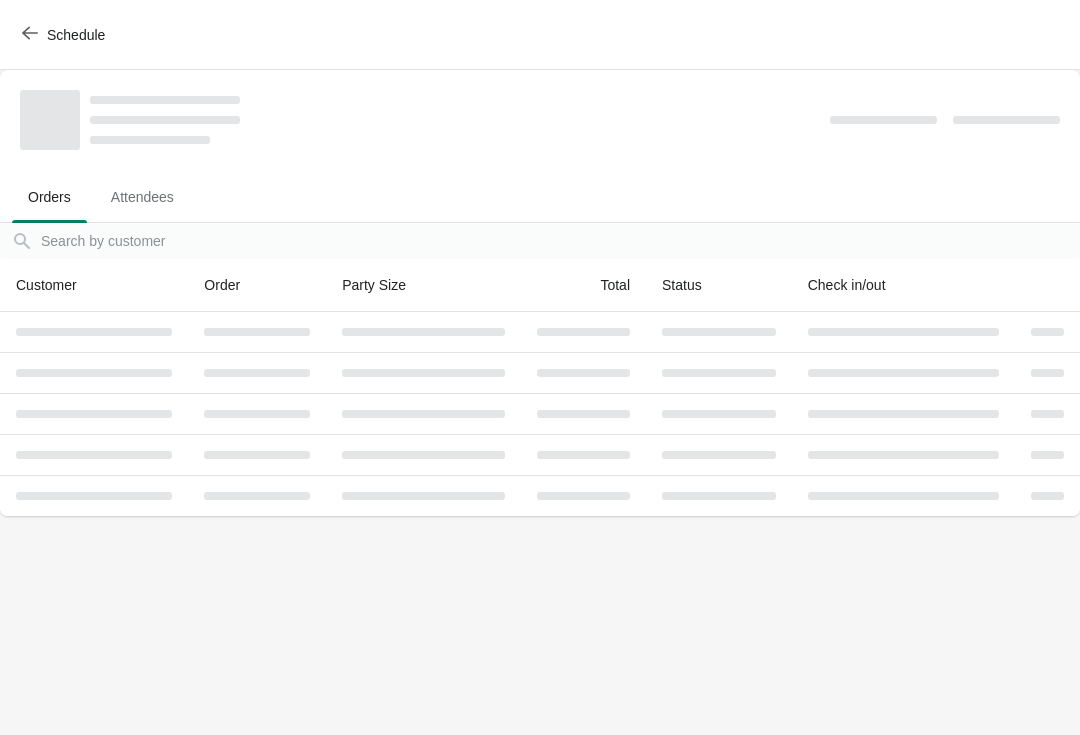 scroll, scrollTop: 0, scrollLeft: 0, axis: both 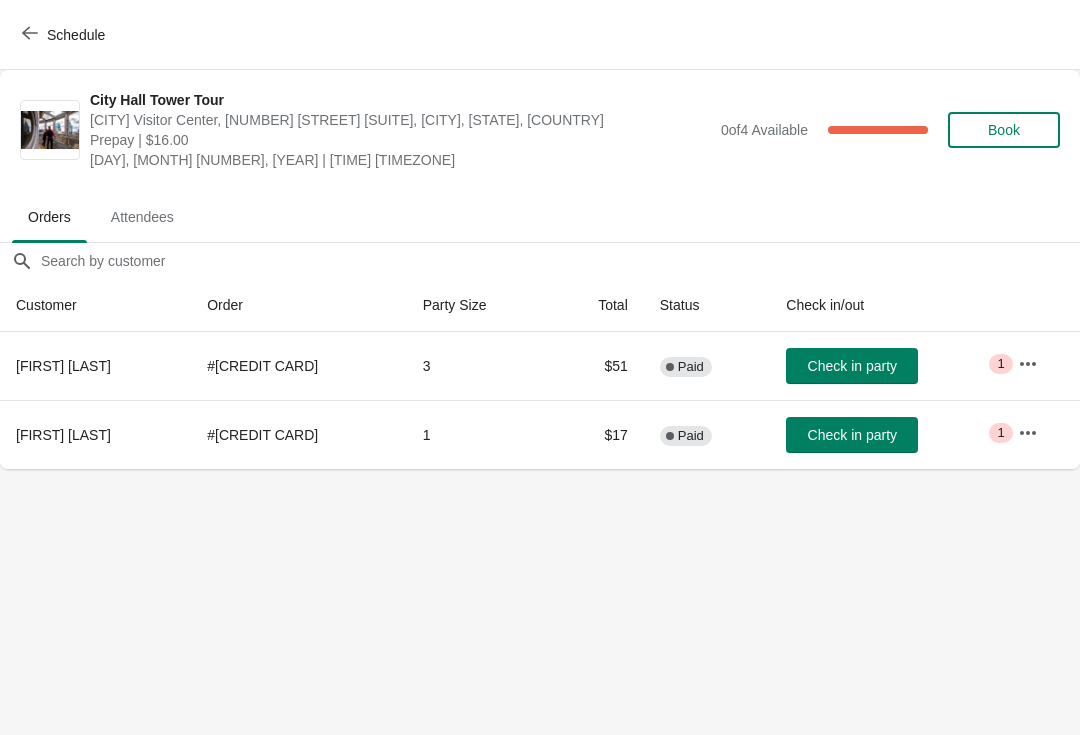 click 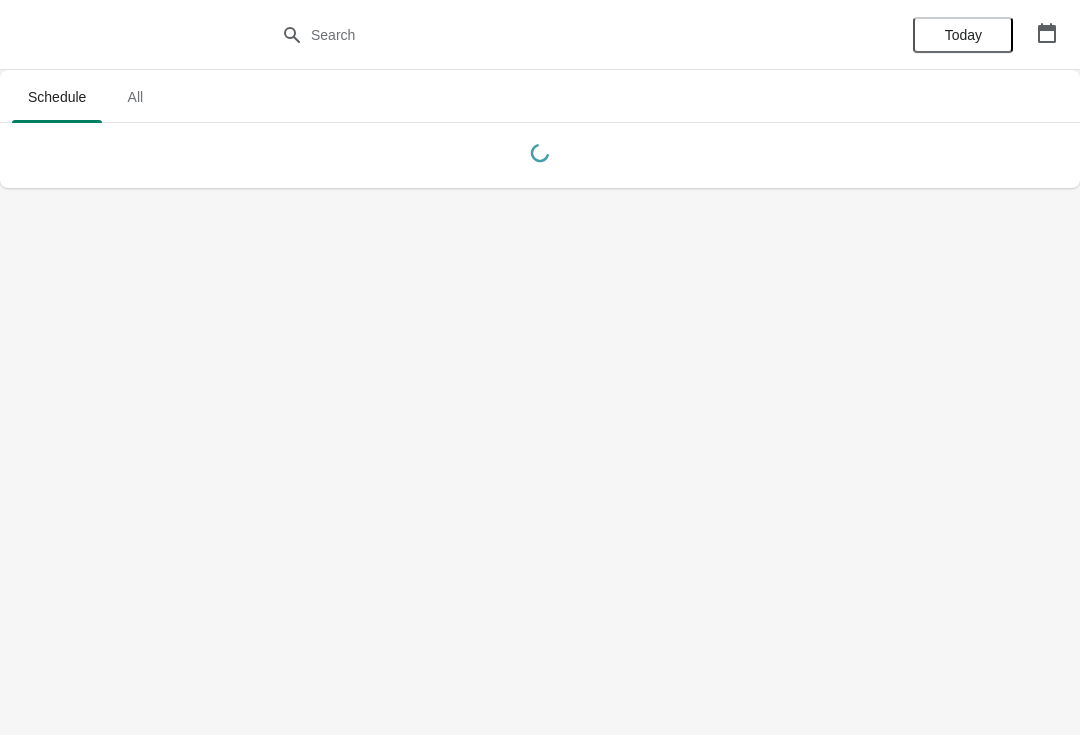 click 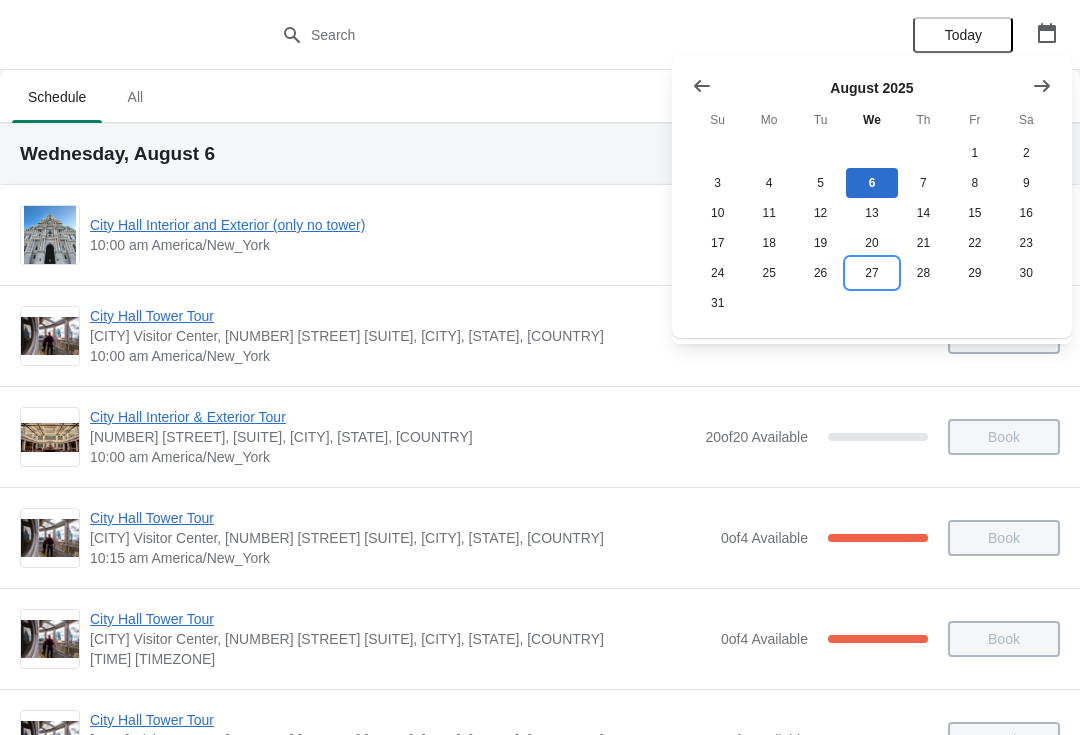 click on "27" at bounding box center [871, 273] 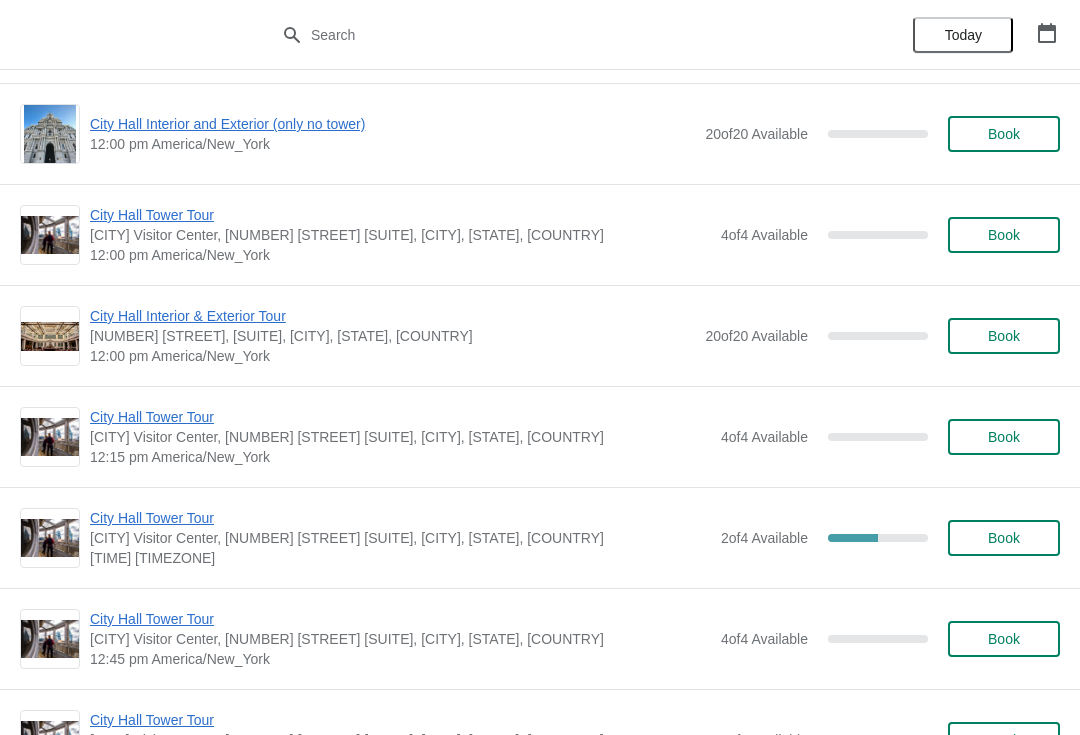 scroll, scrollTop: 888, scrollLeft: 0, axis: vertical 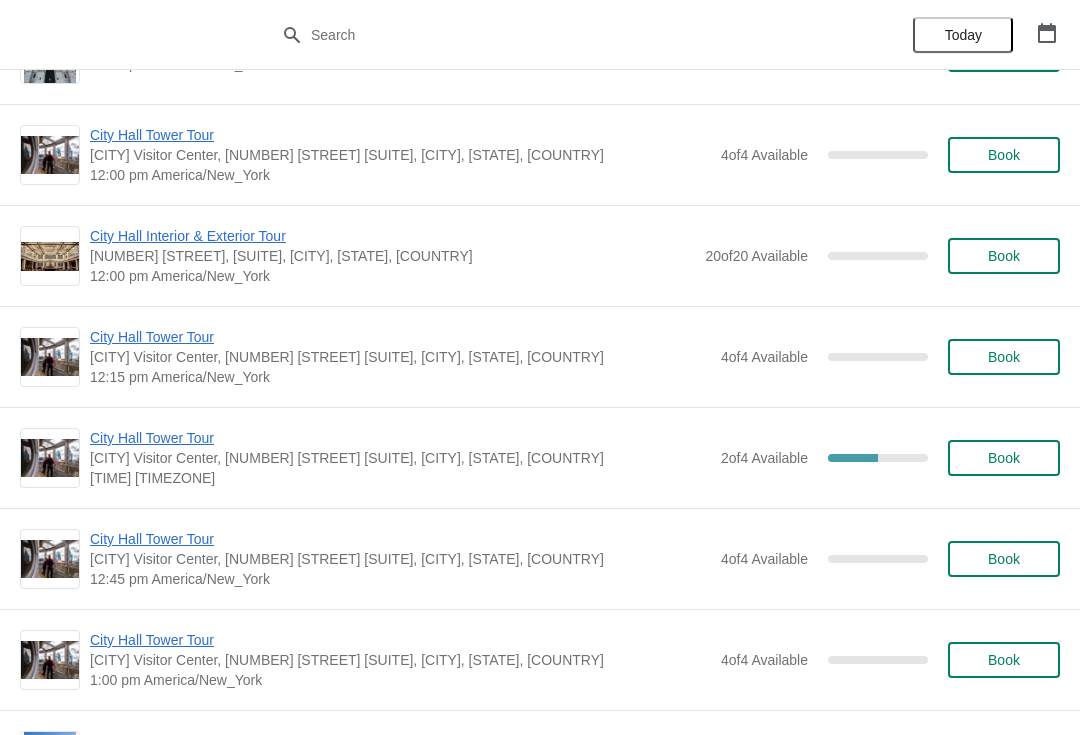 click on "City Hall Tower Tour" at bounding box center (400, 438) 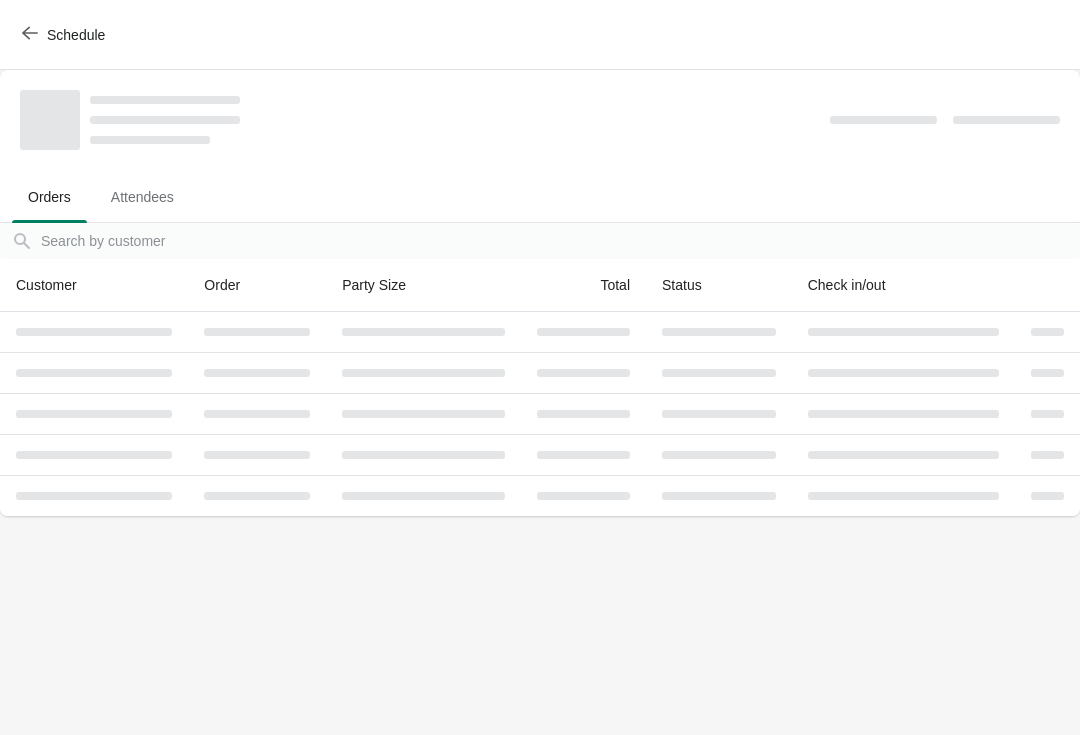 scroll, scrollTop: 0, scrollLeft: 0, axis: both 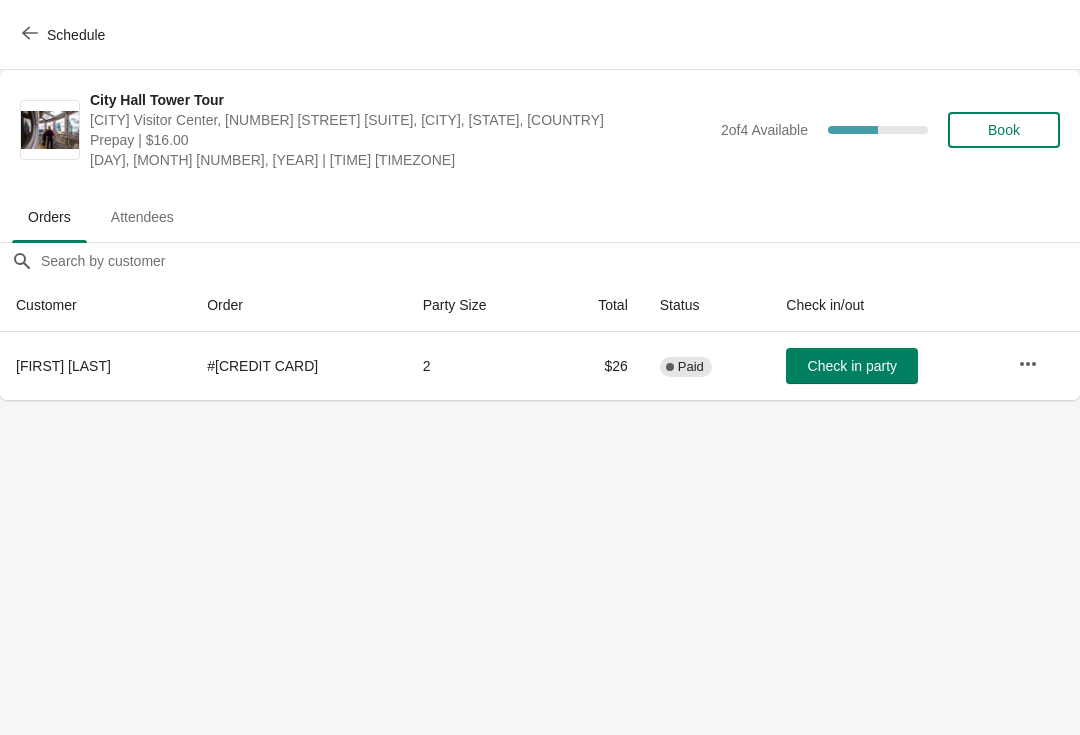 click 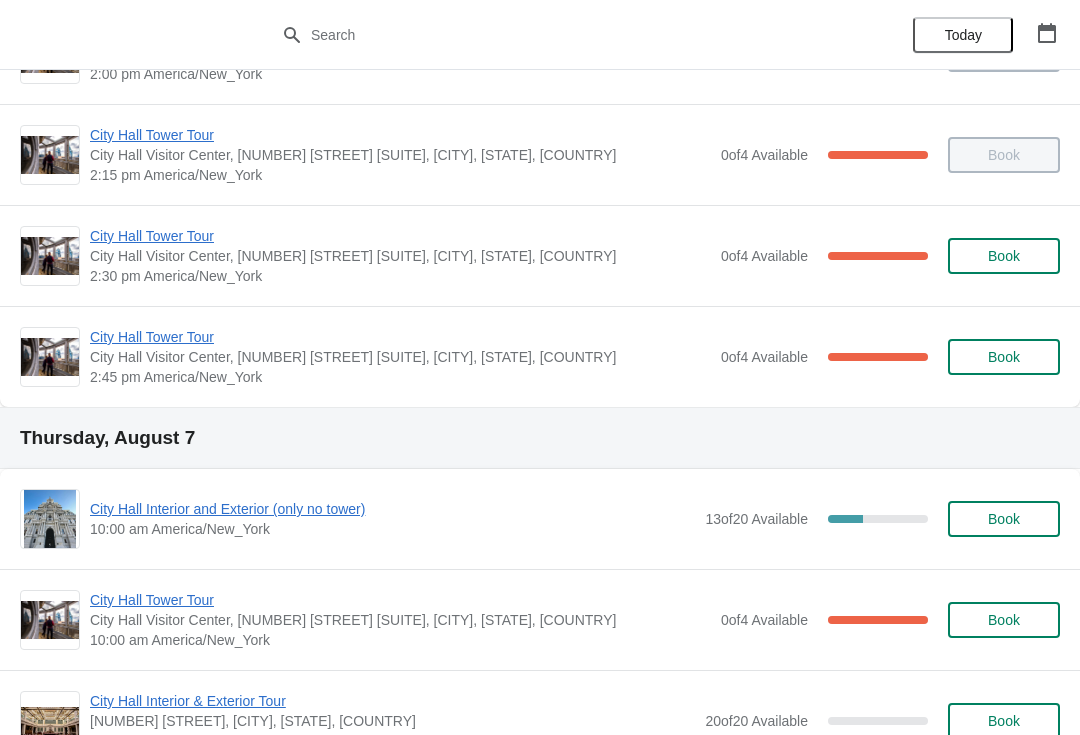 scroll, scrollTop: 1676, scrollLeft: 0, axis: vertical 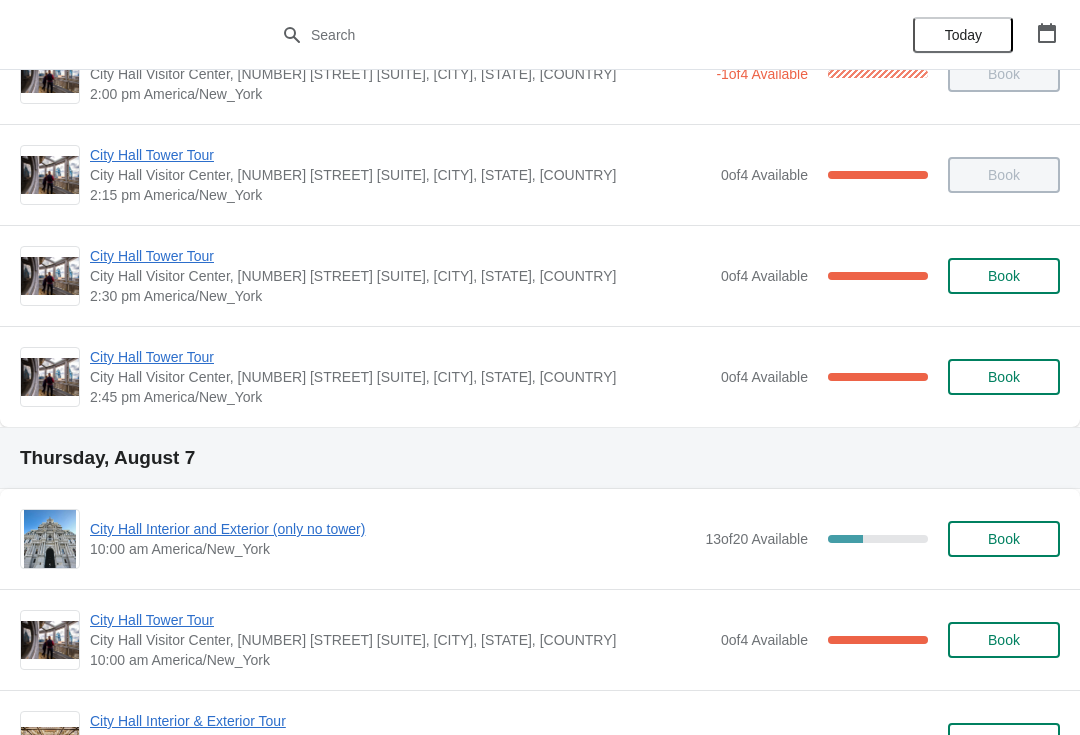 click on "City Hall Tower Tour" at bounding box center [400, 357] 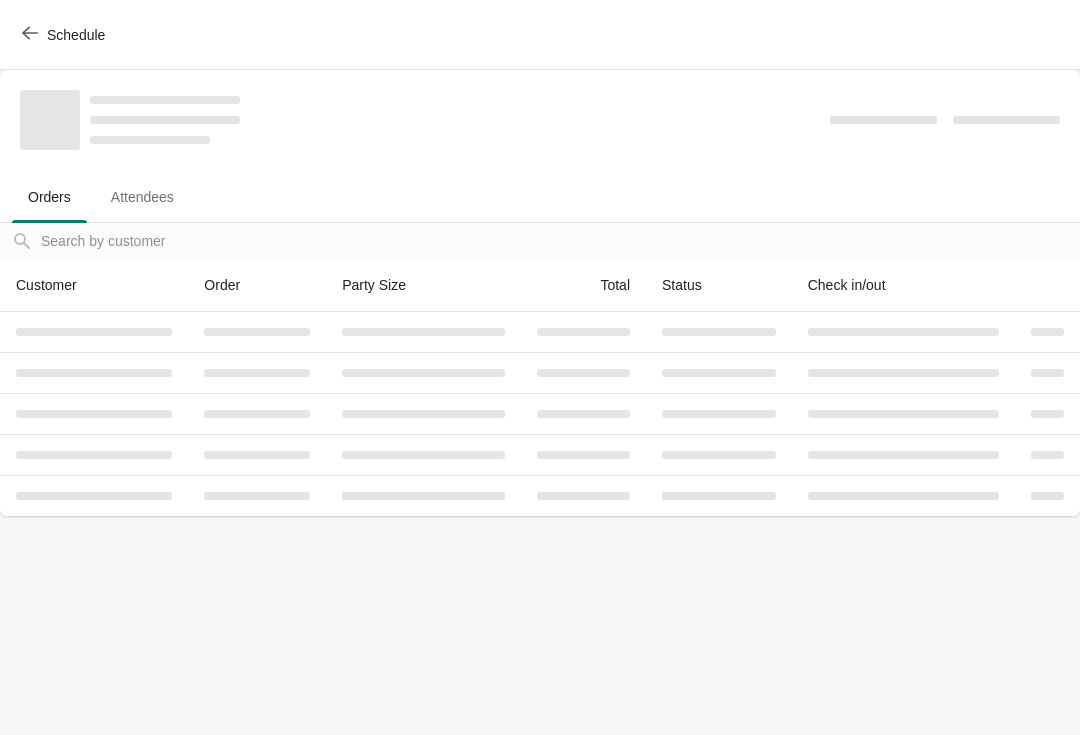 scroll, scrollTop: 0, scrollLeft: 0, axis: both 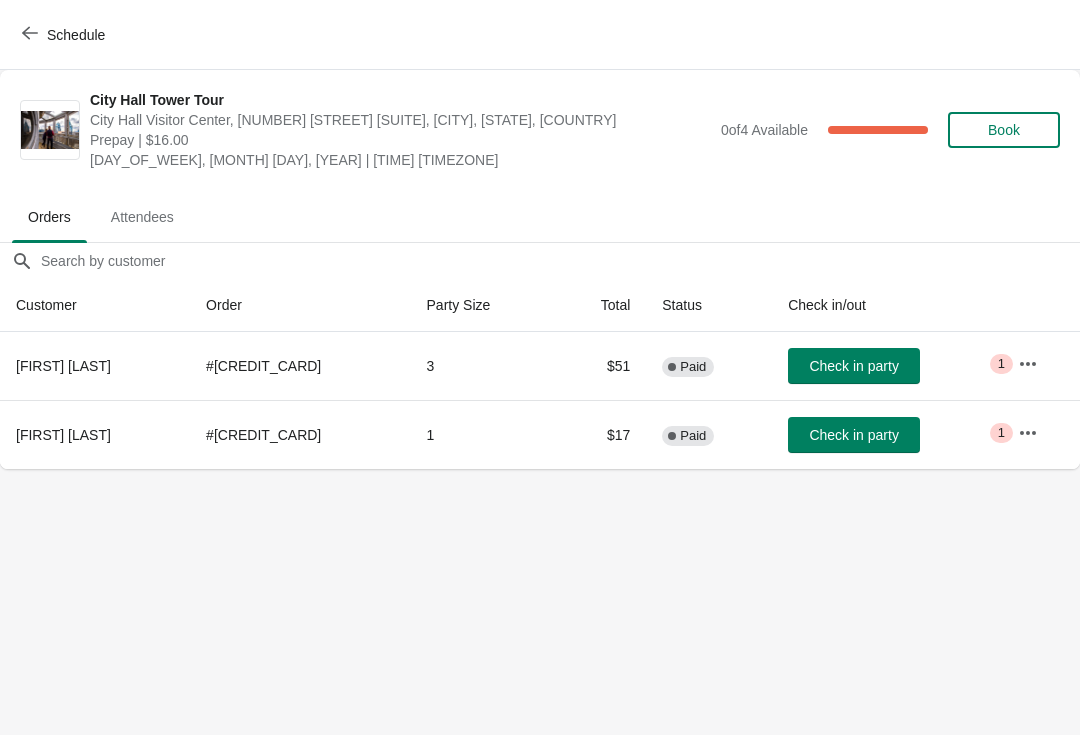 click 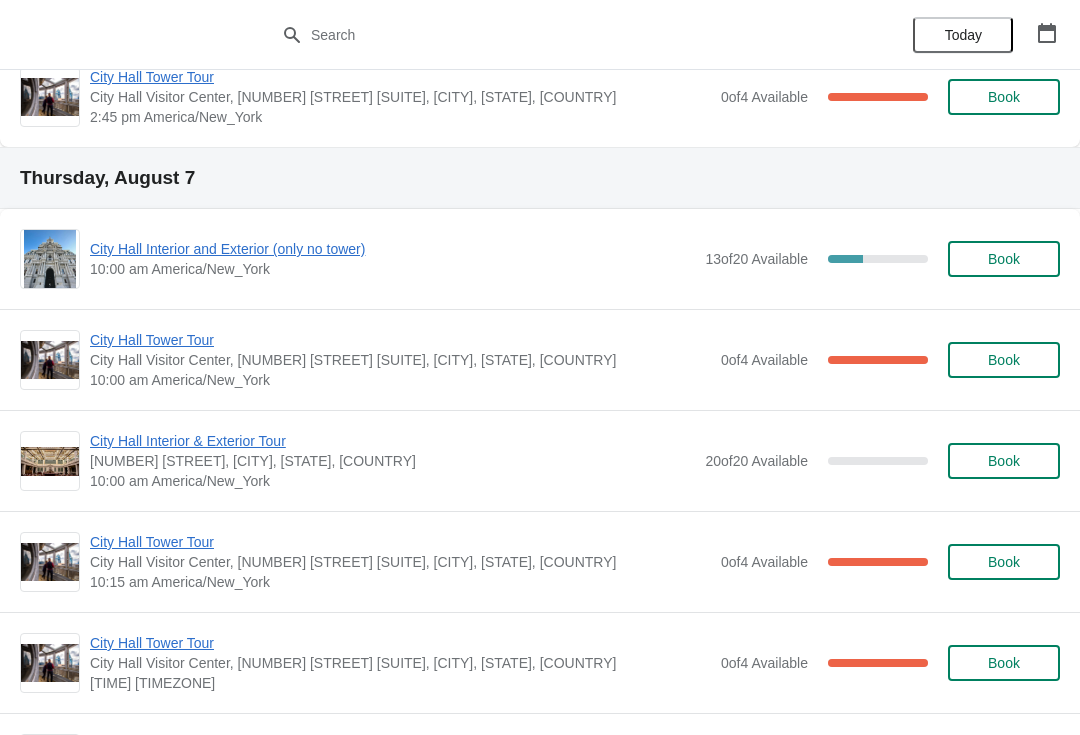 scroll, scrollTop: 1958, scrollLeft: 0, axis: vertical 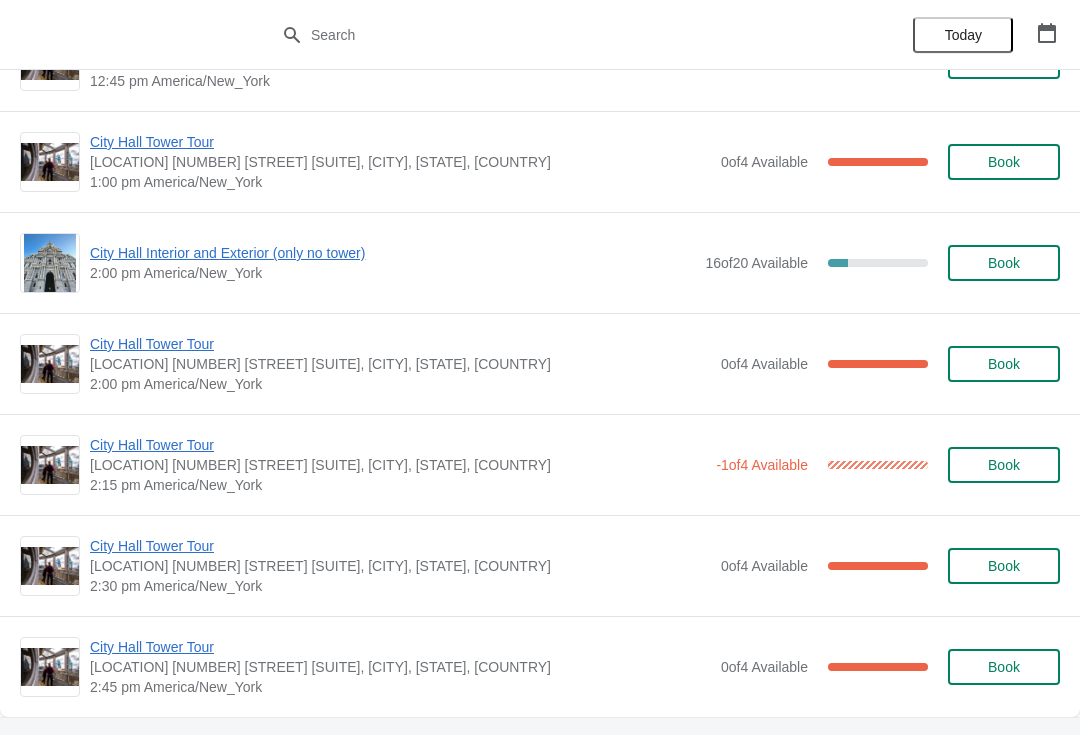 click on "City Hall Interior and Exterior (only no tower)" at bounding box center (392, 253) 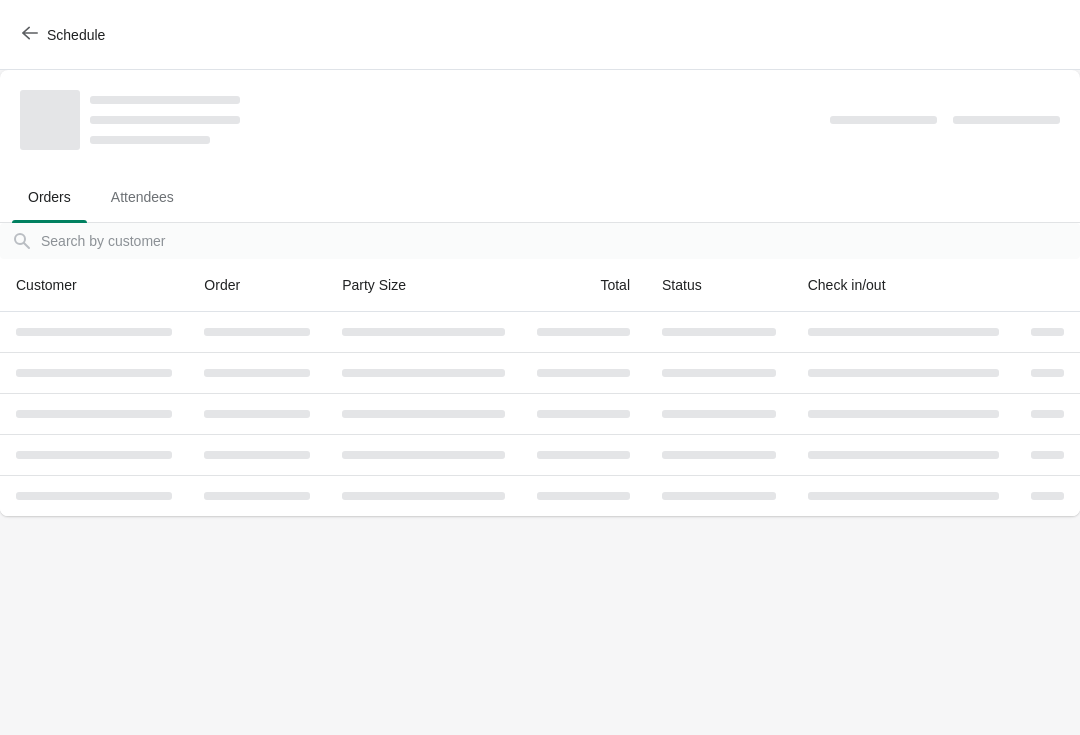 scroll, scrollTop: 0, scrollLeft: 0, axis: both 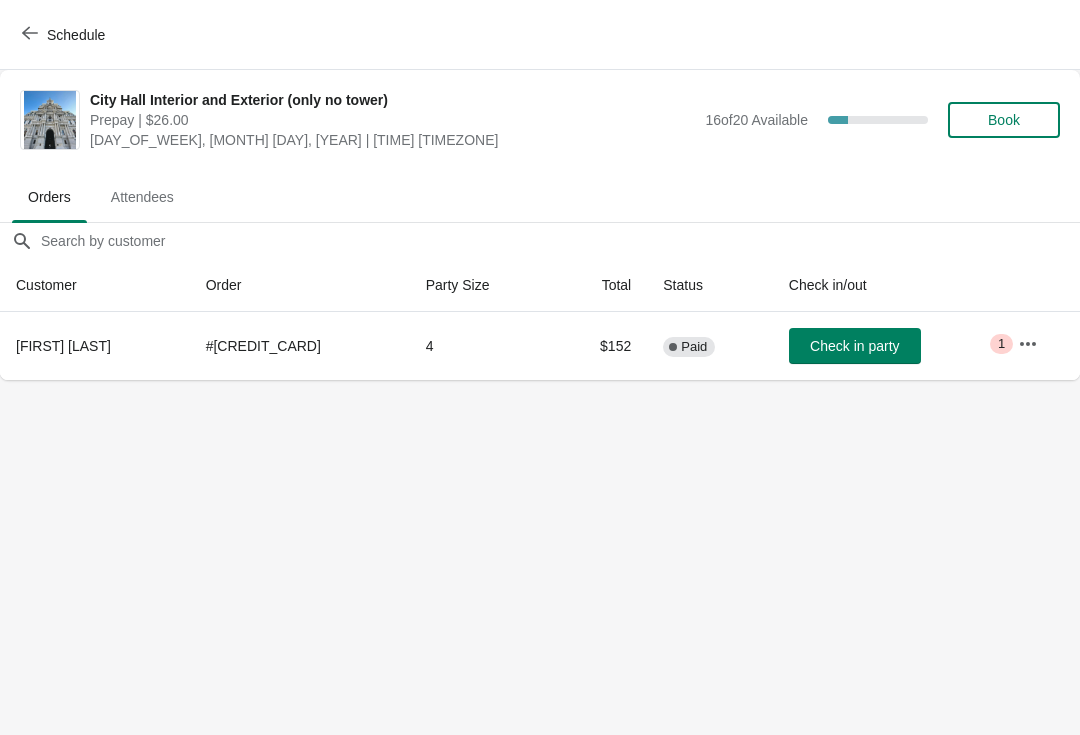 click on "Book" at bounding box center (1004, 120) 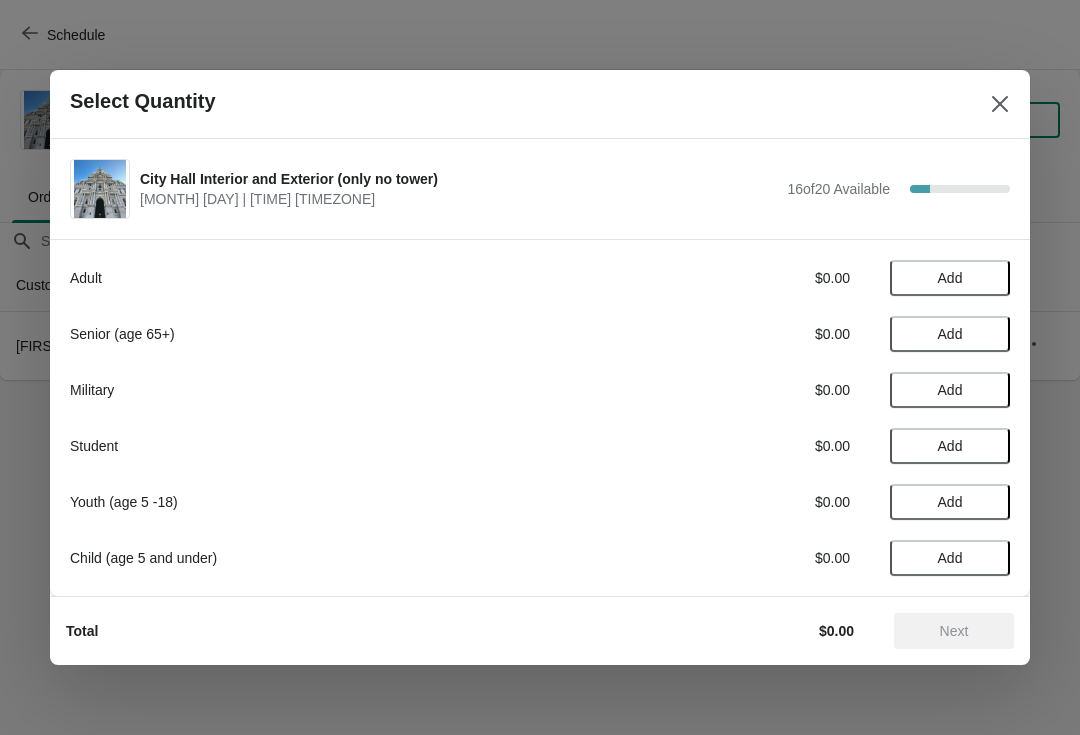 click on "Add" at bounding box center (950, 334) 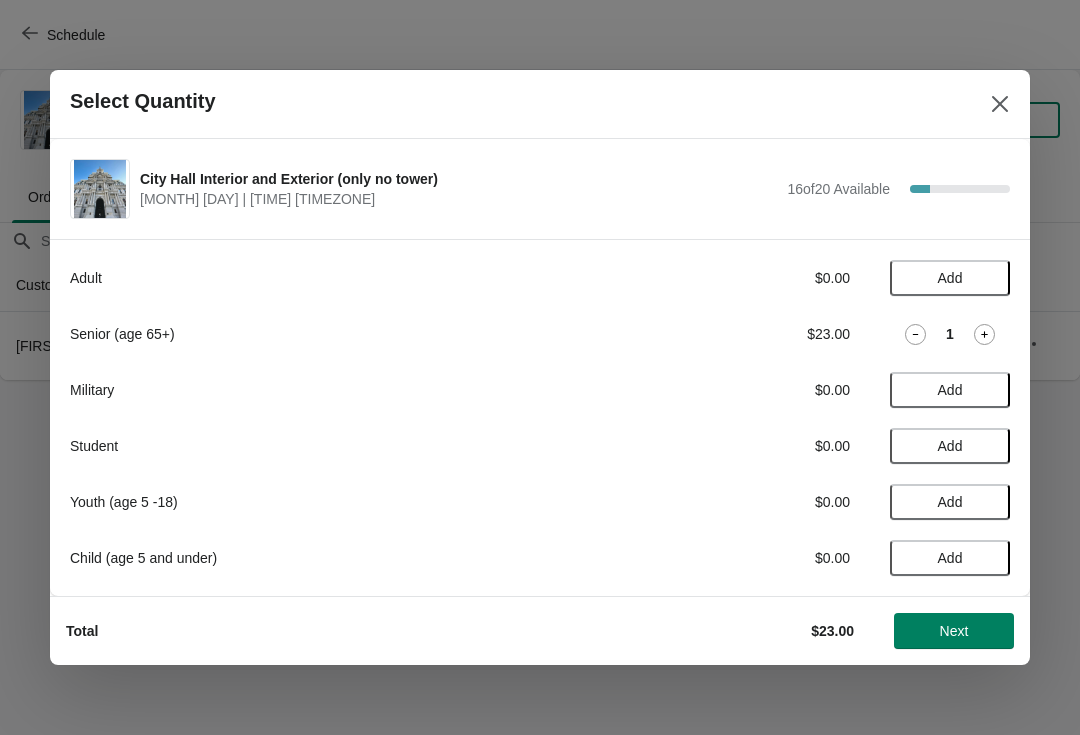 click 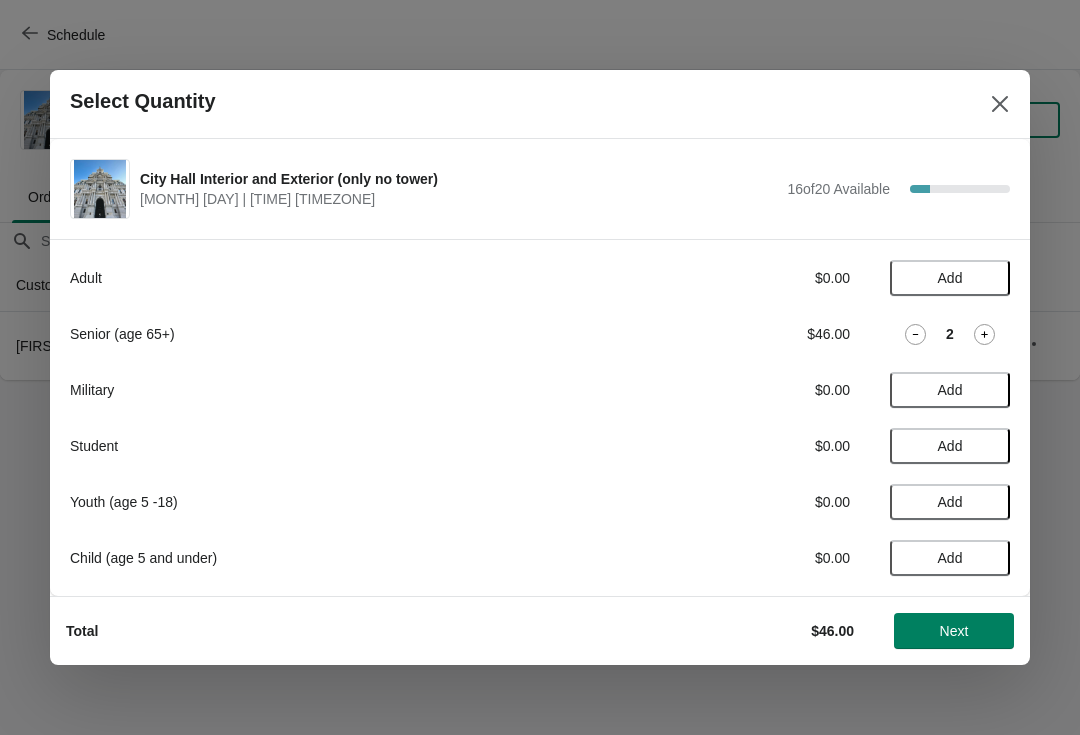 click on "Next" at bounding box center [954, 631] 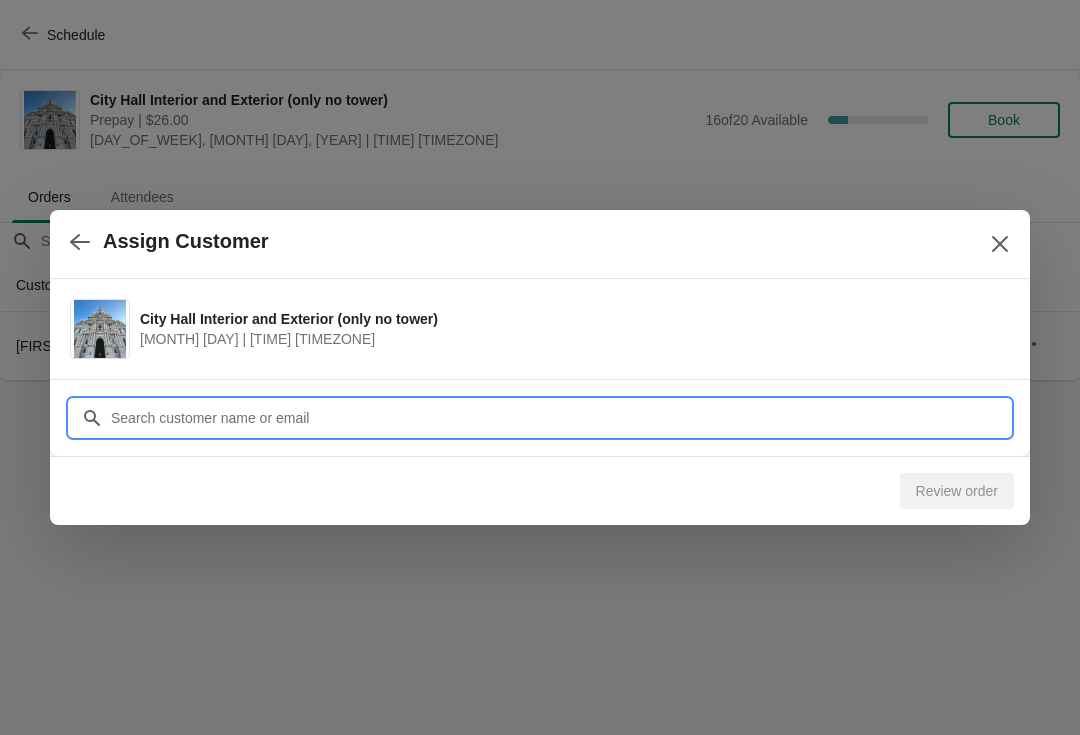 click on "Customer" at bounding box center (560, 418) 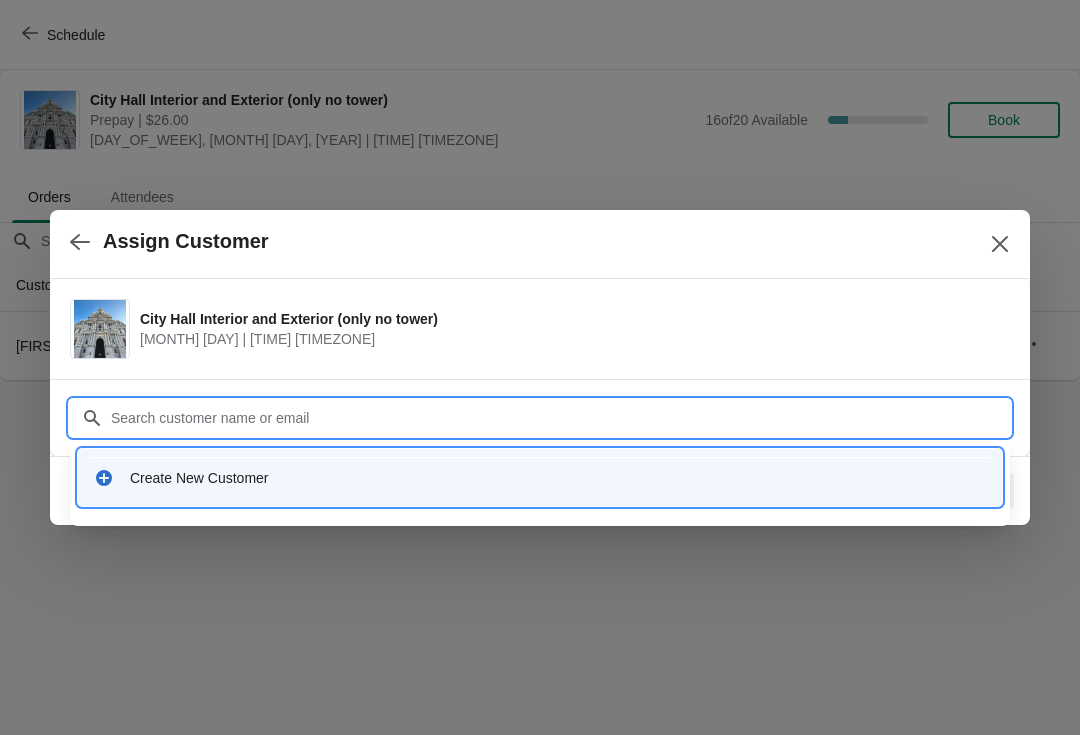 click on "Create New Customer" at bounding box center (540, 477) 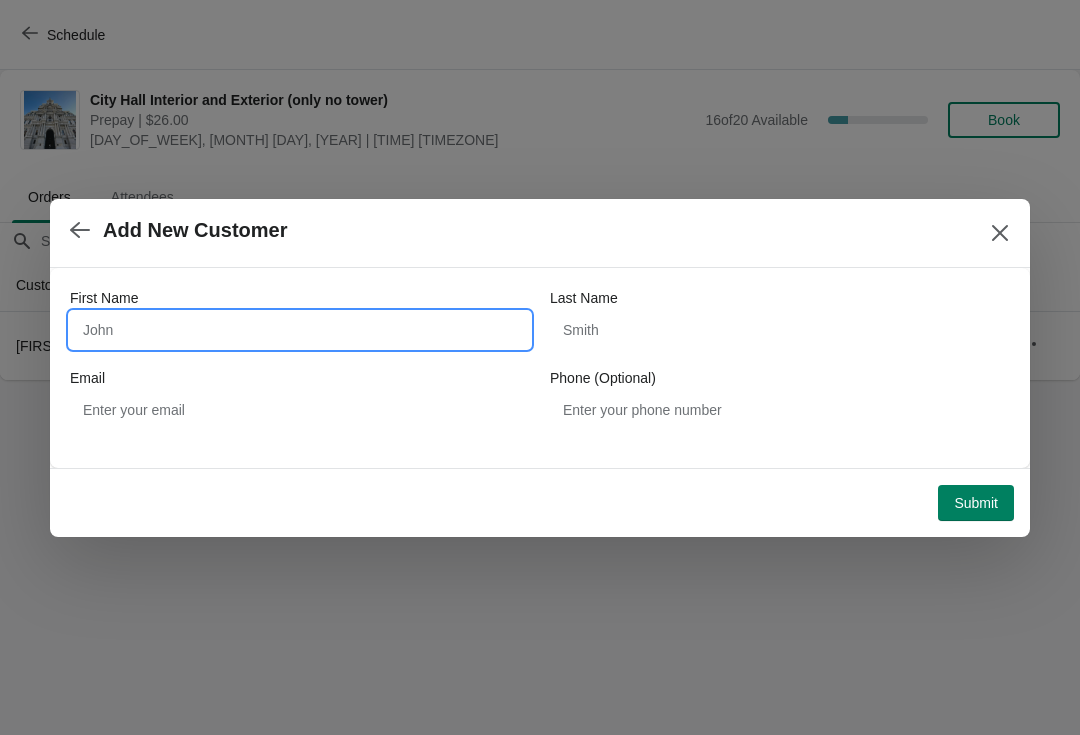 click on "First Name" at bounding box center [300, 330] 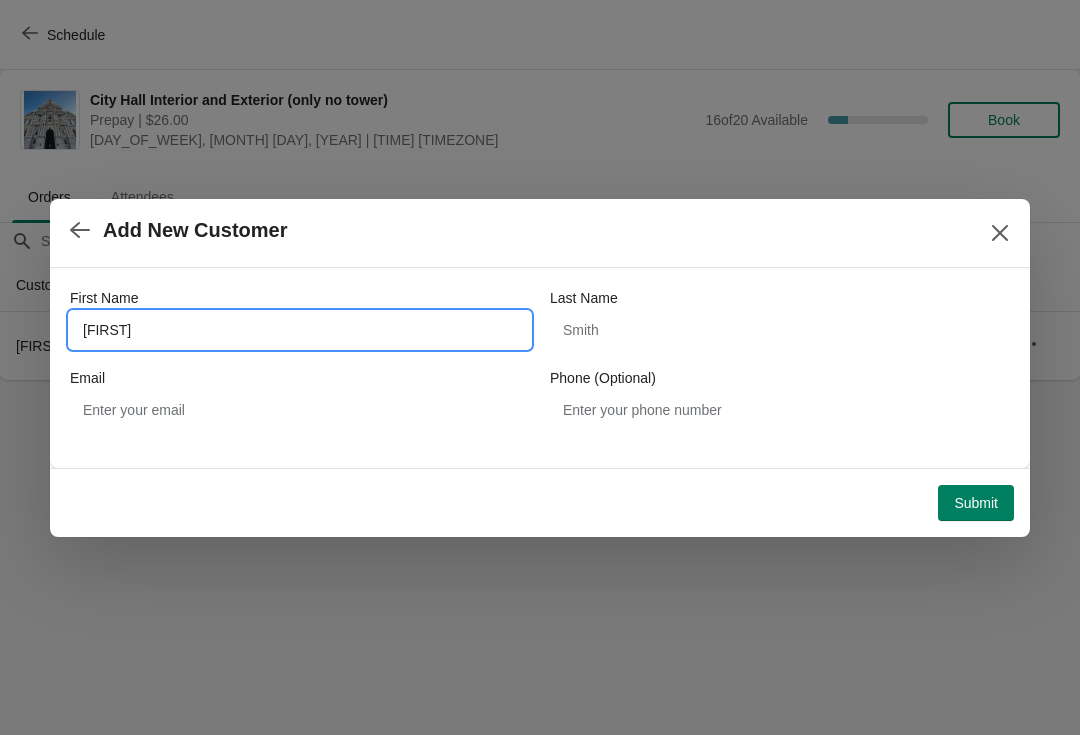 type on "[FIRST]" 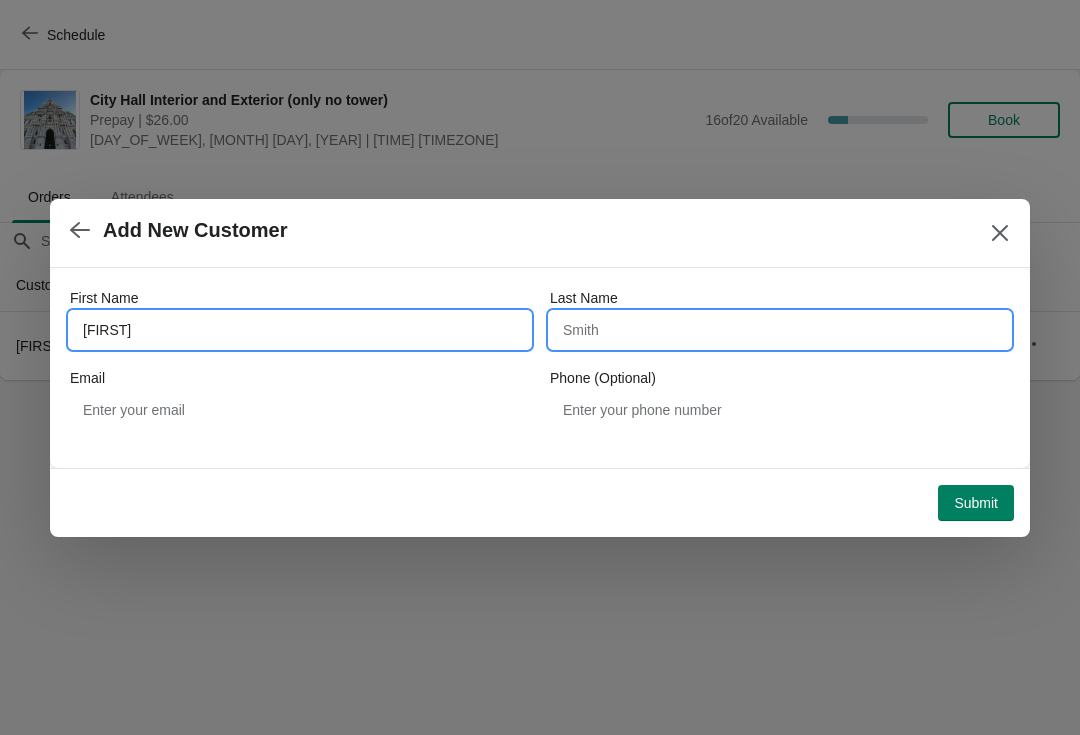 click on "Last Name" at bounding box center [780, 330] 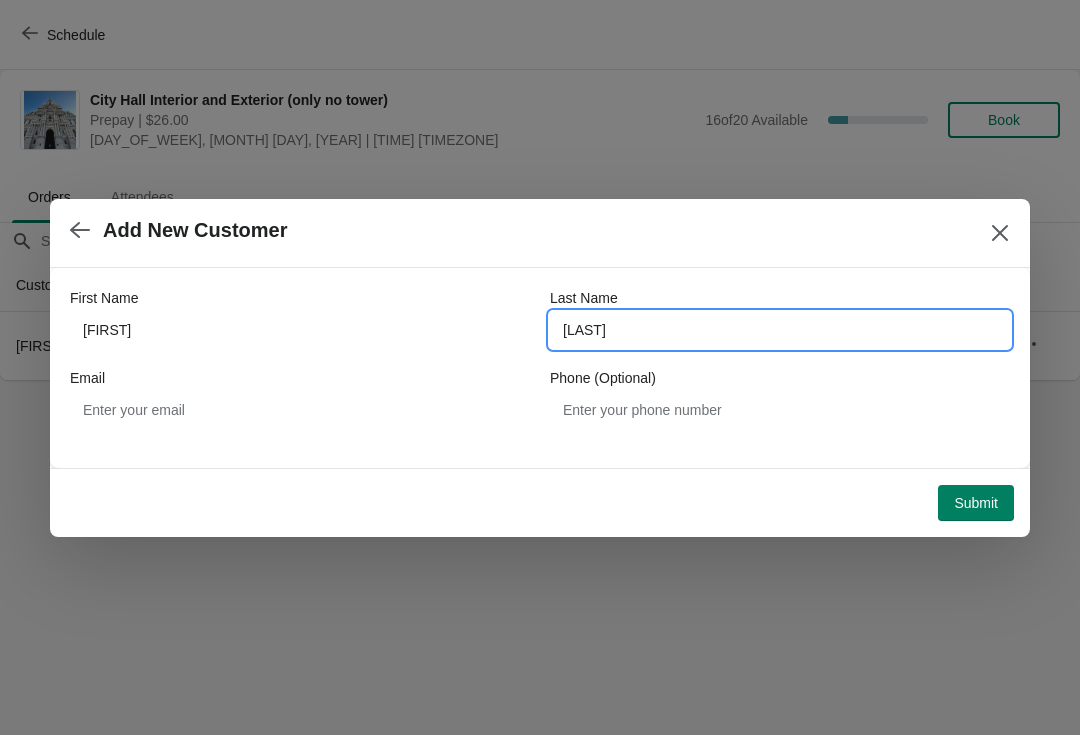 type on "[LAST]" 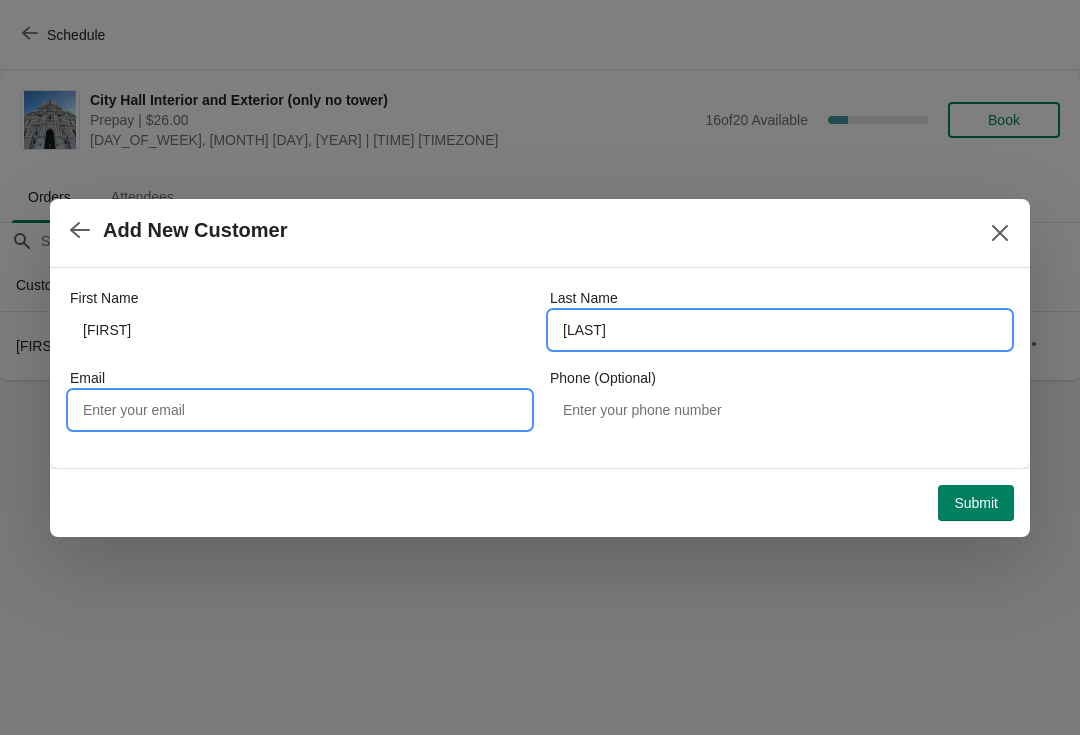 click on "Email" at bounding box center (300, 410) 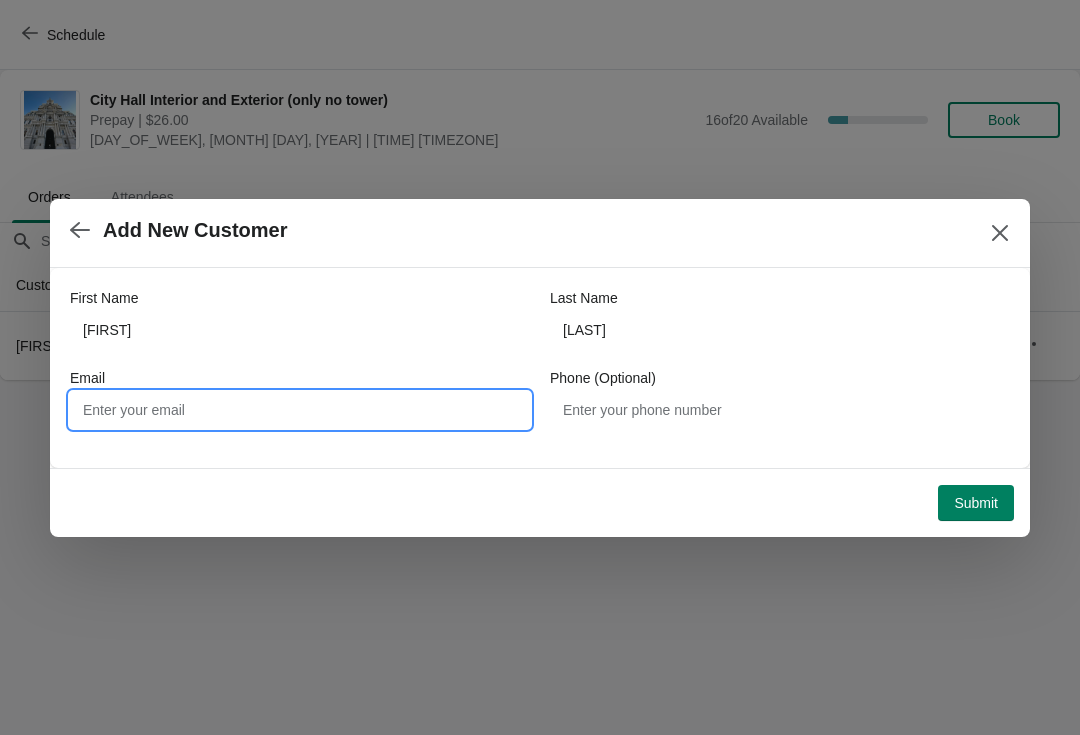 click on "Submit" at bounding box center [976, 503] 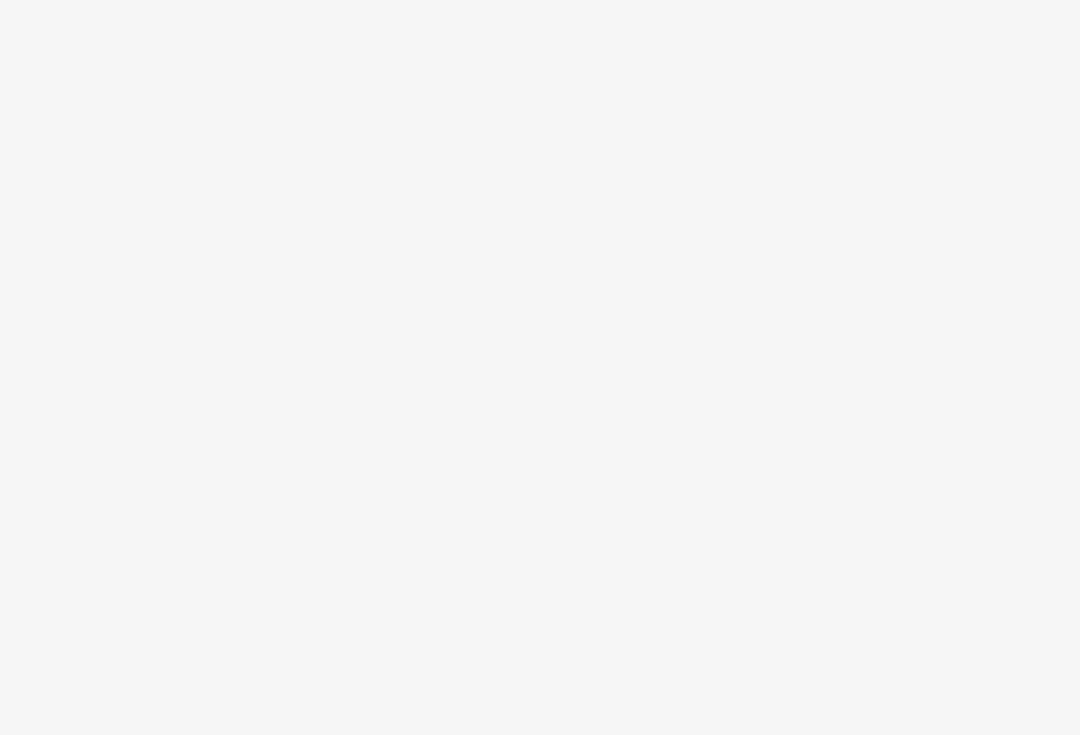 scroll, scrollTop: 0, scrollLeft: 0, axis: both 